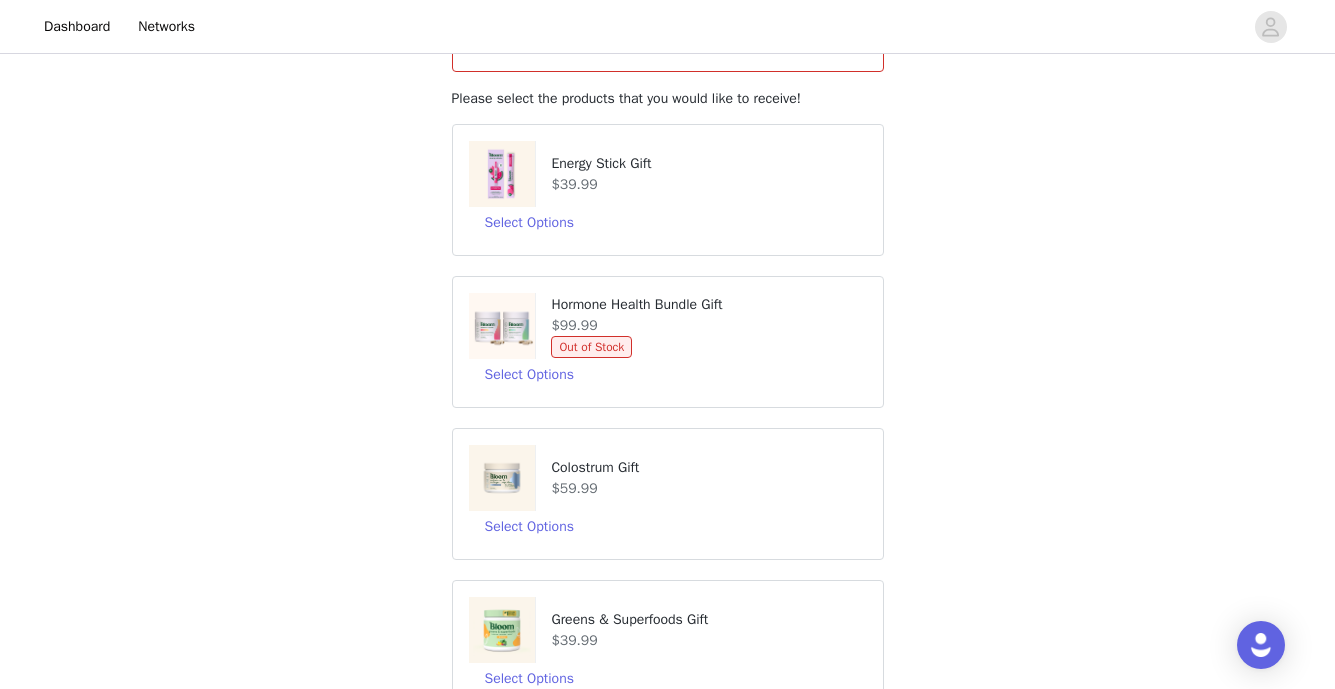 scroll, scrollTop: 636, scrollLeft: 0, axis: vertical 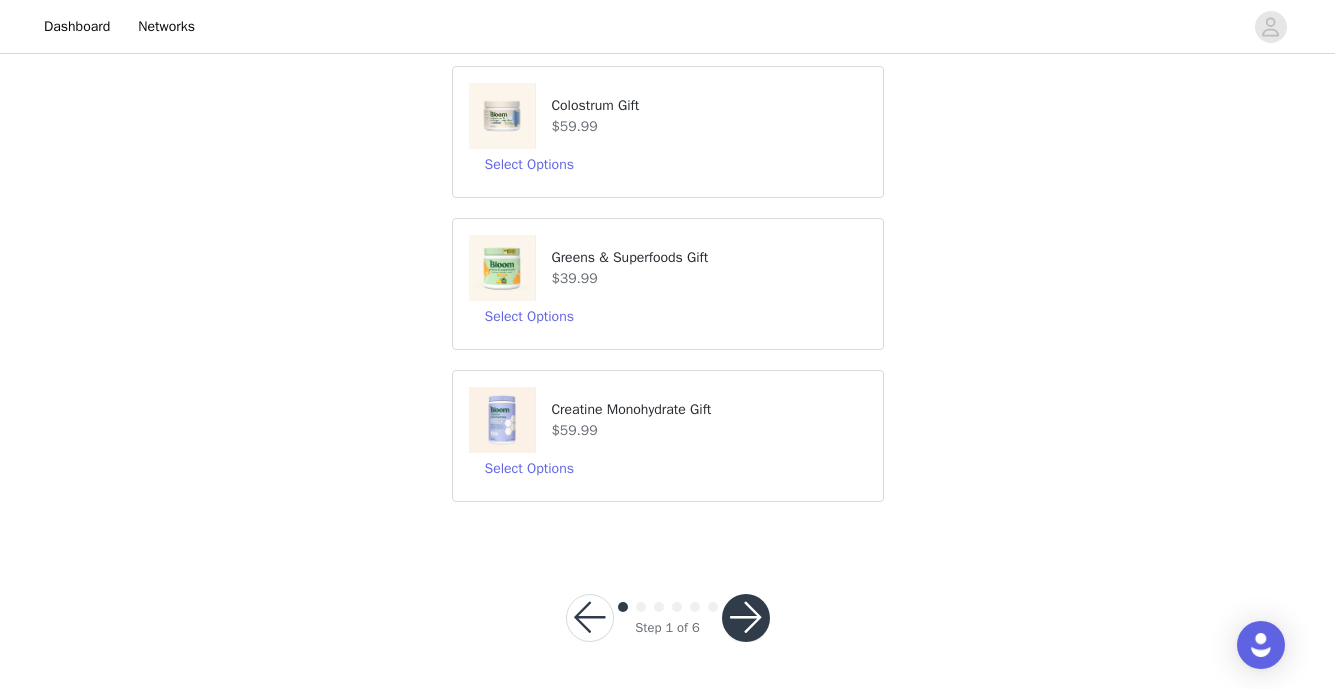 type 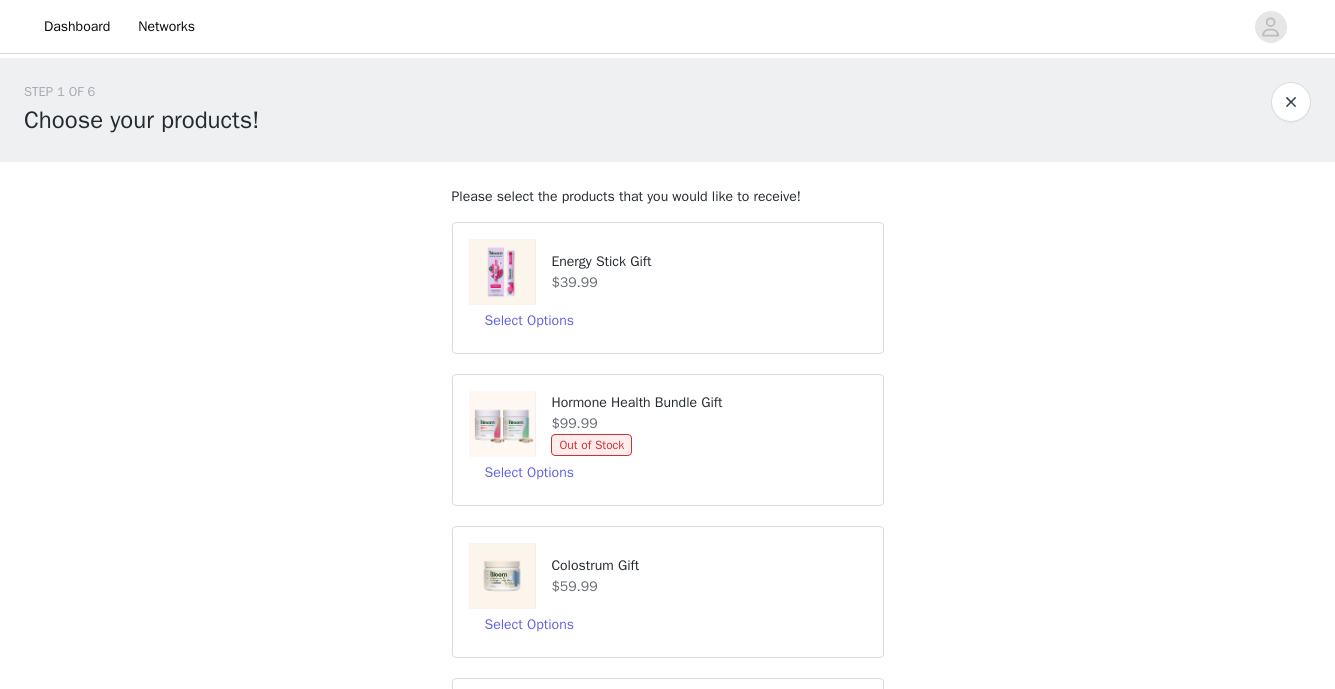 scroll, scrollTop: 460, scrollLeft: 0, axis: vertical 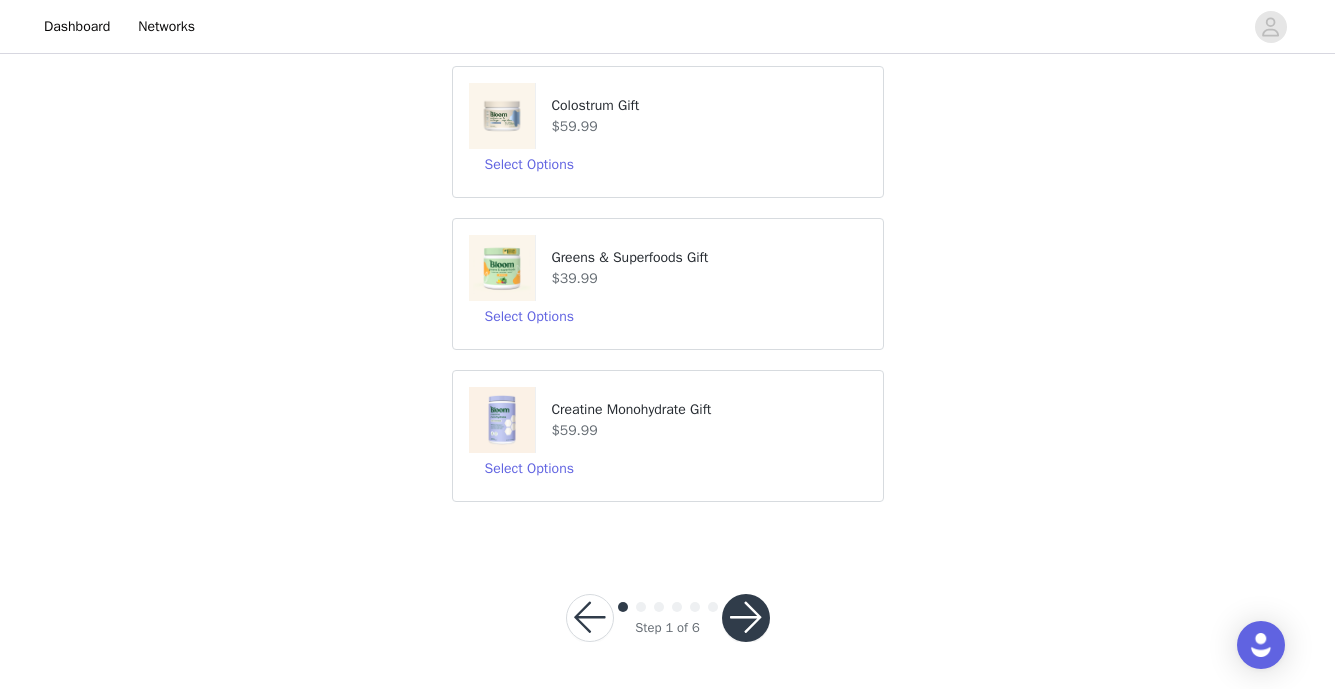 click on "Select Options" at bounding box center [668, 317] 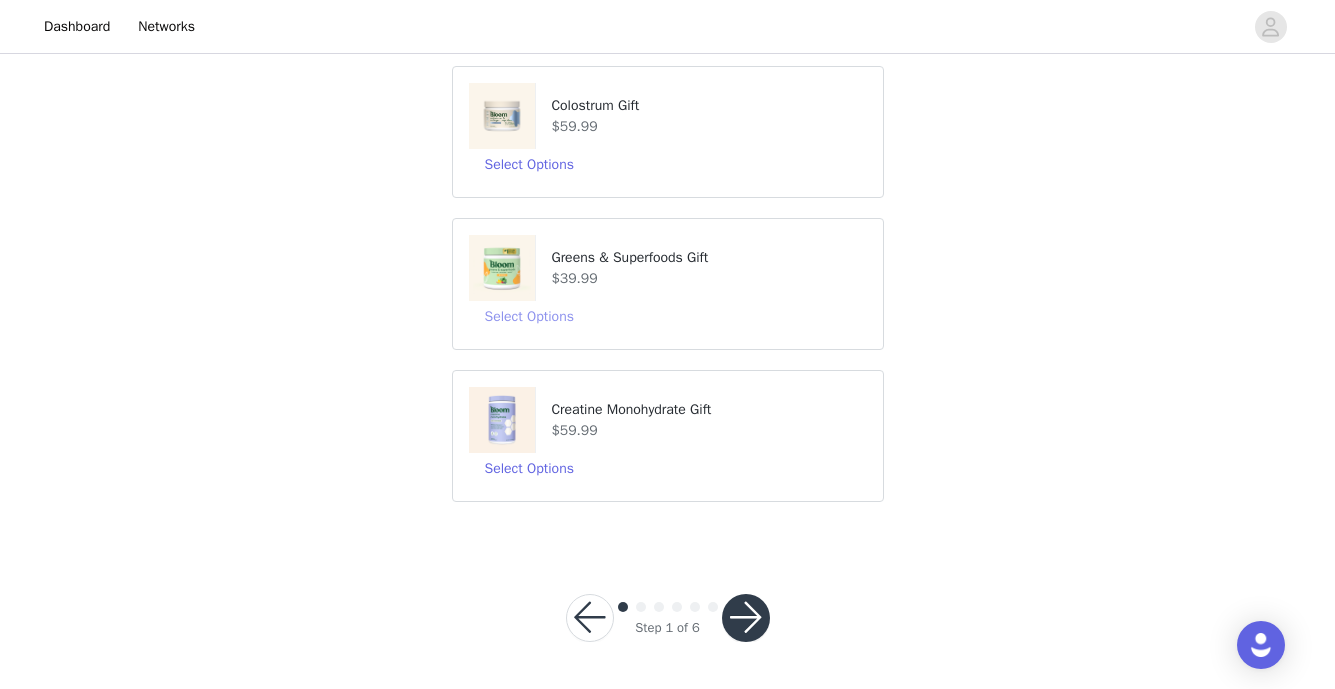 click on "Select Options" at bounding box center (529, 317) 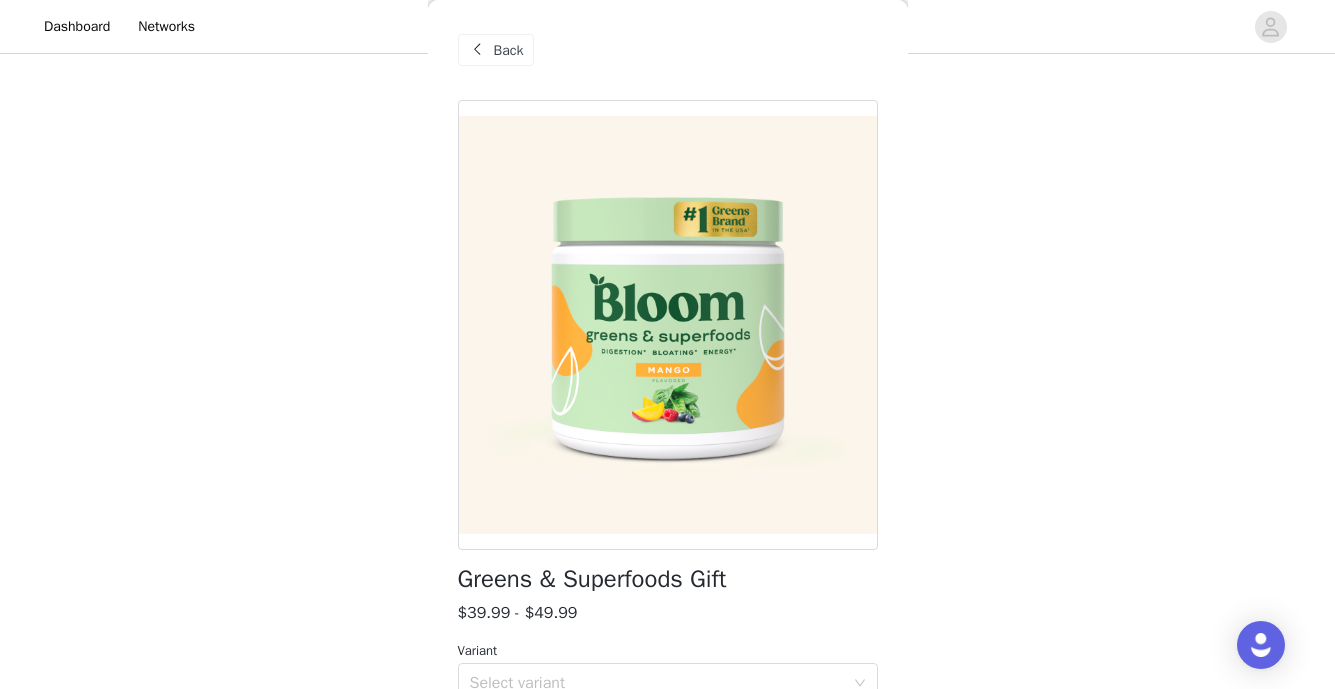 scroll, scrollTop: 97, scrollLeft: 0, axis: vertical 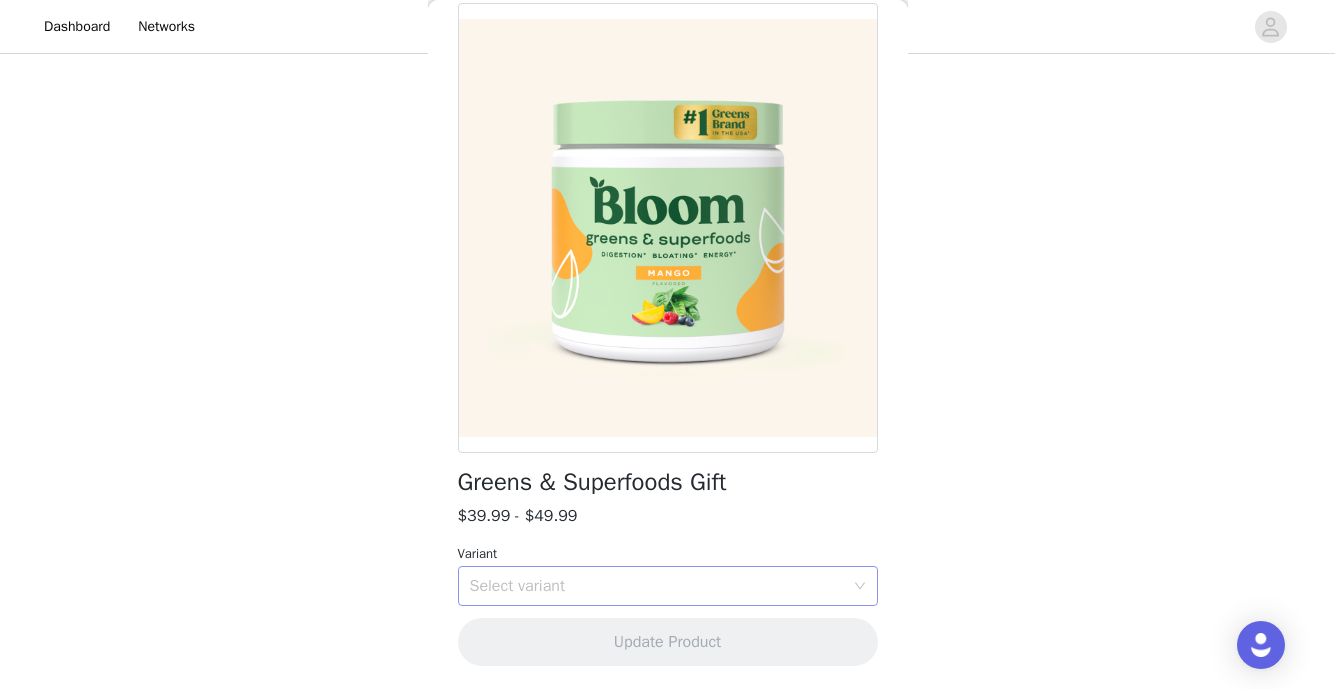 click on "Select variant" at bounding box center [661, 586] 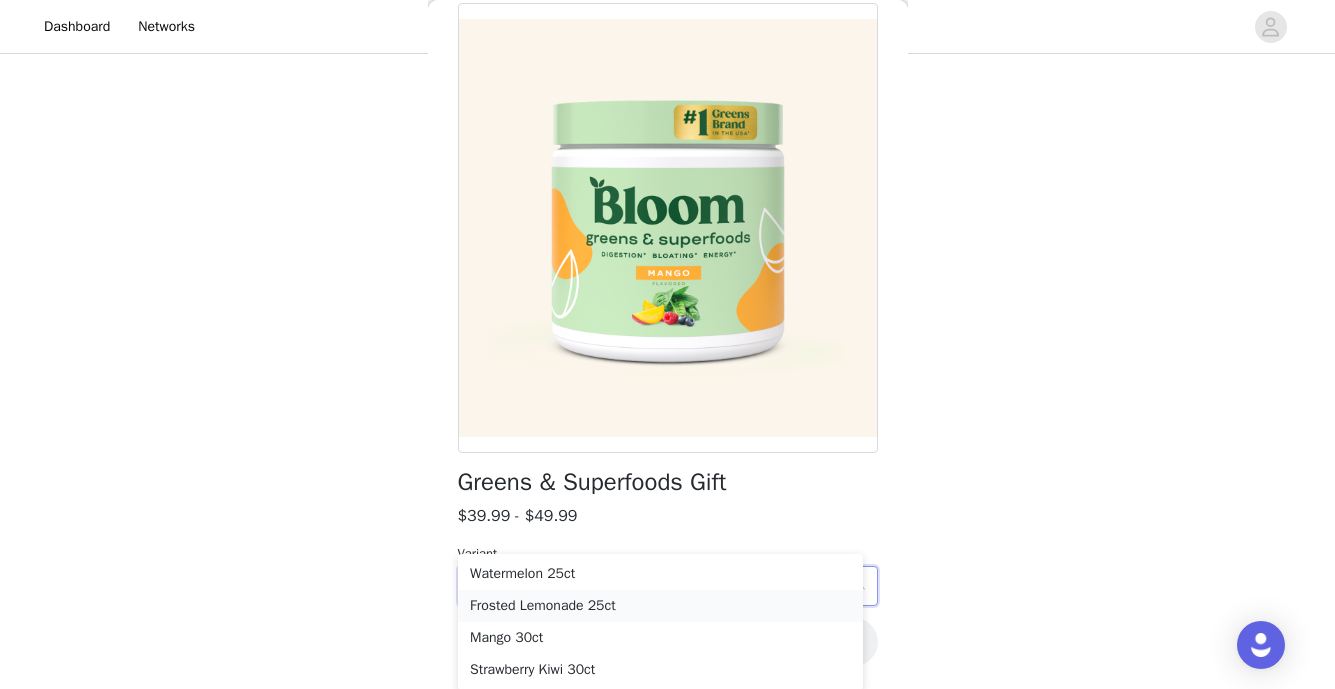 scroll, scrollTop: 517, scrollLeft: 0, axis: vertical 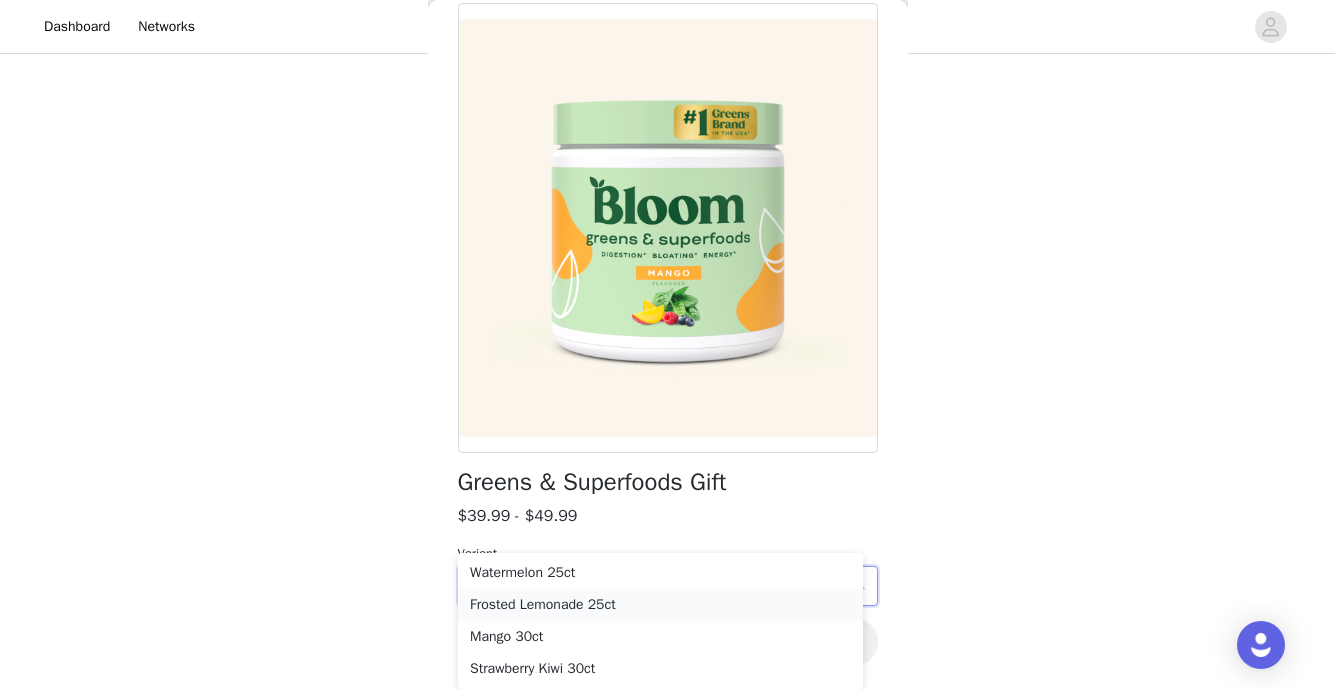 click on "Frosted Lemonade 25ct" at bounding box center (660, 605) 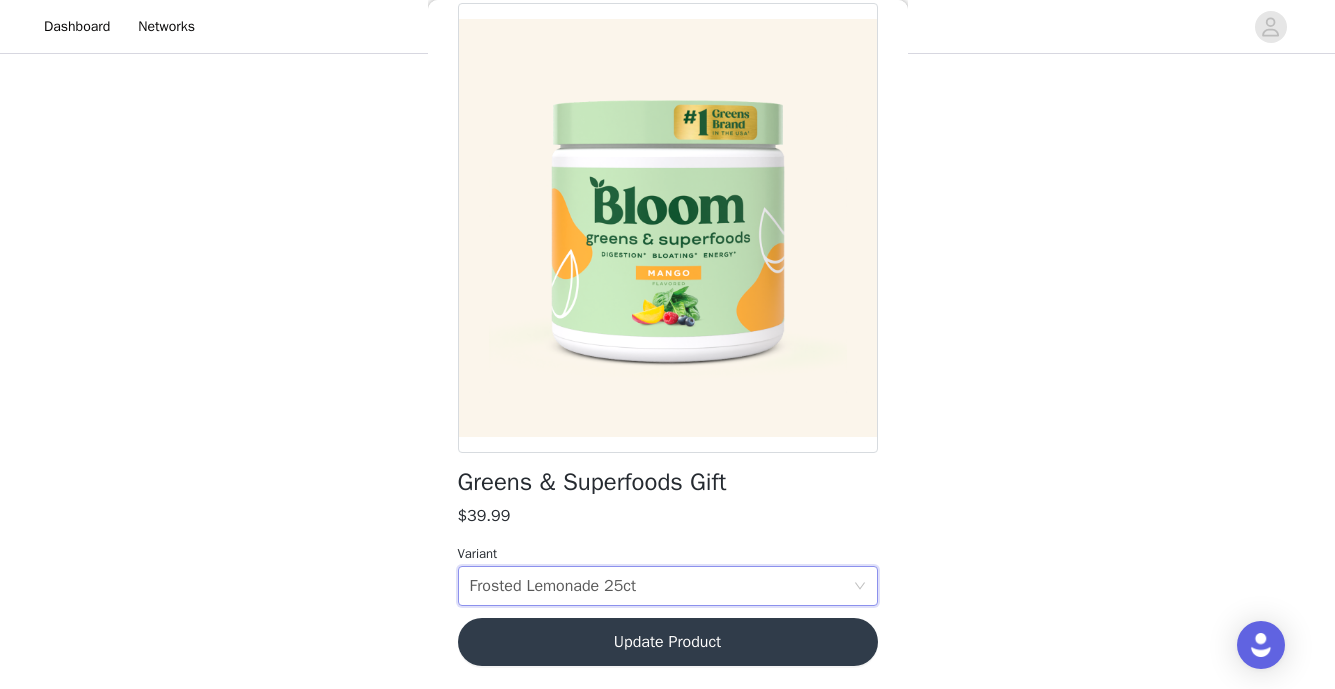 scroll, scrollTop: 460, scrollLeft: 0, axis: vertical 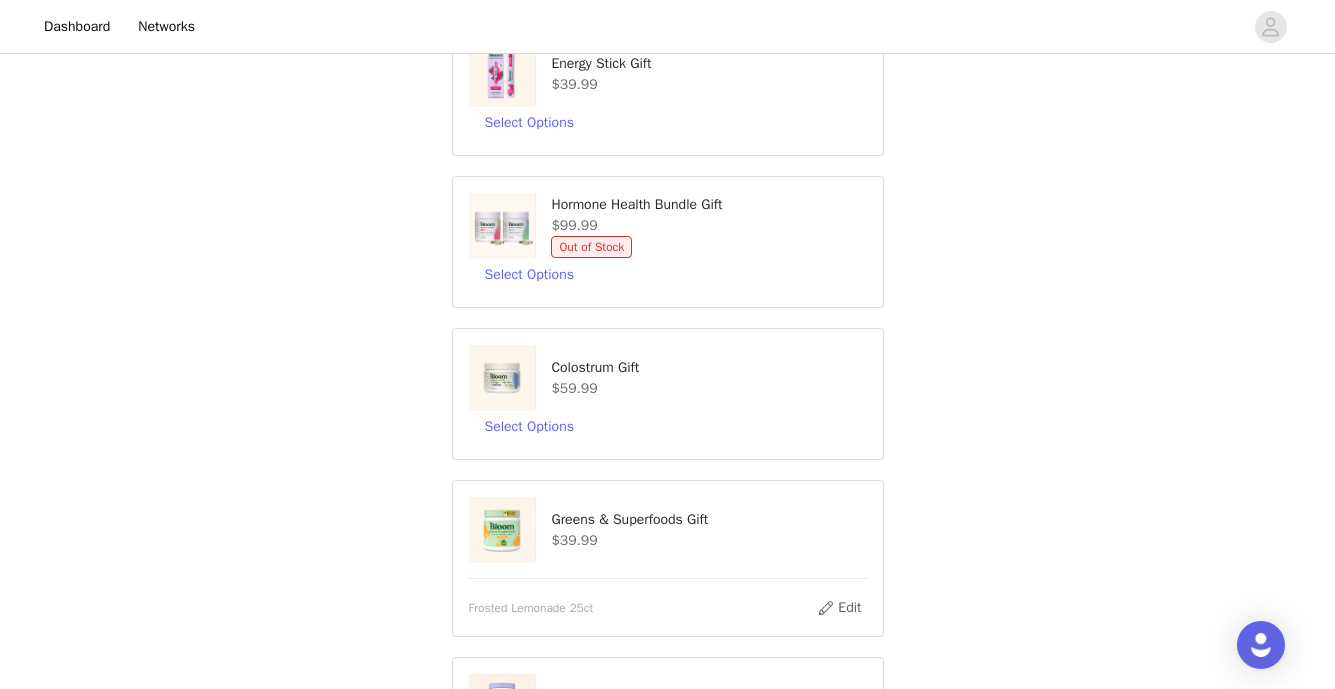click on "Colostrum Gift" at bounding box center [708, 367] 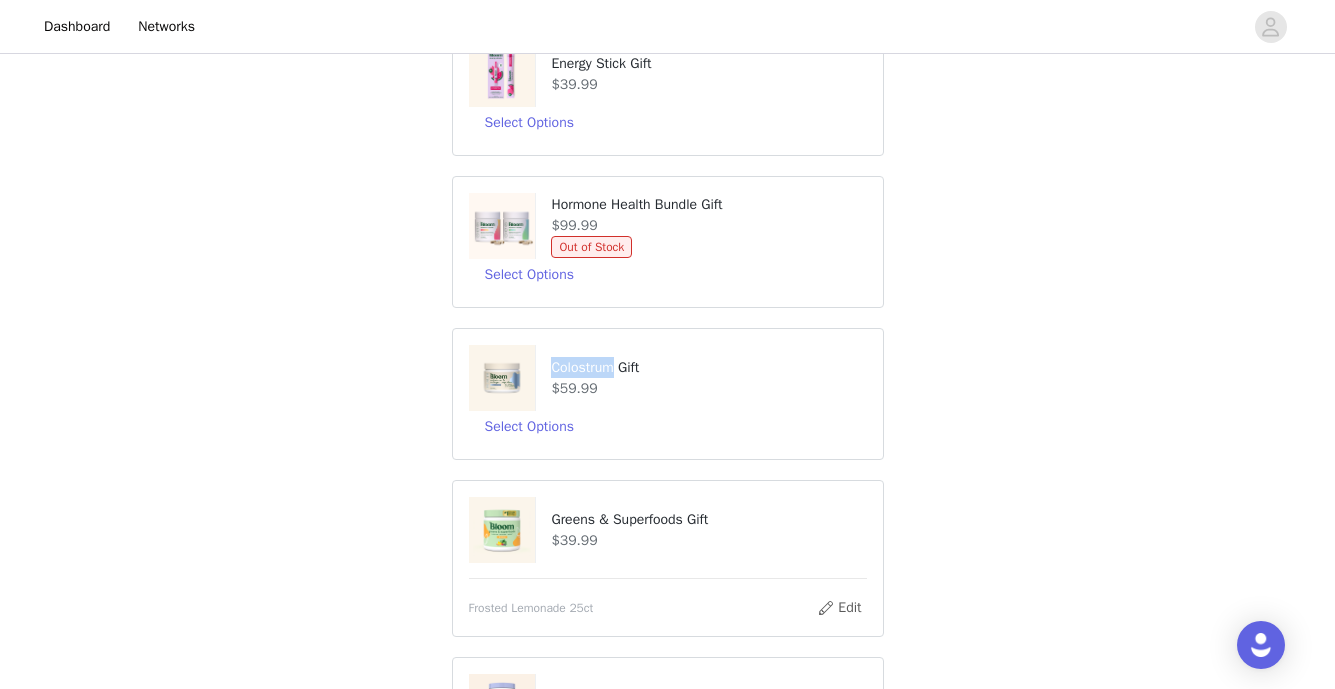 click on "Colostrum Gift" at bounding box center [708, 367] 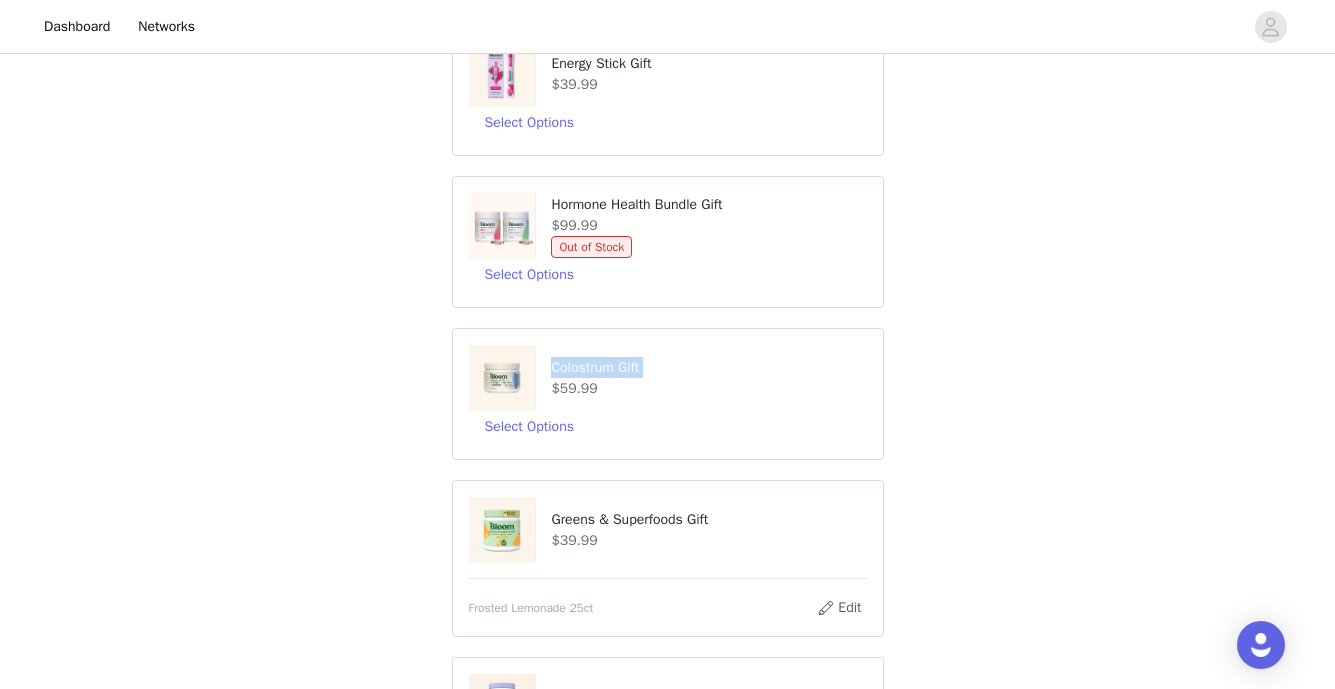 click on "Colostrum Gift" at bounding box center (708, 367) 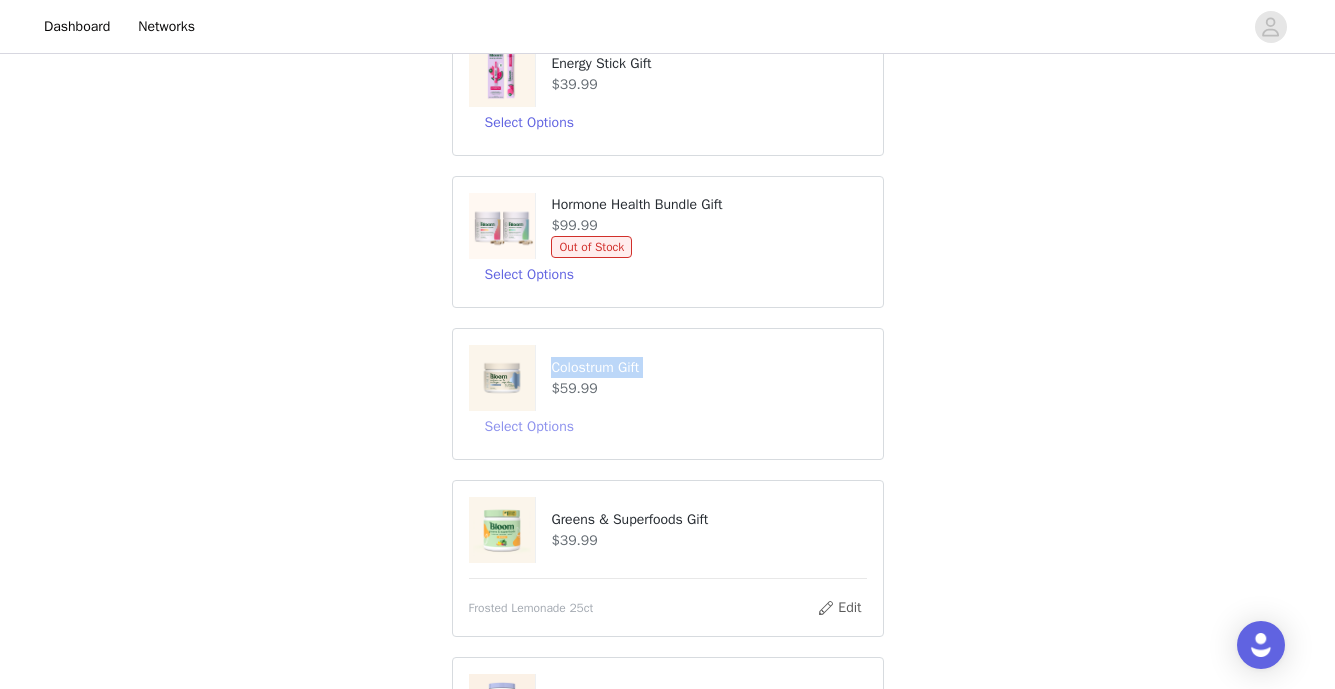 click on "Select Options" at bounding box center (529, 427) 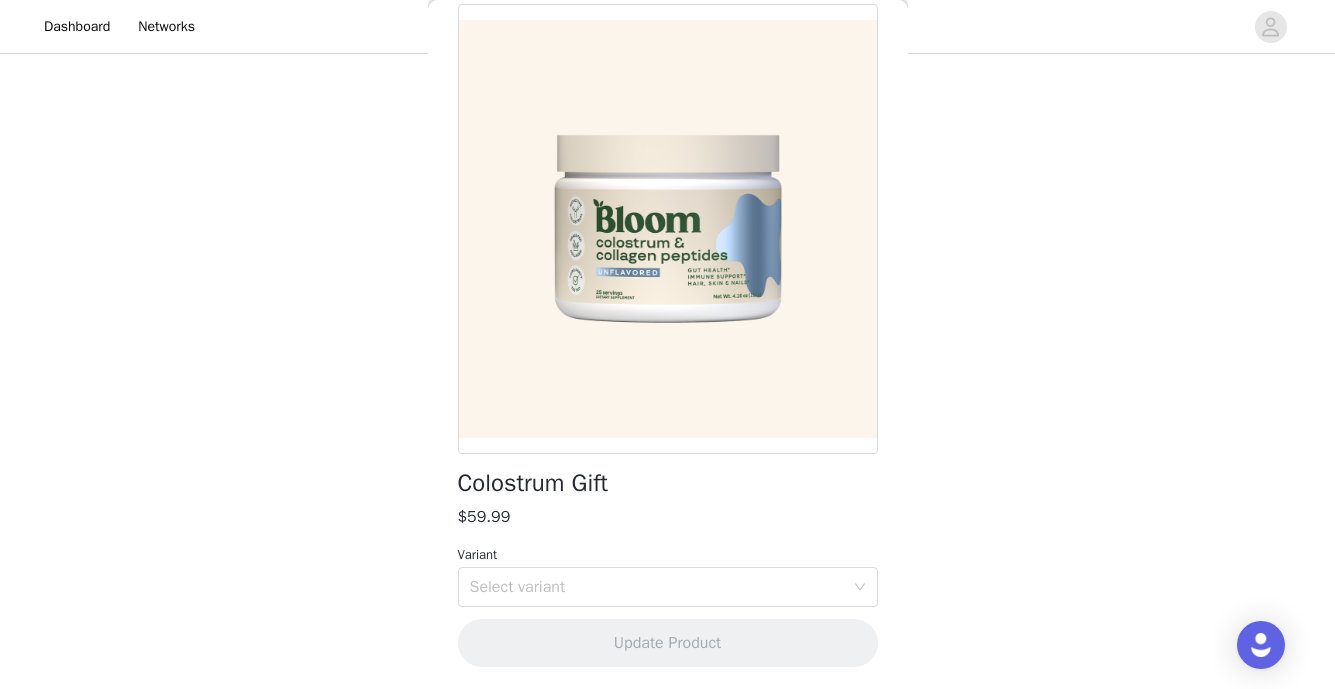 scroll, scrollTop: 95, scrollLeft: 0, axis: vertical 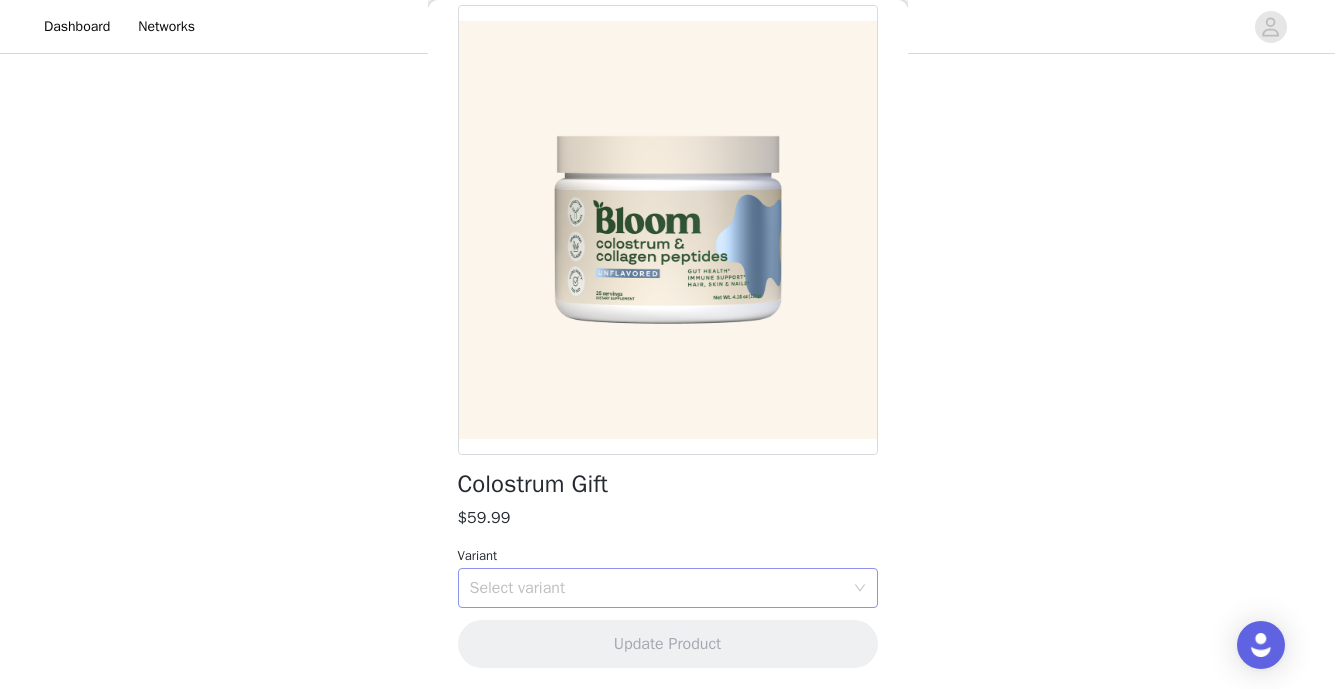 click on "Select variant" at bounding box center [657, 588] 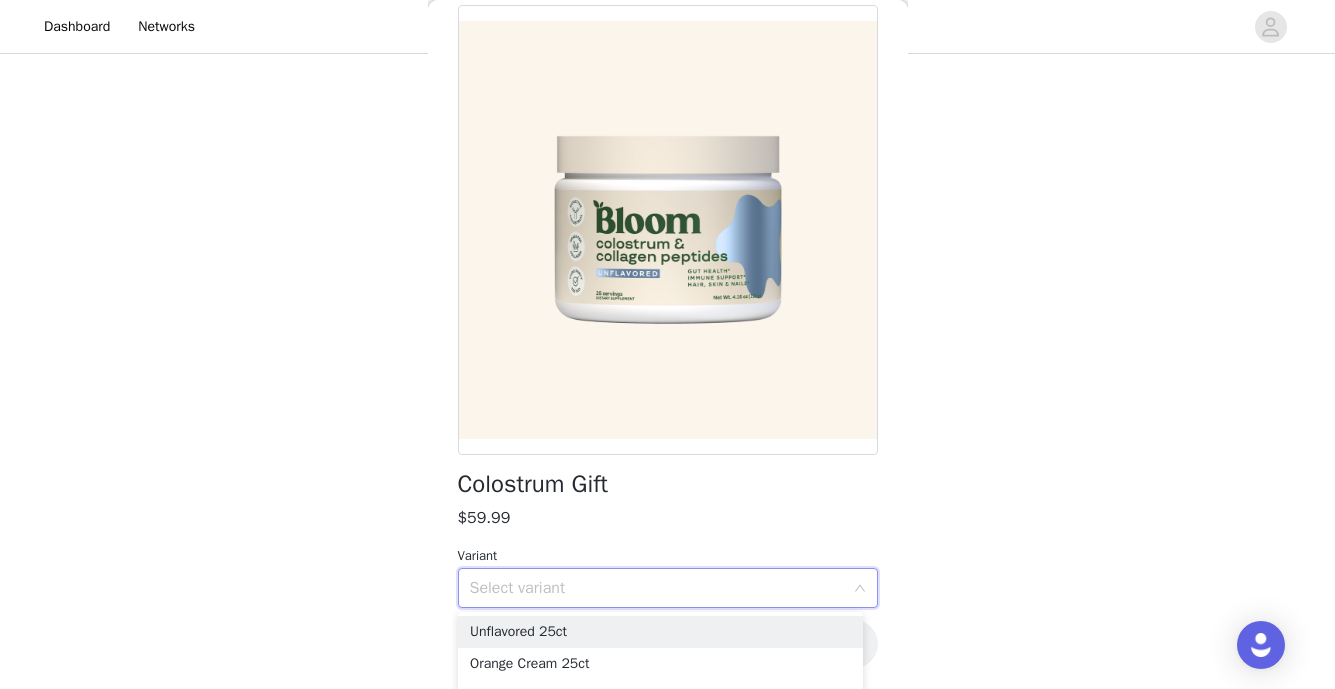 scroll, scrollTop: 97, scrollLeft: 0, axis: vertical 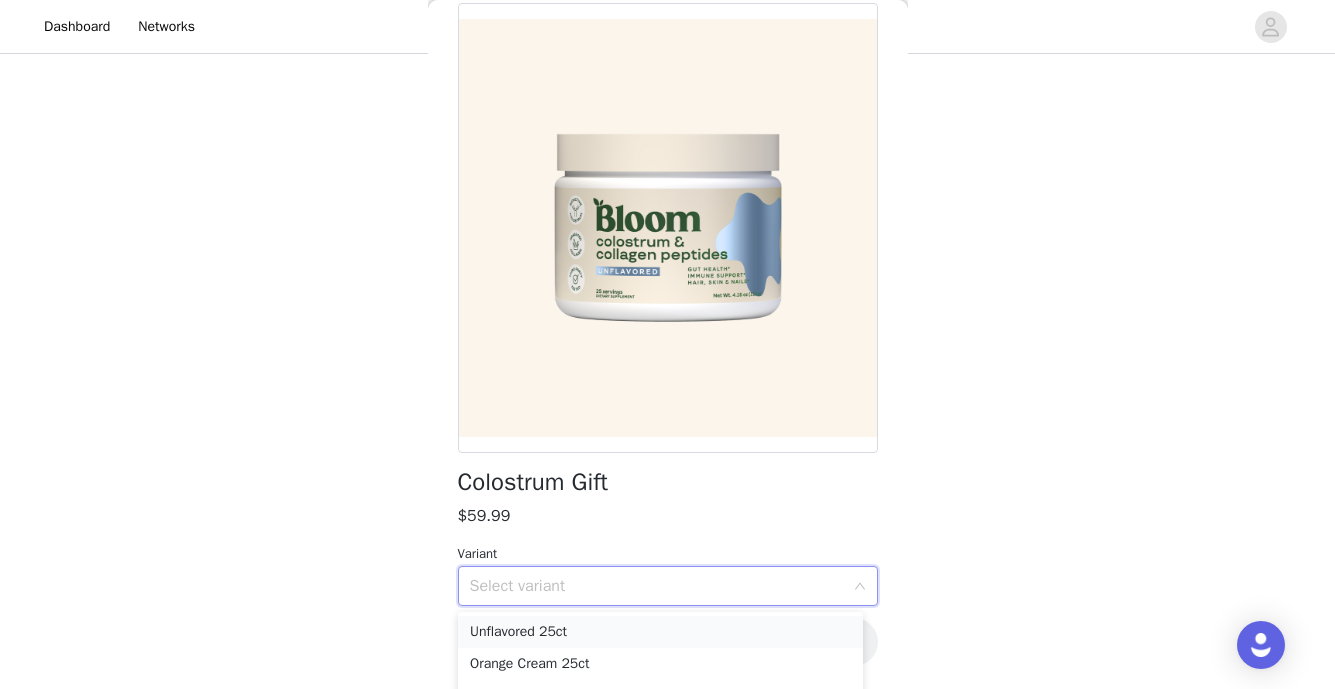 click on "Unflavored 25ct" at bounding box center (660, 632) 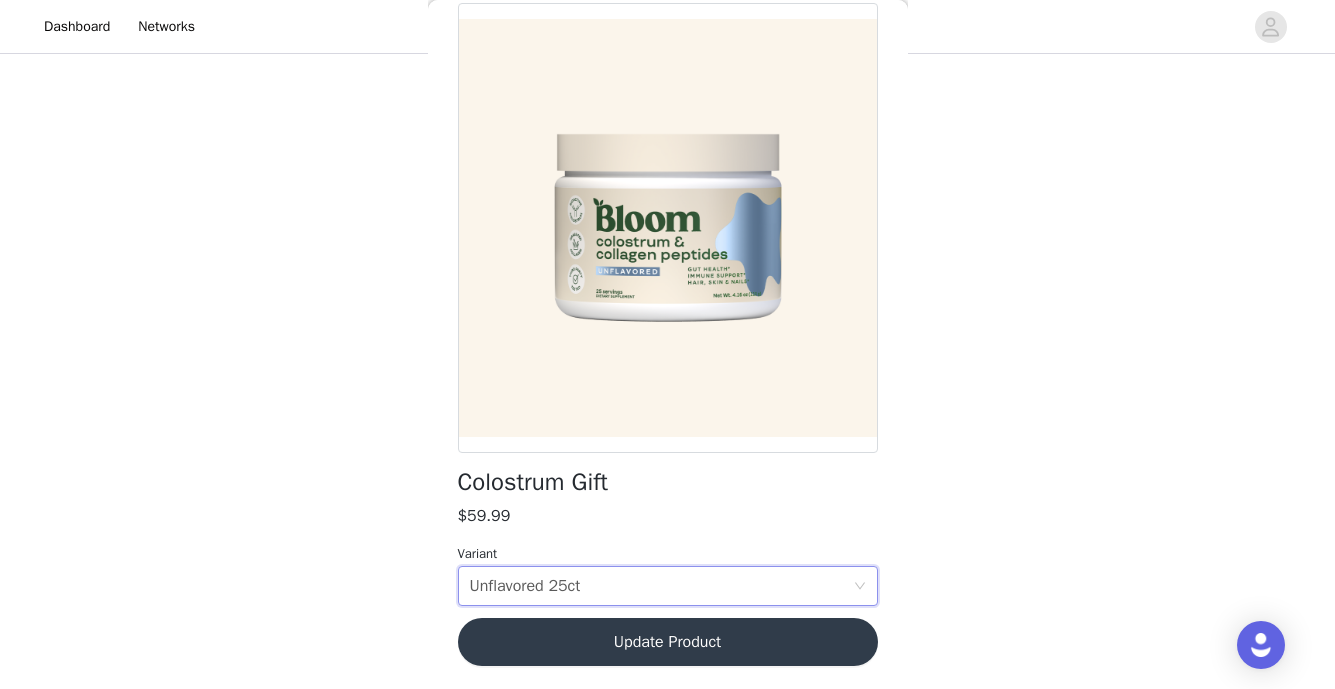 click on "Update Product" at bounding box center [668, 642] 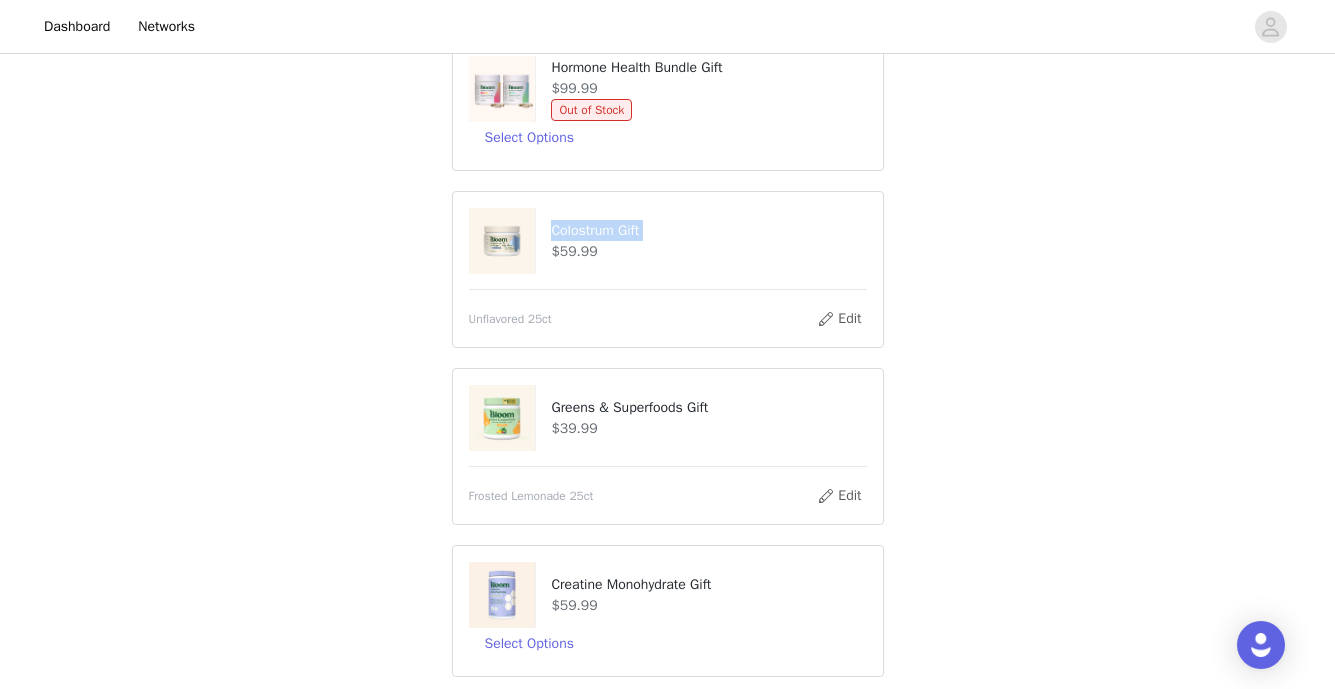 scroll, scrollTop: 337, scrollLeft: 0, axis: vertical 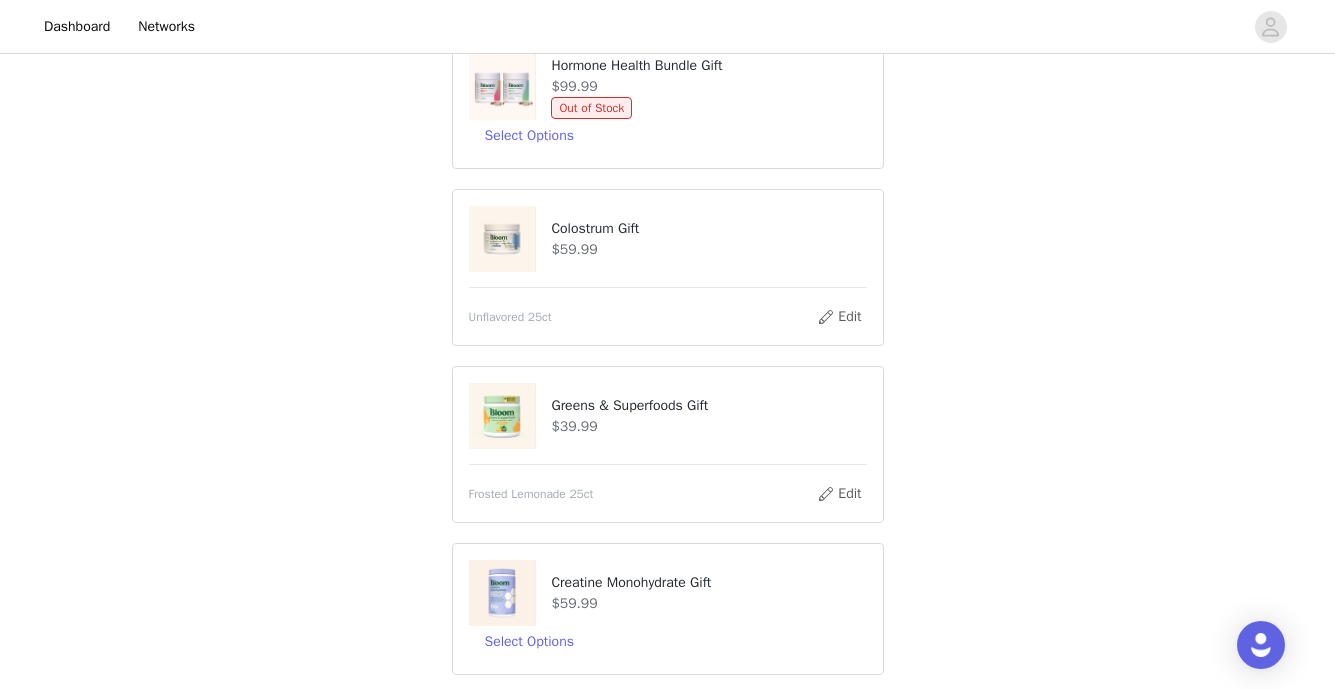 click on "STEP 1 OF 6
Choose your products!
Please select the products that you would like to receive!                 Energy Stick Gift     $39.99     Select Options         Hormone Health Bundle Gift     $99.99    Out of Stock    Select Options         Colostrum Gift     $59.99       Unflavored 25ct       Edit       Greens & Superfoods Gift     $39.99       Frosted Lemonade 25ct       Edit       Creatine Monohydrate Gift     $59.99     Select Options" at bounding box center (667, 220) 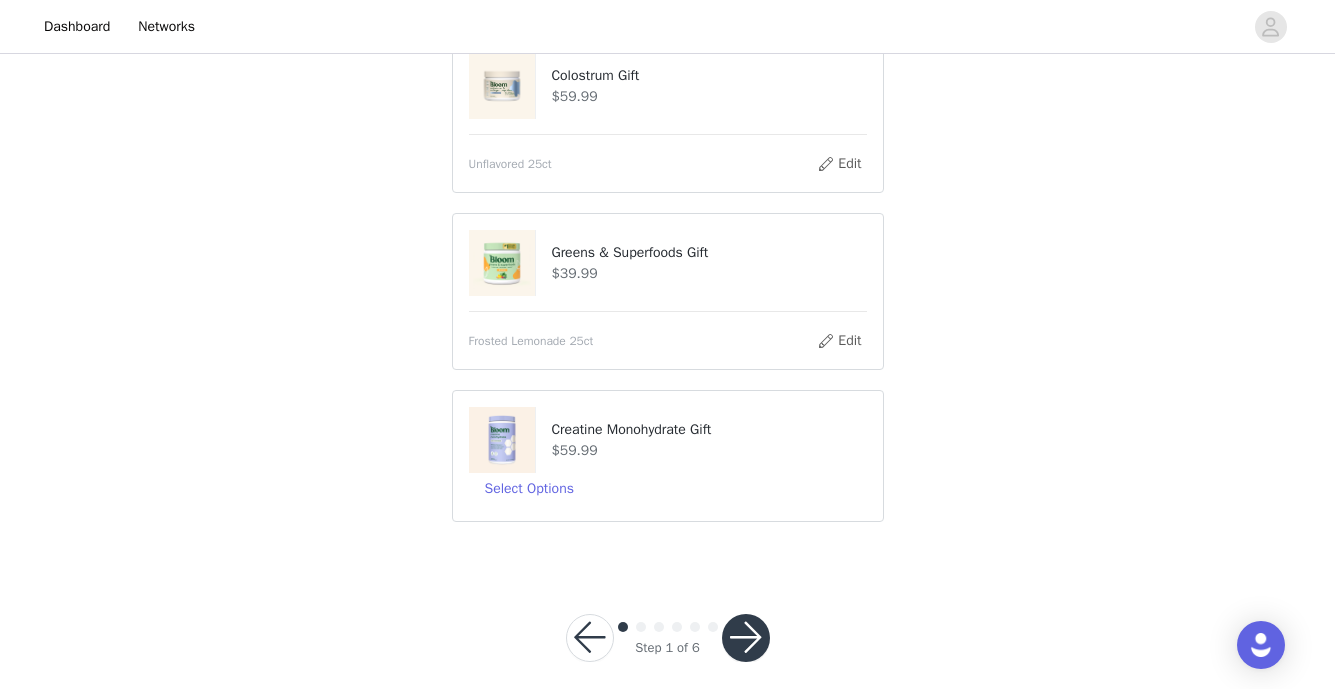 scroll, scrollTop: 510, scrollLeft: 0, axis: vertical 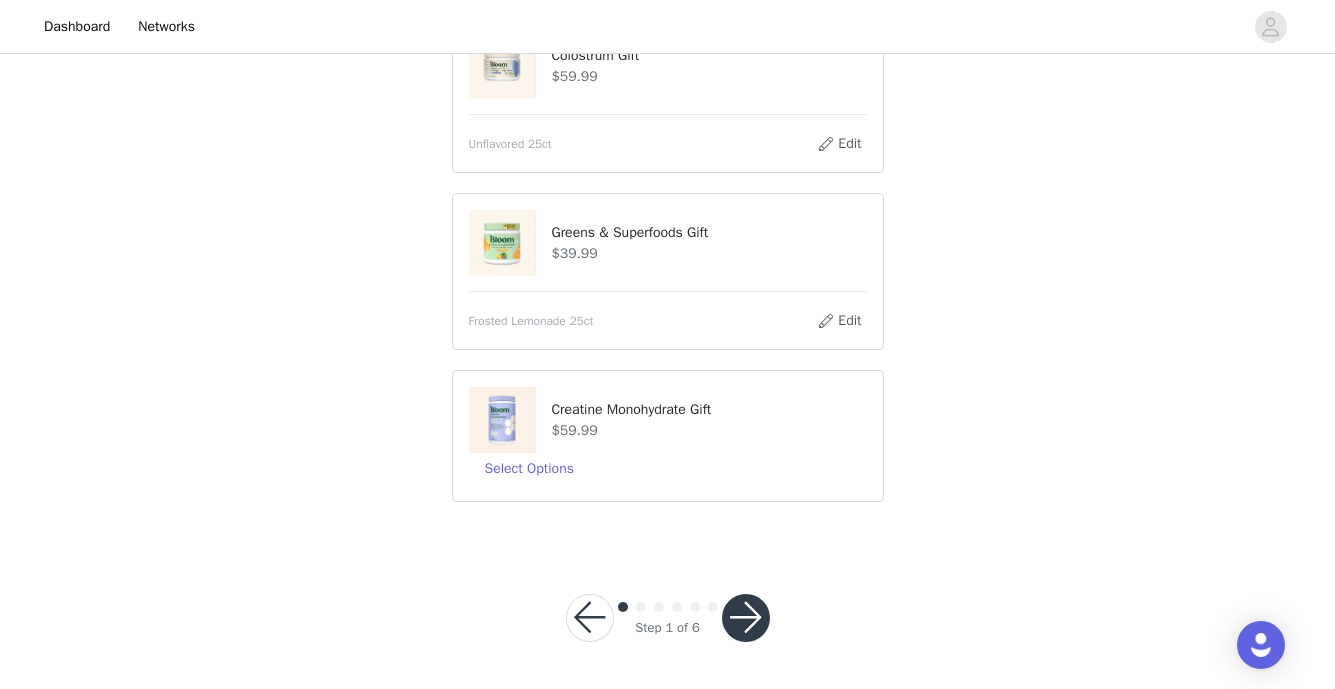 click on "Greens & Superfoods Gift     $39.99" at bounding box center (668, 243) 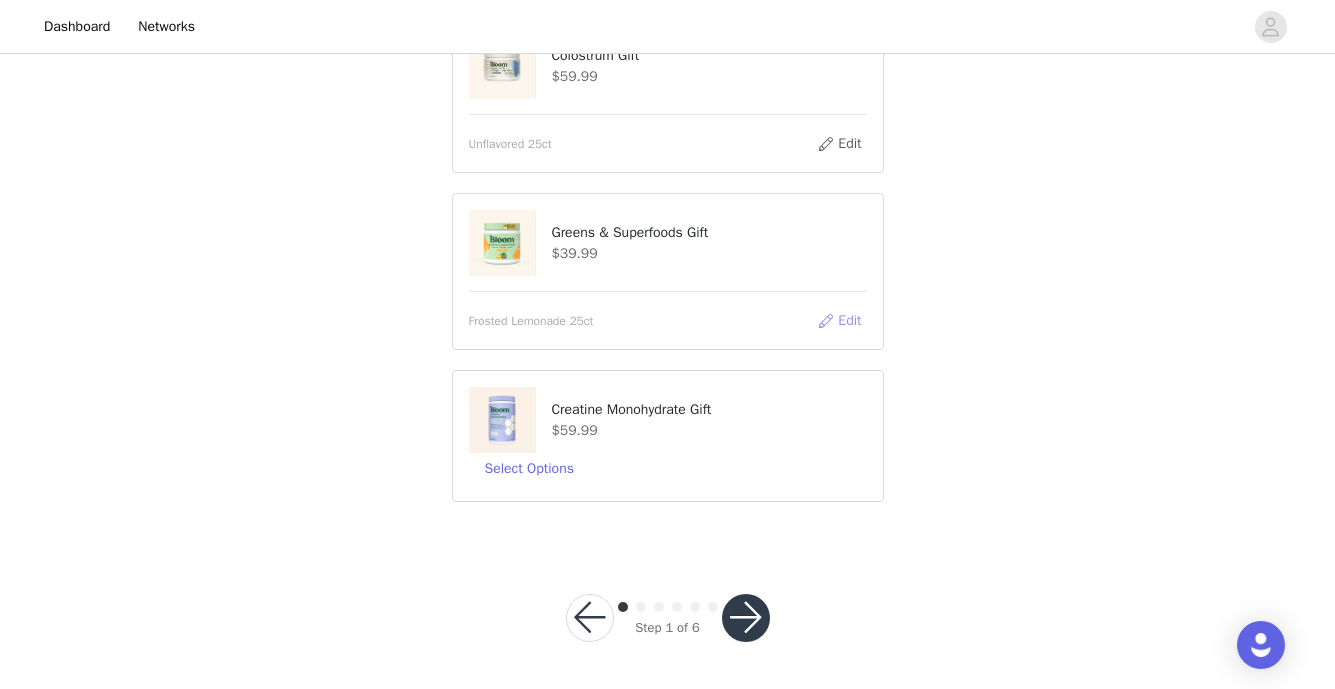 click on "Edit" at bounding box center [839, 321] 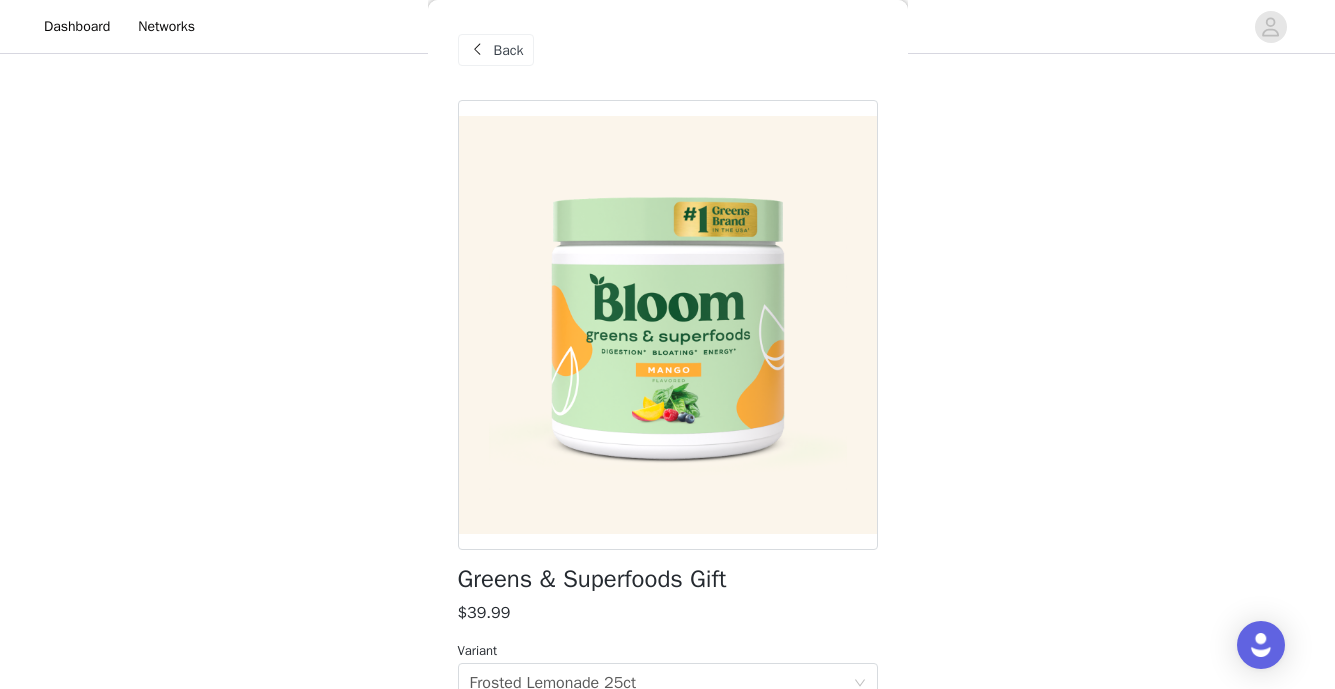 scroll, scrollTop: 97, scrollLeft: 0, axis: vertical 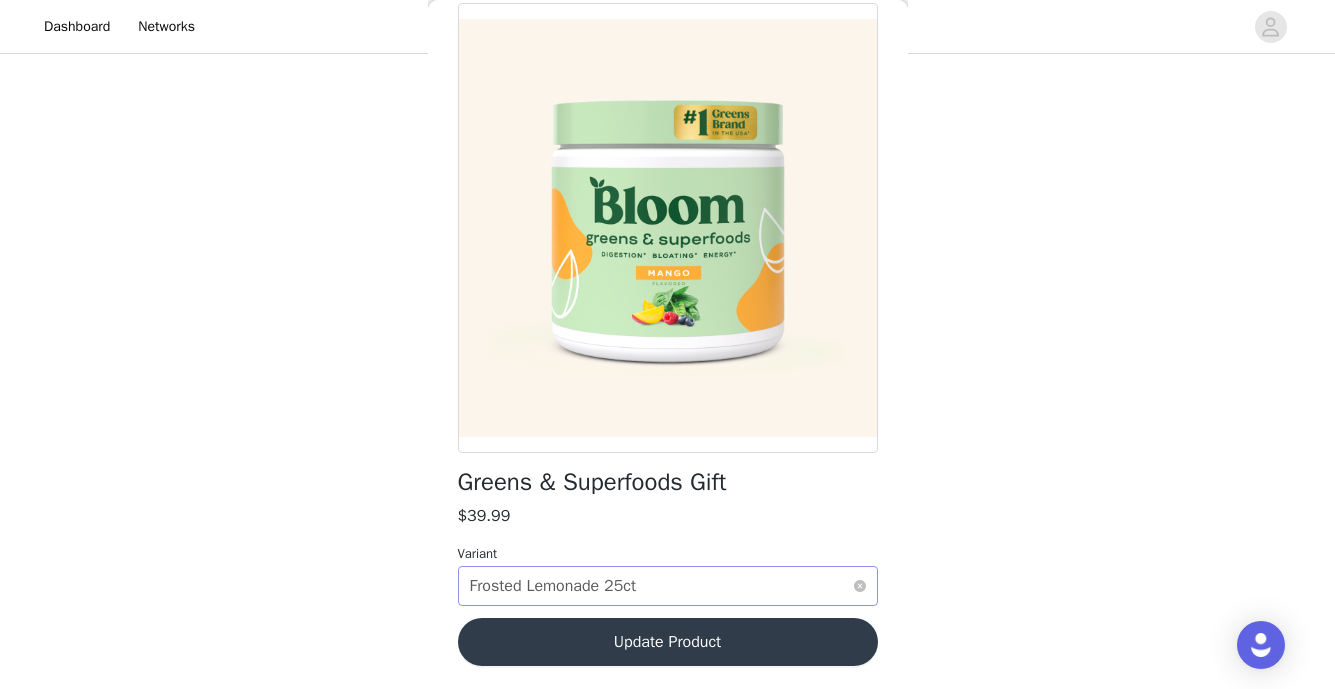 click on "Frosted Lemonade 25ct" at bounding box center (553, 586) 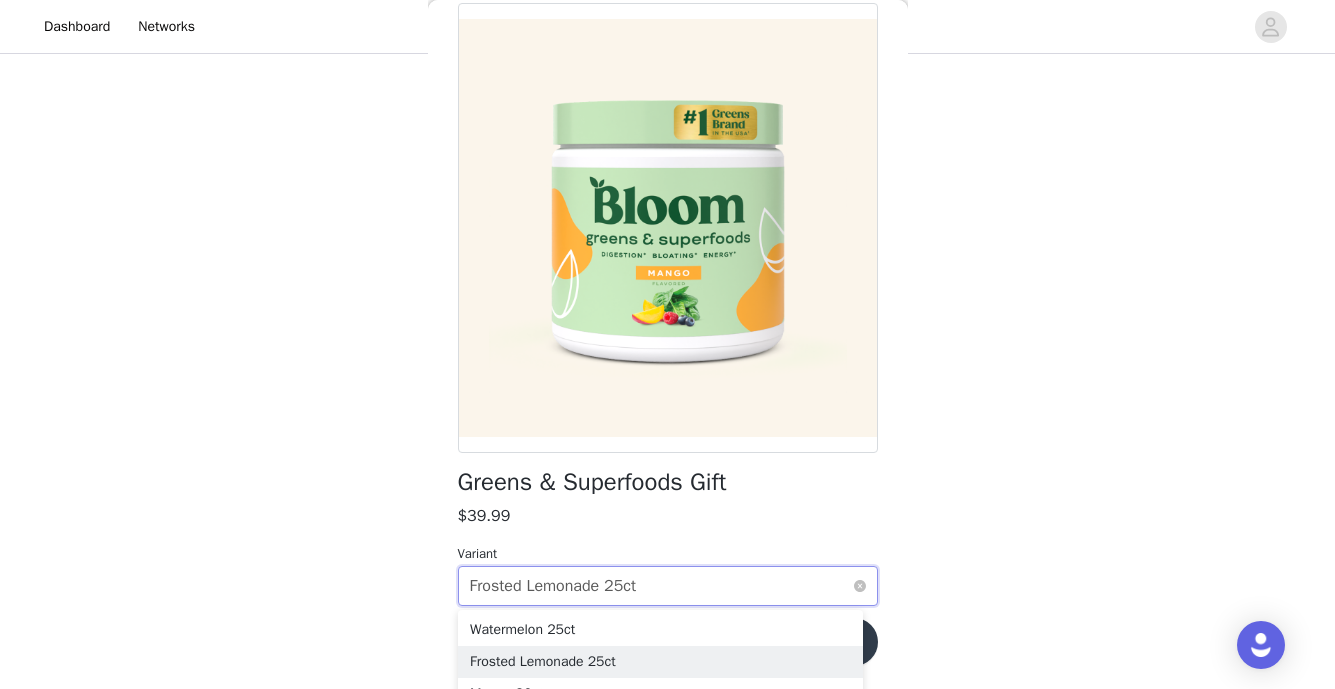 scroll, scrollTop: 567, scrollLeft: 0, axis: vertical 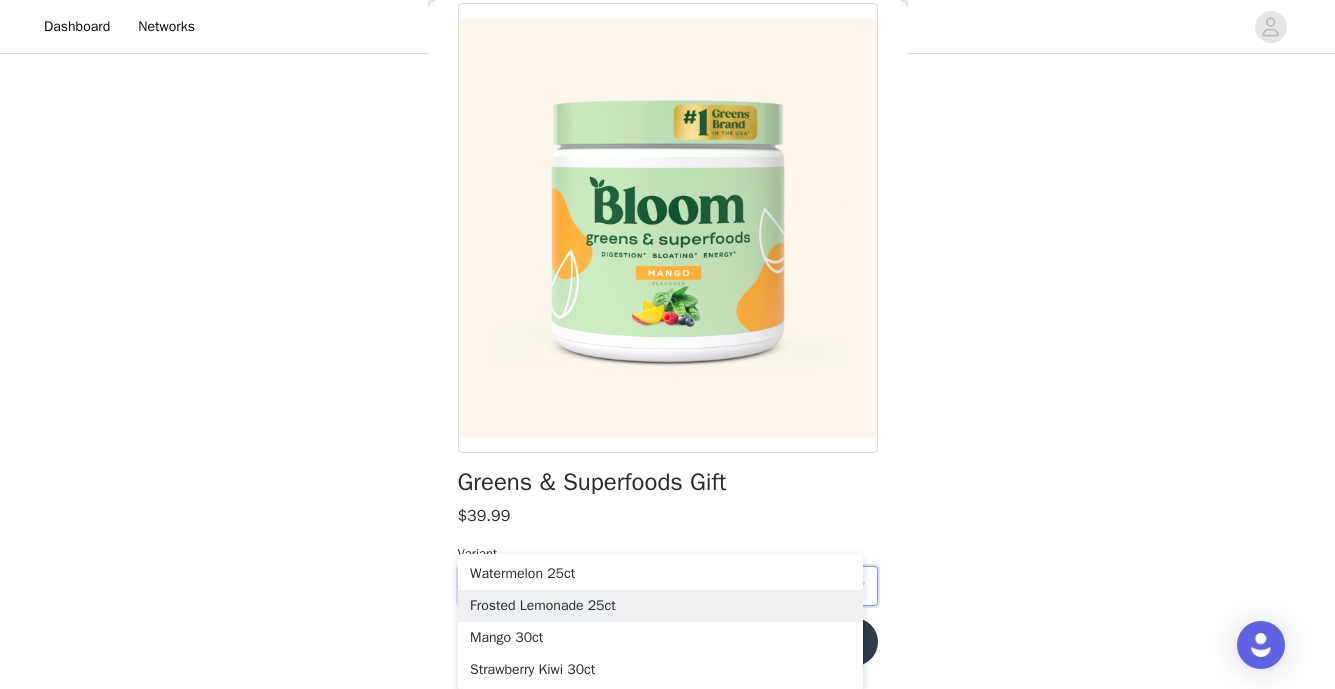 click on "STEP 1 OF 6
Choose your products!
Please select the products that you would like to receive!                 Energy Stick Gift     $39.99     Select Options         Hormone Health Bundle Gift     $99.99    Out of Stock    Select Options         Colostrum Gift     $59.99       Unflavored 25ct       Edit       Greens & Superfoods Gift     $39.99       Frosted Lemonade 25ct       Edit       Creatine Monohydrate Gift     $59.99     Select Options             Back     Greens & Superfoods Gift       $39.99         Variant   Select variant Frosted Lemonade 25ct     Update Product
Step 1 of 6" at bounding box center [667, 63] 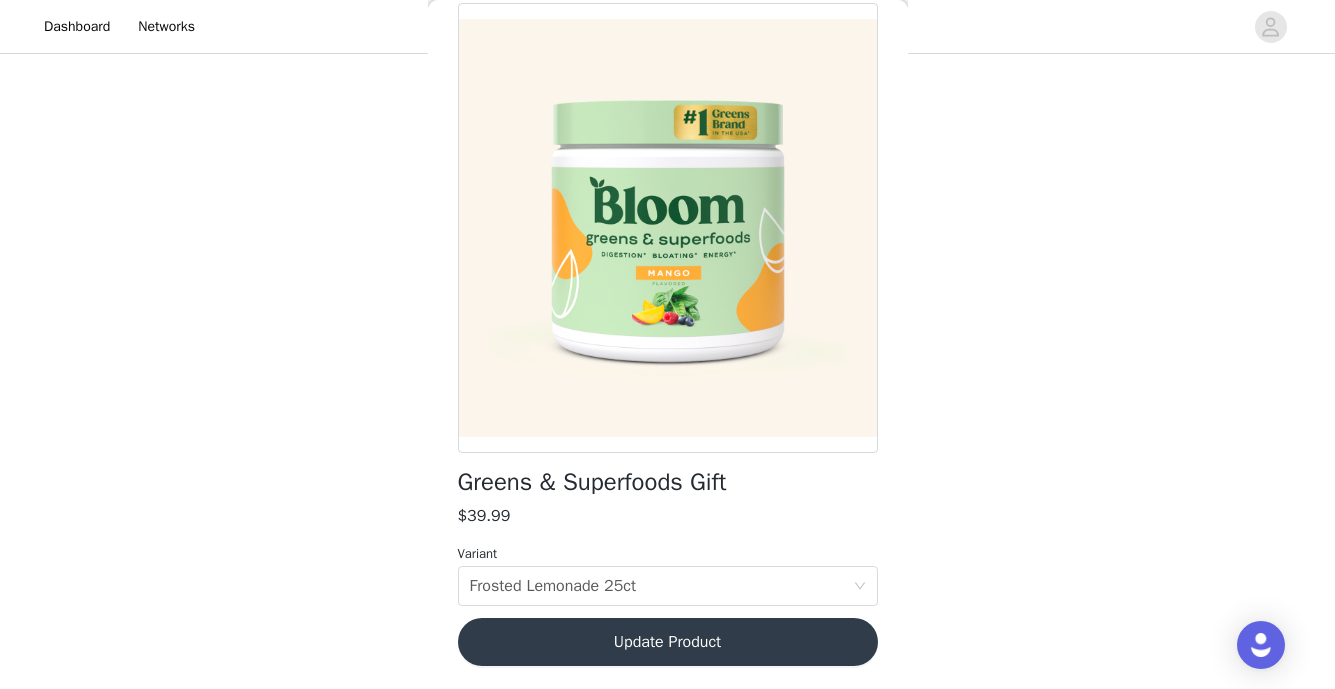 scroll, scrollTop: 510, scrollLeft: 0, axis: vertical 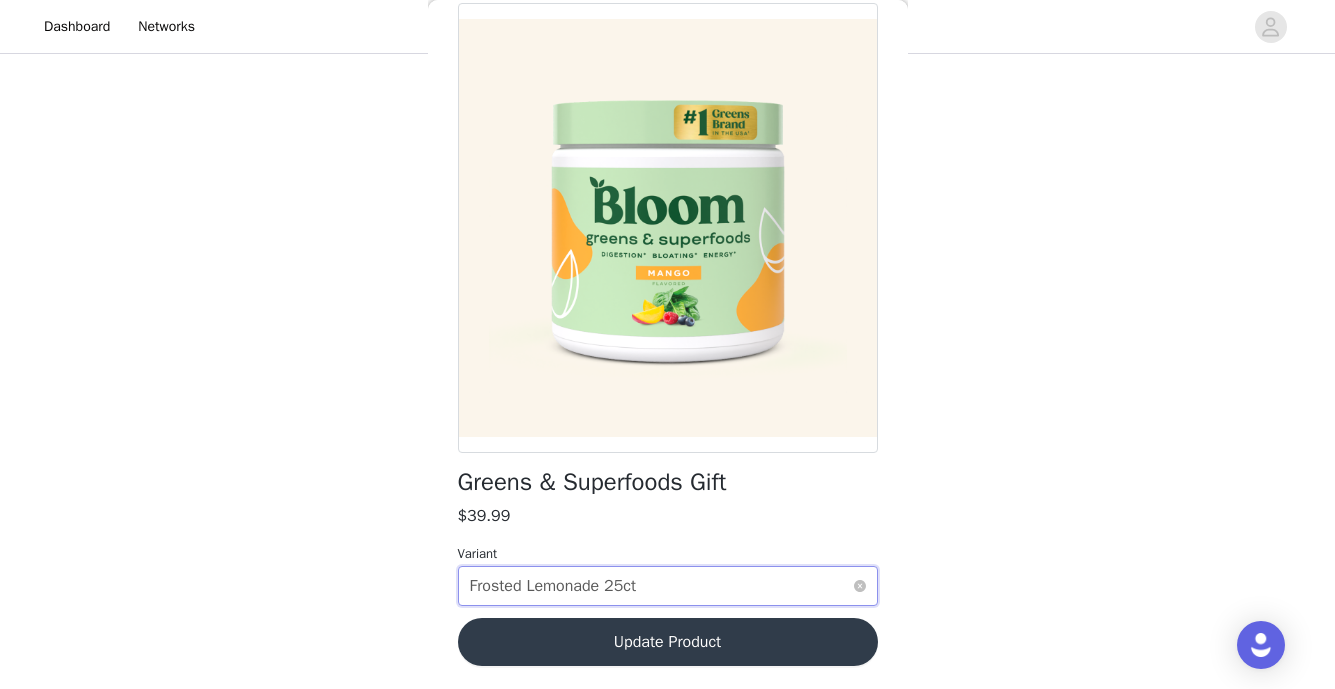 click on "Frosted Lemonade 25ct" at bounding box center [553, 586] 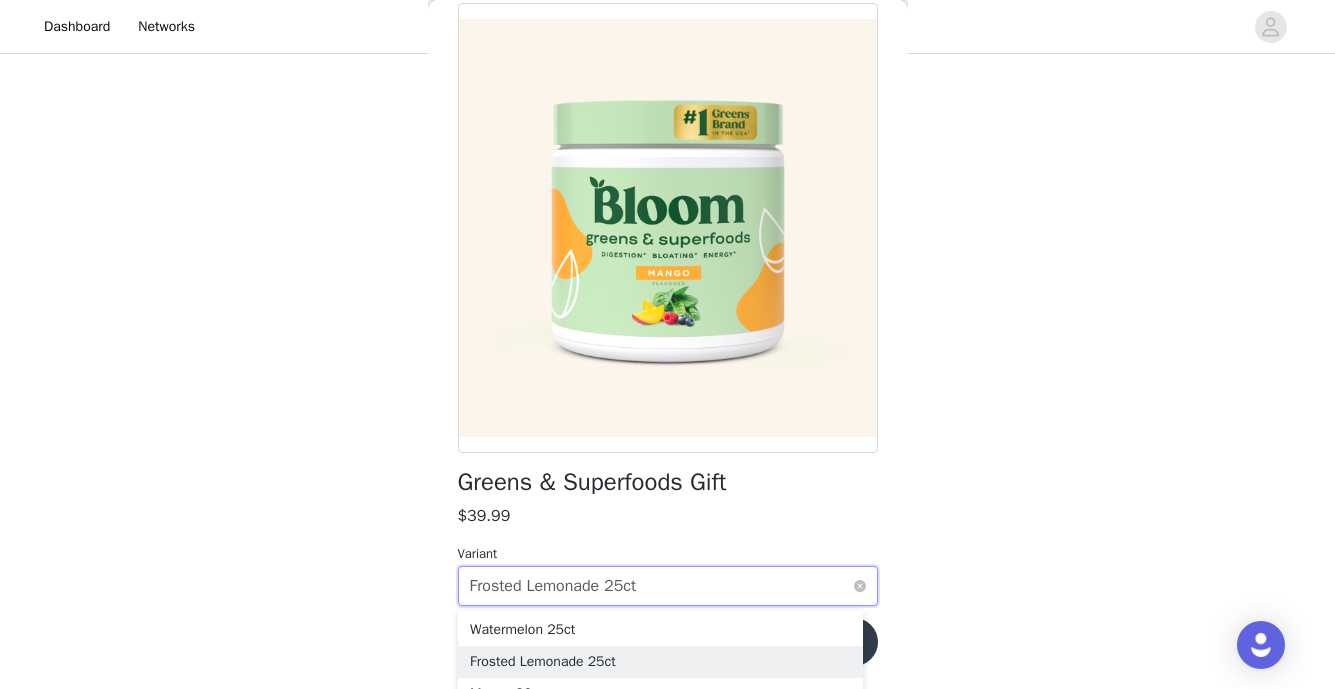 scroll, scrollTop: 567, scrollLeft: 0, axis: vertical 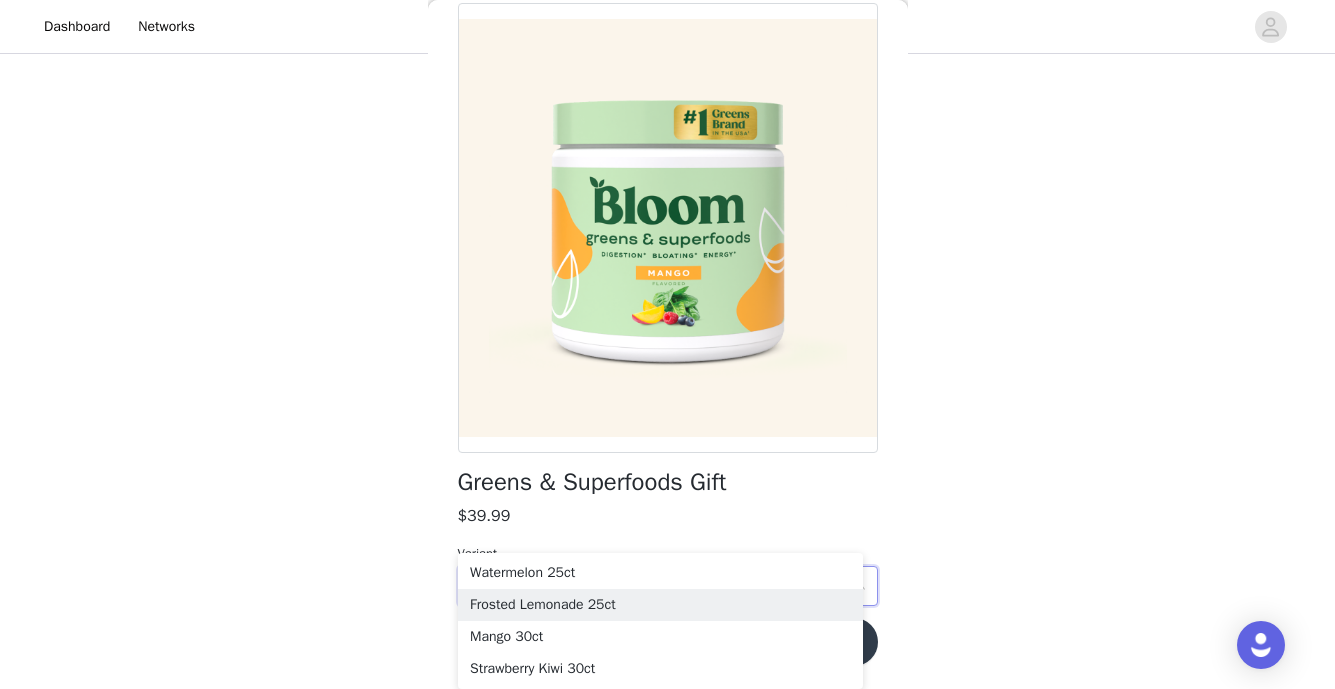 click on "STEP 1 OF 6
Choose your products!
Please select the products that you would like to receive!                 Energy Stick Gift     $39.99     Select Options         Hormone Health Bundle Gift     $99.99    Out of Stock    Select Options         Colostrum Gift     $59.99       Unflavored 25ct       Edit       Greens & Superfoods Gift     $39.99       Frosted Lemonade 25ct       Edit       Creatine Monohydrate Gift     $59.99     Select Options             Back     Greens & Superfoods Gift       $39.99         Variant   Select variant Frosted Lemonade 25ct     Update Product
Step 1 of 6" at bounding box center (667, 62) 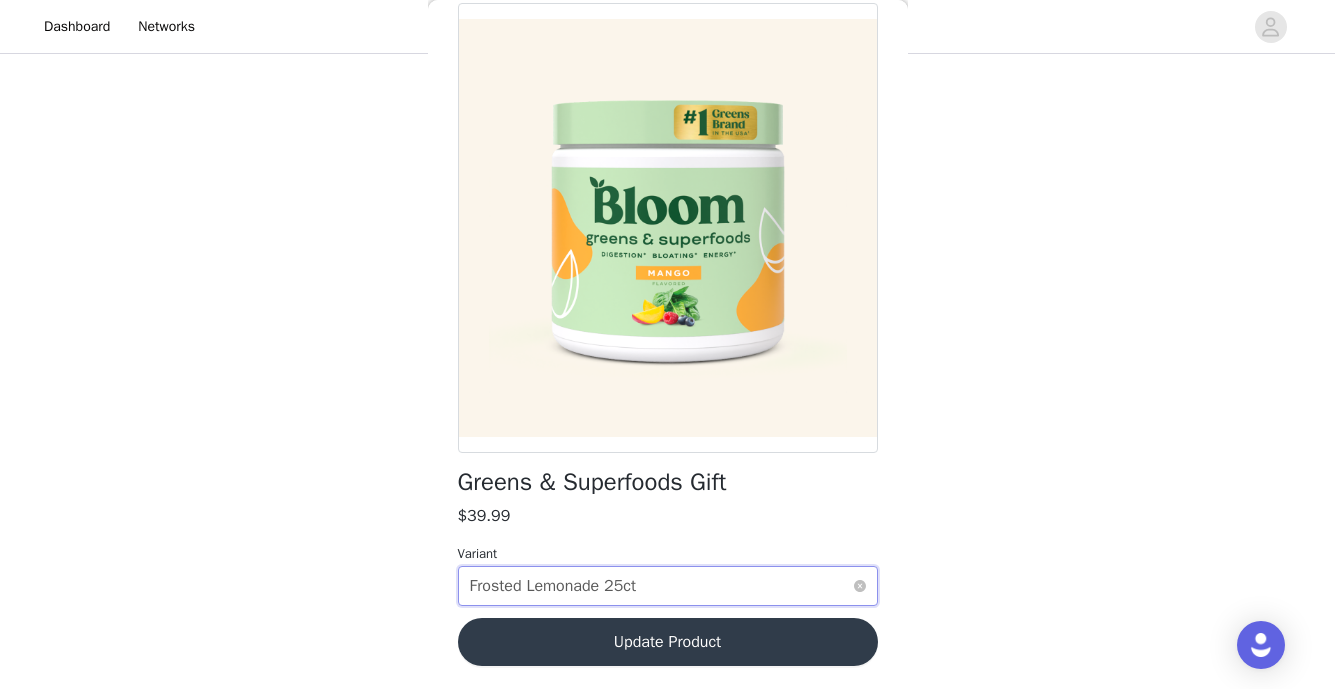 scroll, scrollTop: 510, scrollLeft: 0, axis: vertical 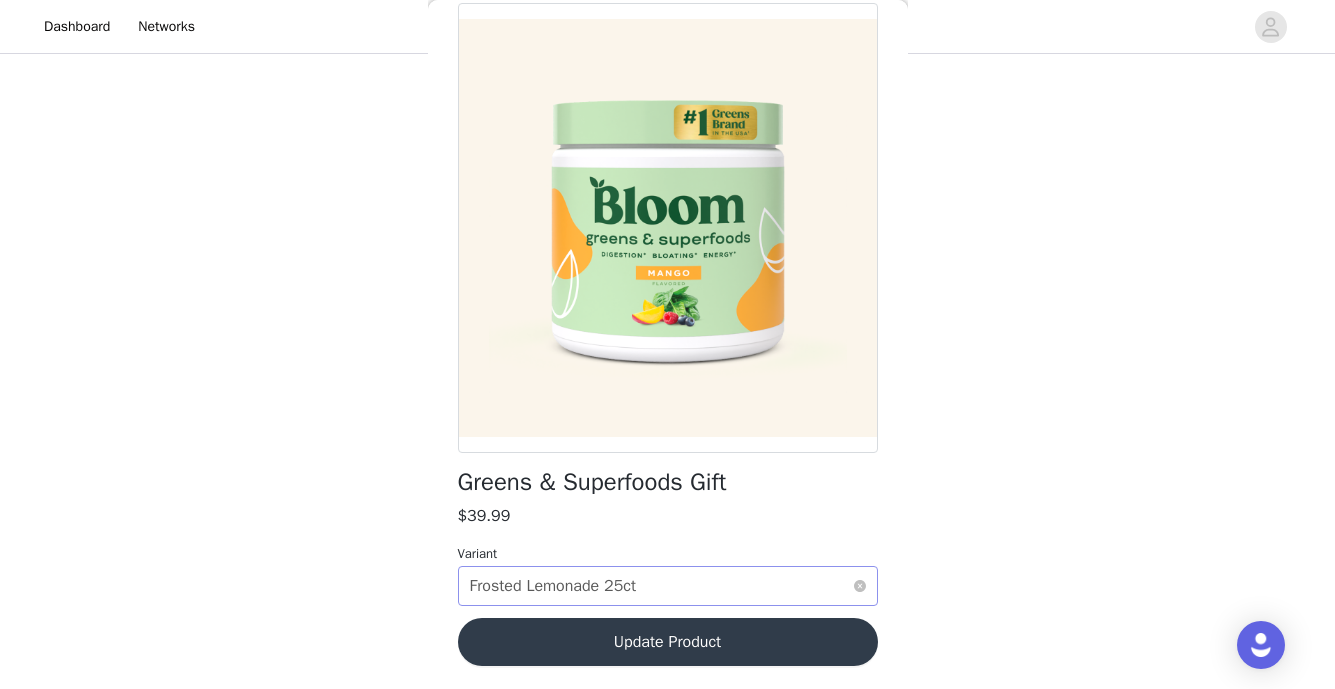 click on "Frosted Lemonade 25ct" at bounding box center [553, 586] 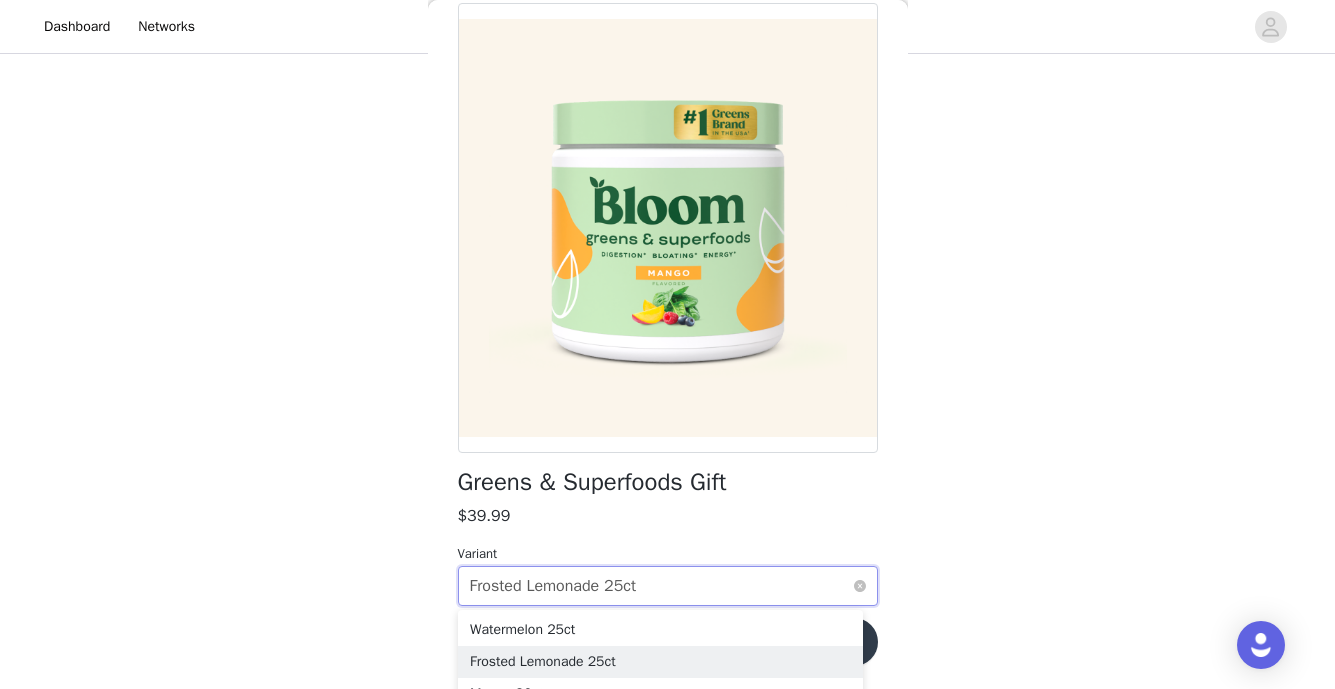 scroll, scrollTop: 567, scrollLeft: 0, axis: vertical 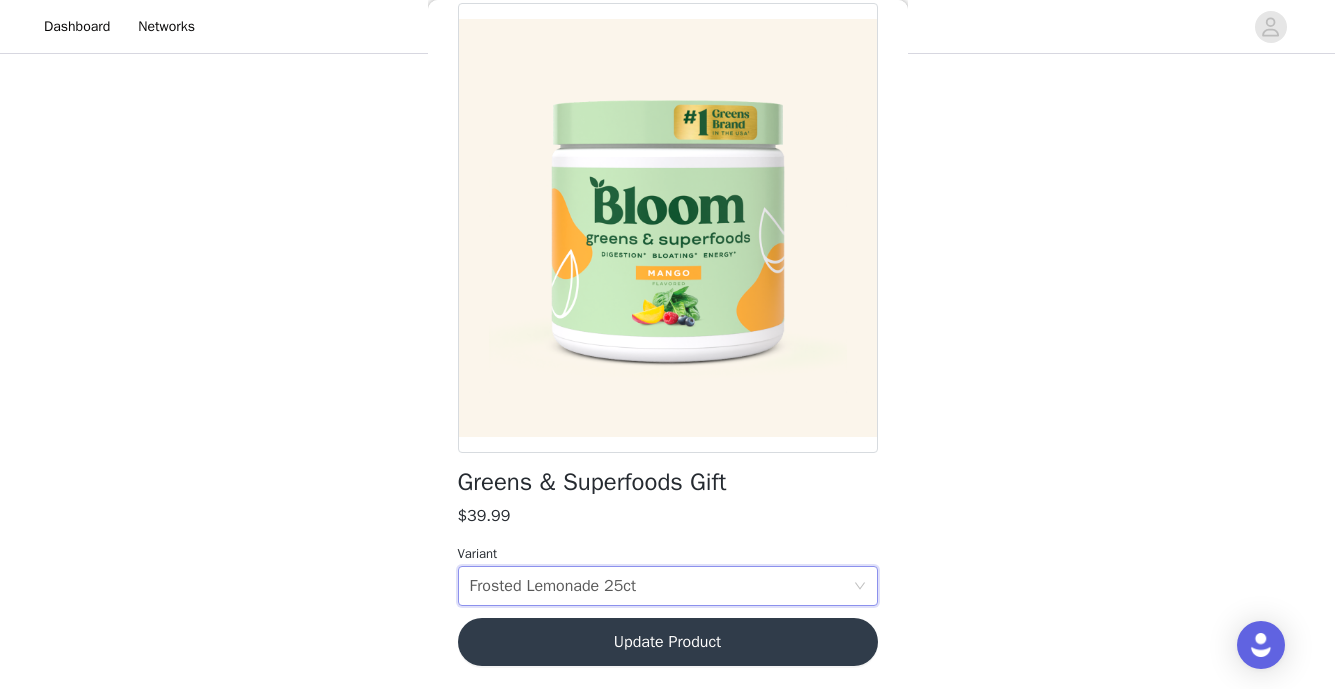 click on "STEP 1 OF 6
Choose your products!
Please select the products that you would like to receive!                 Energy Stick Gift     $39.99     Select Options         Hormone Health Bundle Gift     $99.99    Out of Stock    Select Options         Colostrum Gift     $59.99       Unflavored 25ct       Edit       Greens & Superfoods Gift     $39.99       Frosted Lemonade 25ct       Edit       Creatine Monohydrate Gift     $59.99     Select Options             Back     Greens & Superfoods Gift       $39.99         Variant   Select variant Frosted Lemonade 25ct     Update Product
Step 1 of 6" at bounding box center [667, 63] 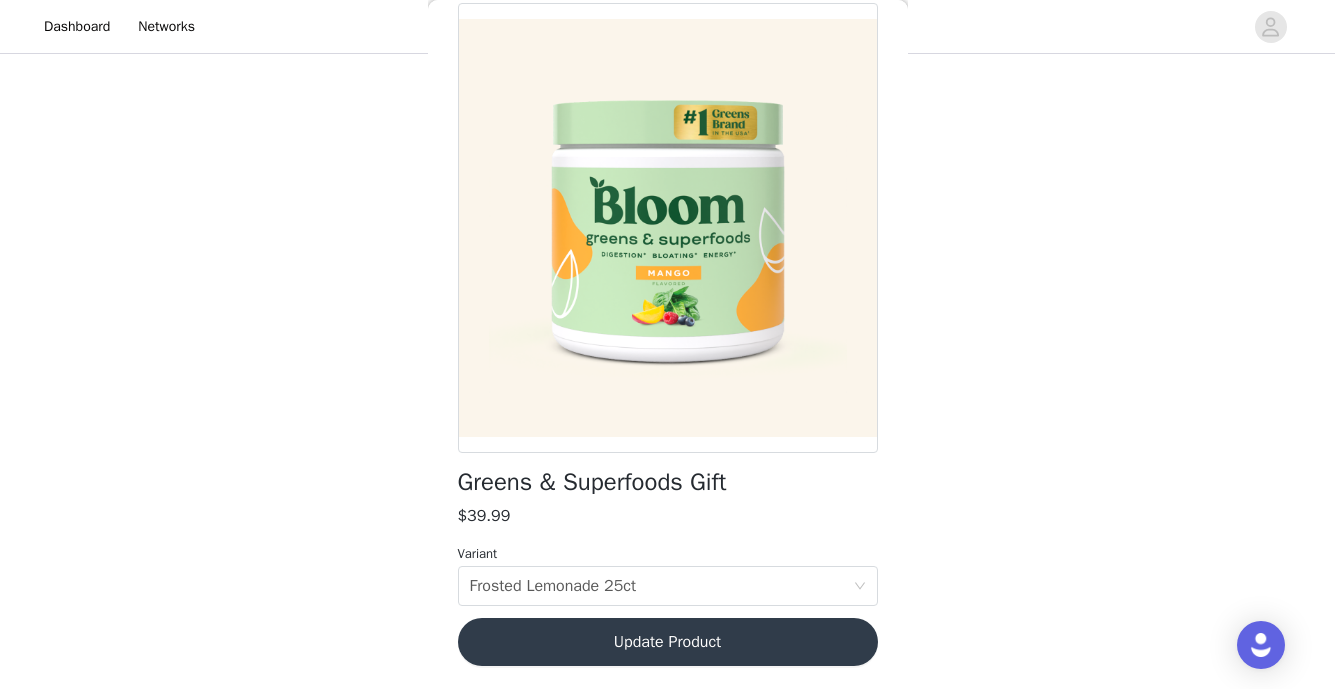 scroll, scrollTop: 510, scrollLeft: 0, axis: vertical 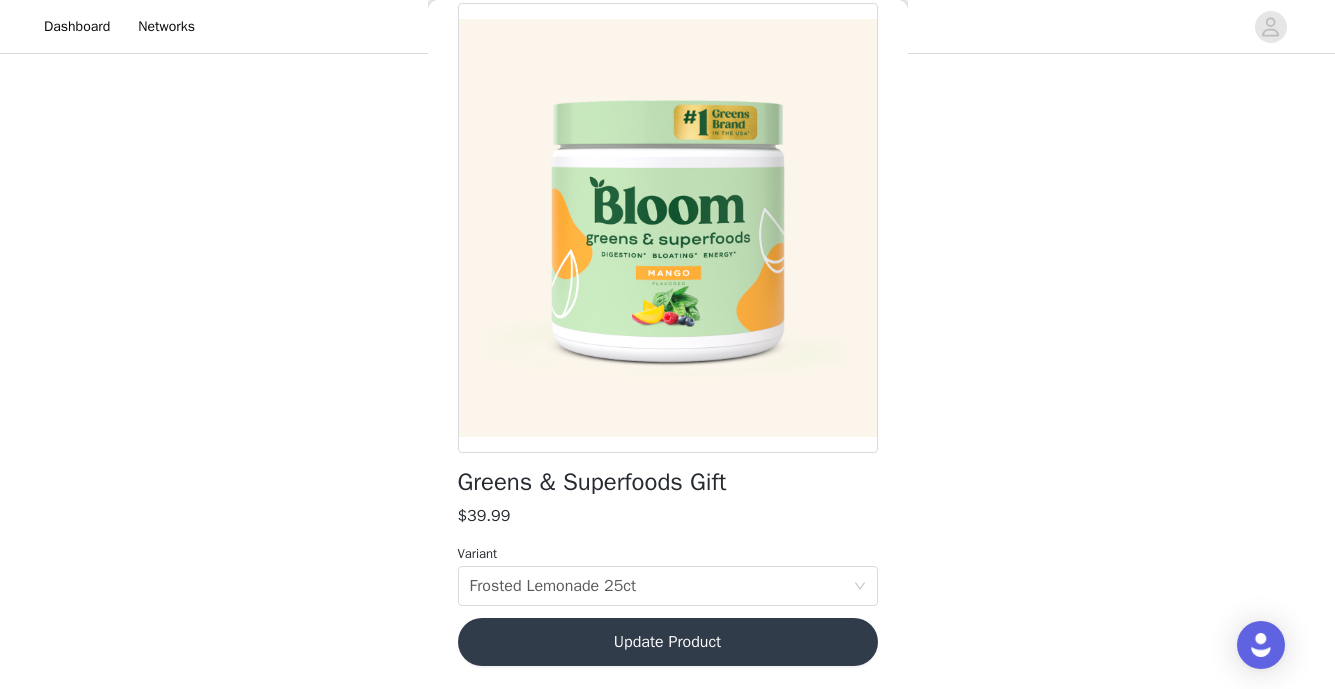 click on "Update Product" at bounding box center [668, 642] 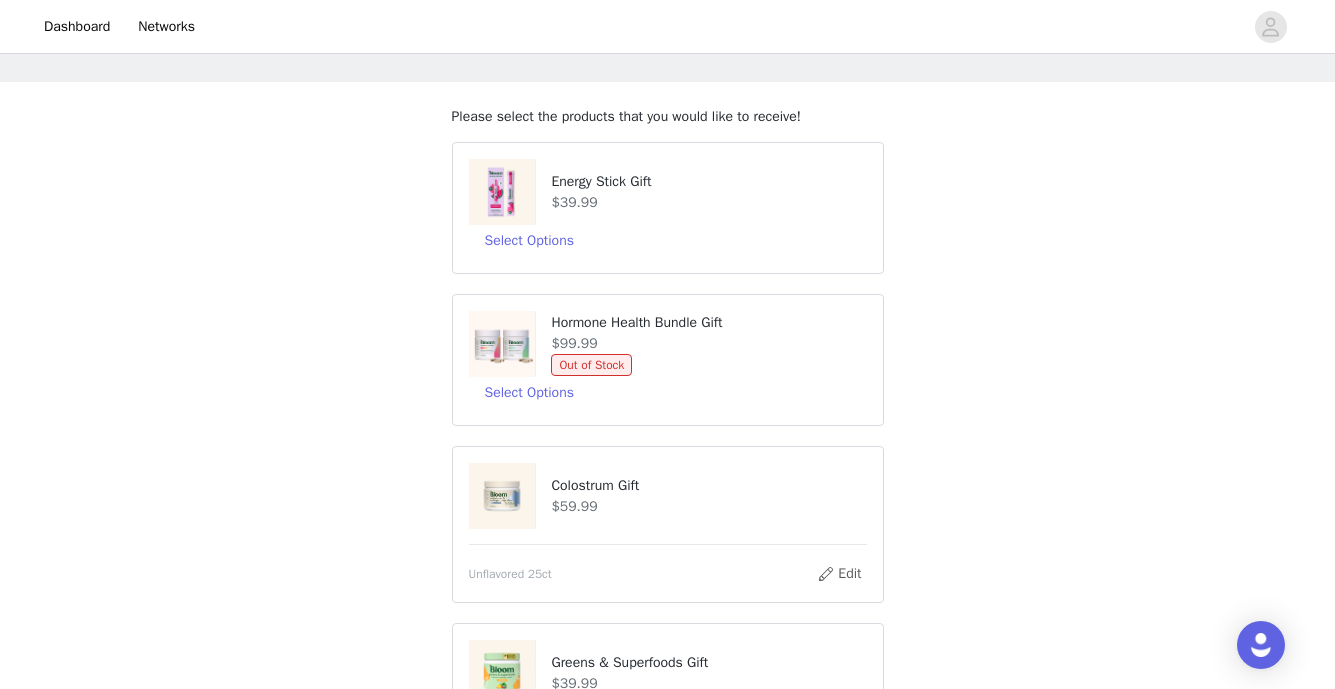 scroll, scrollTop: 77, scrollLeft: 0, axis: vertical 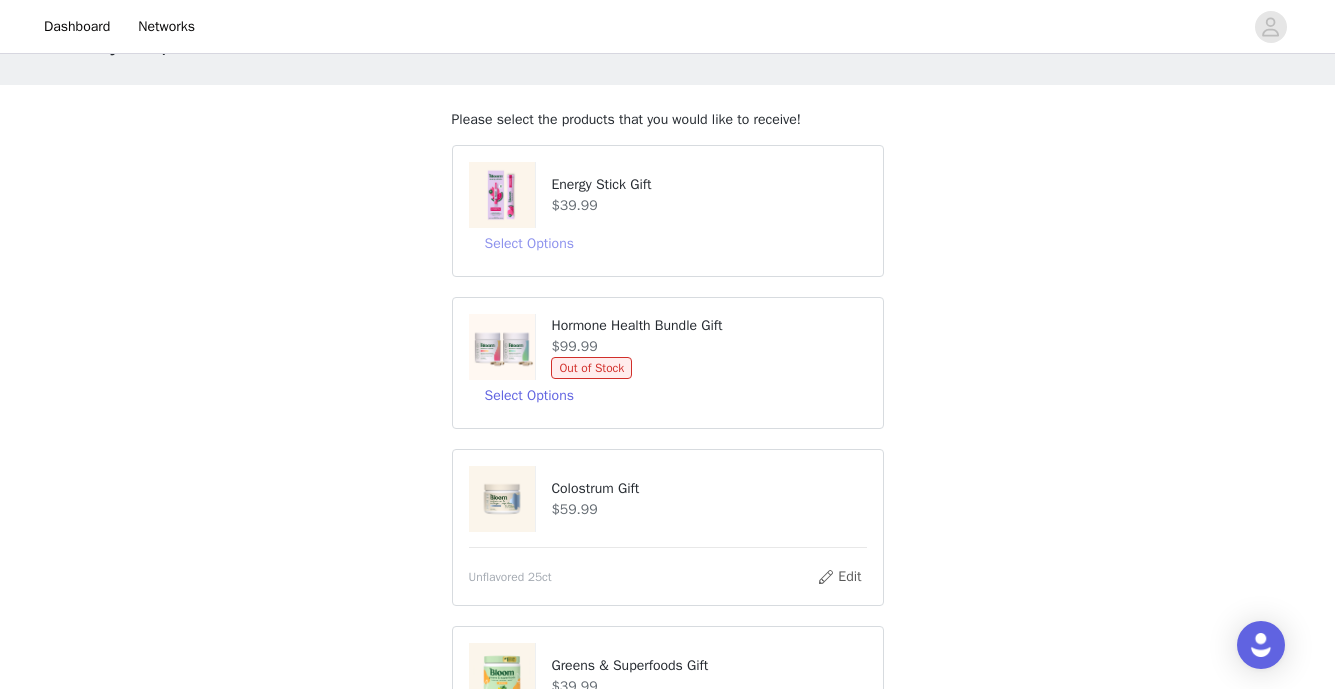 click on "Select Options" at bounding box center [529, 244] 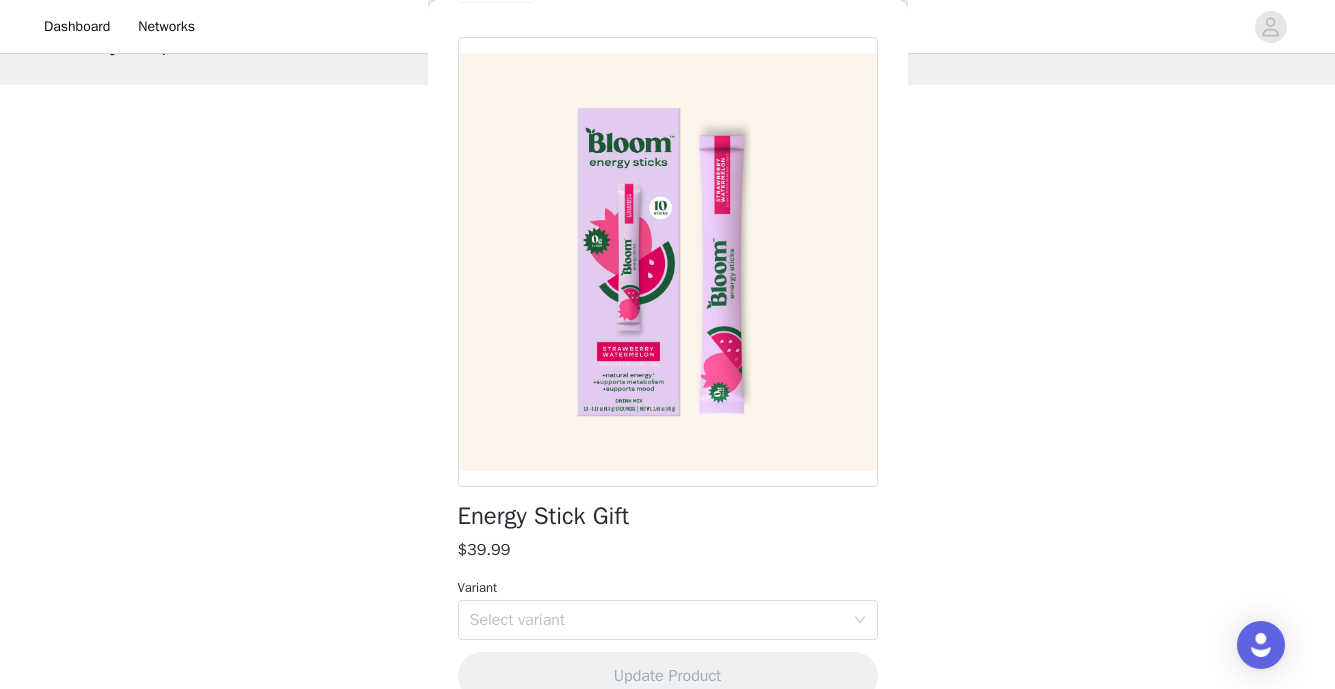 scroll, scrollTop: 39, scrollLeft: 0, axis: vertical 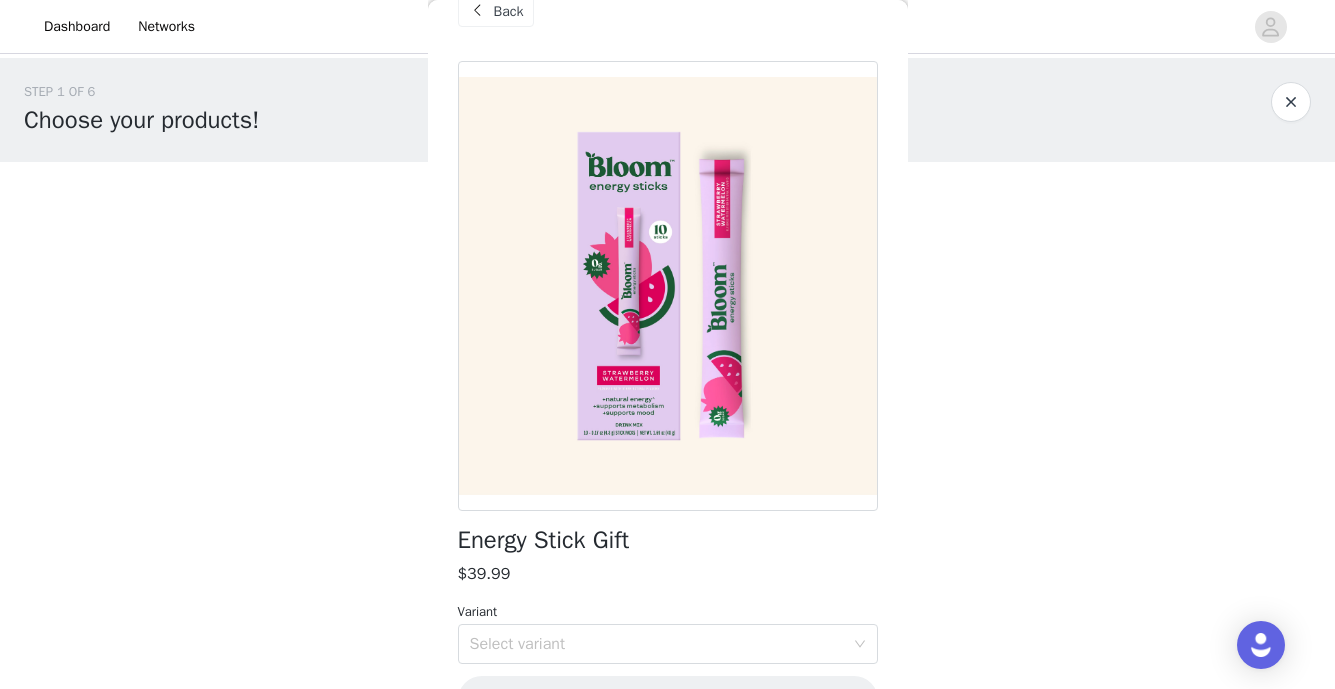 click at bounding box center (1291, 102) 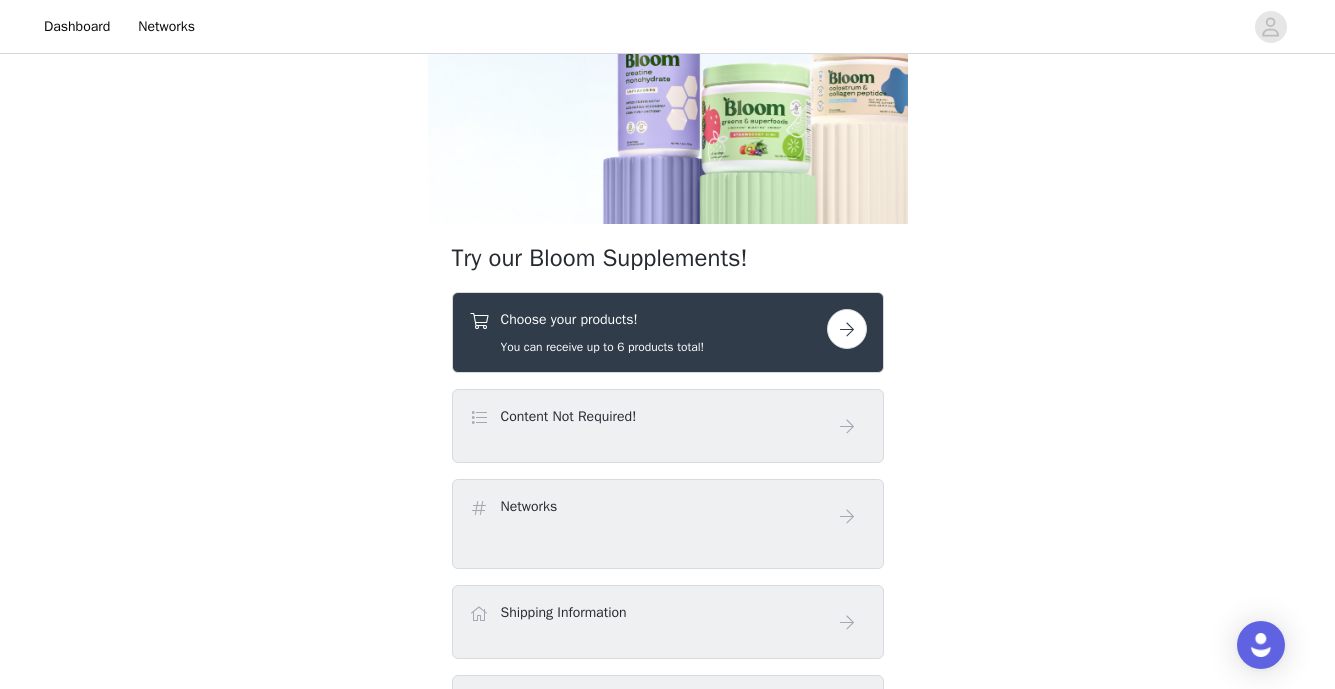scroll, scrollTop: 12, scrollLeft: 0, axis: vertical 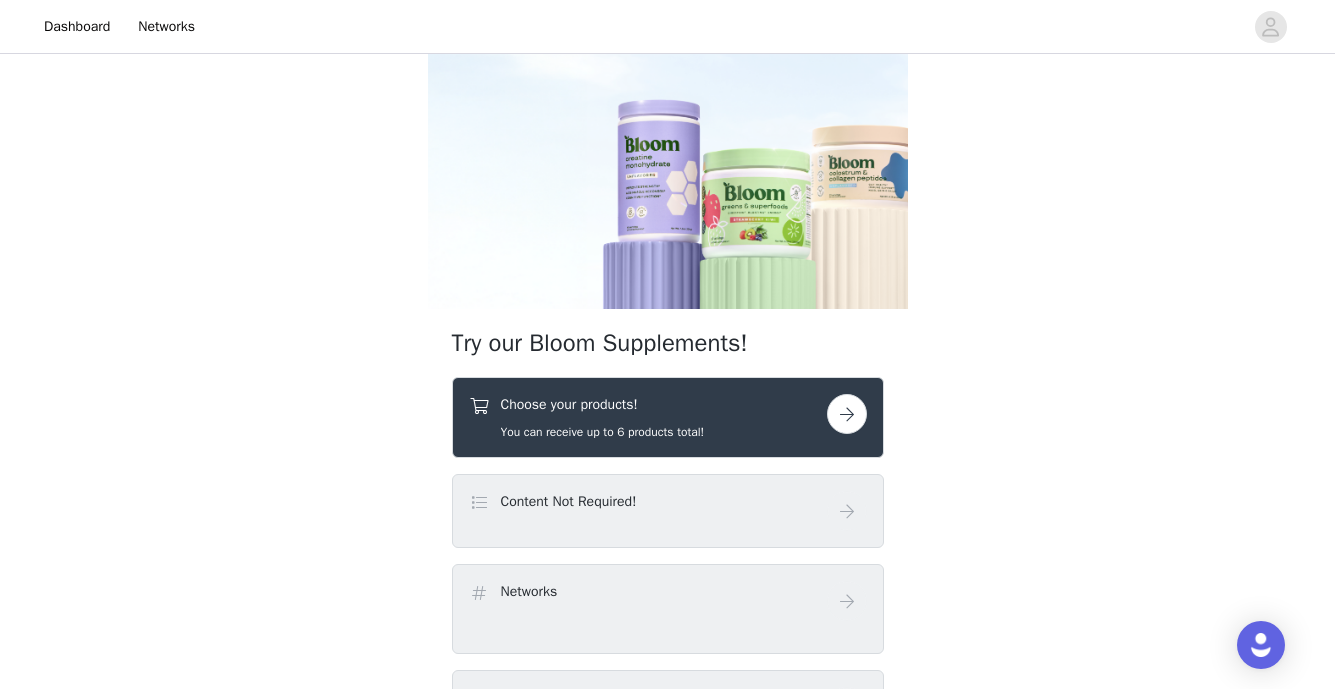 click on "Choose your products!   You can receive up to 6 products total!" at bounding box center (648, 417) 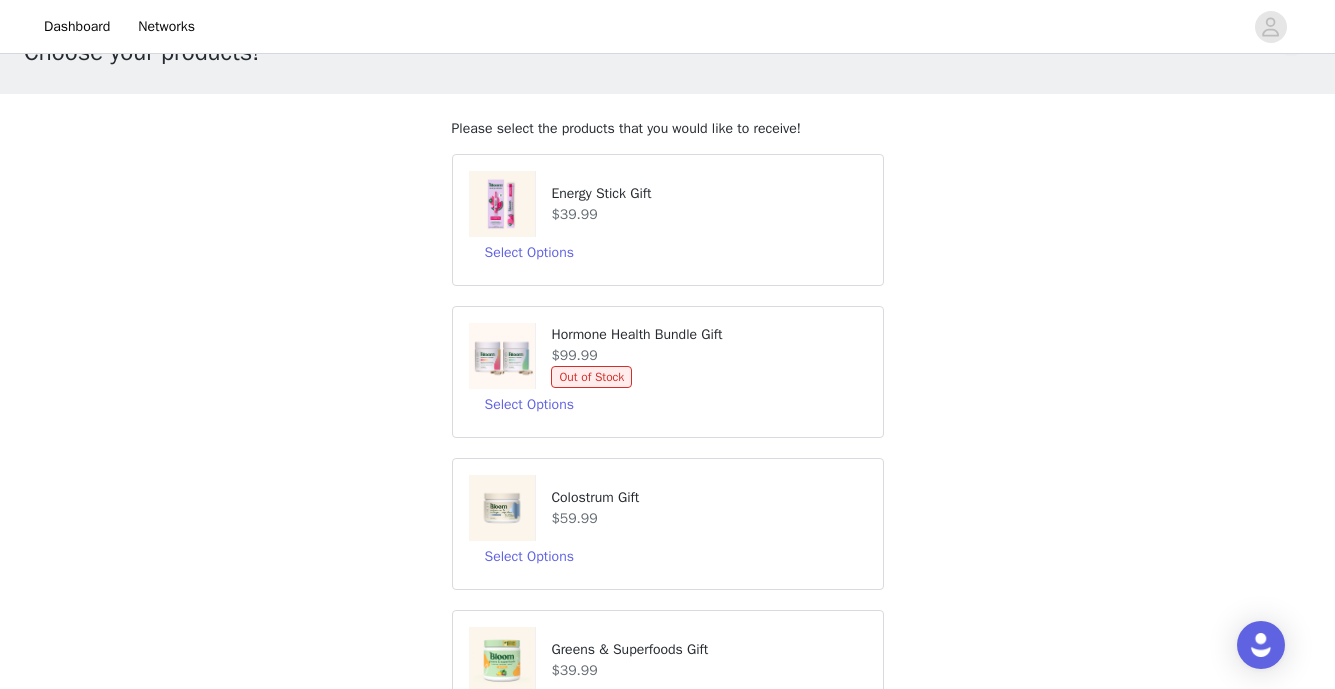 scroll, scrollTop: 156, scrollLeft: 0, axis: vertical 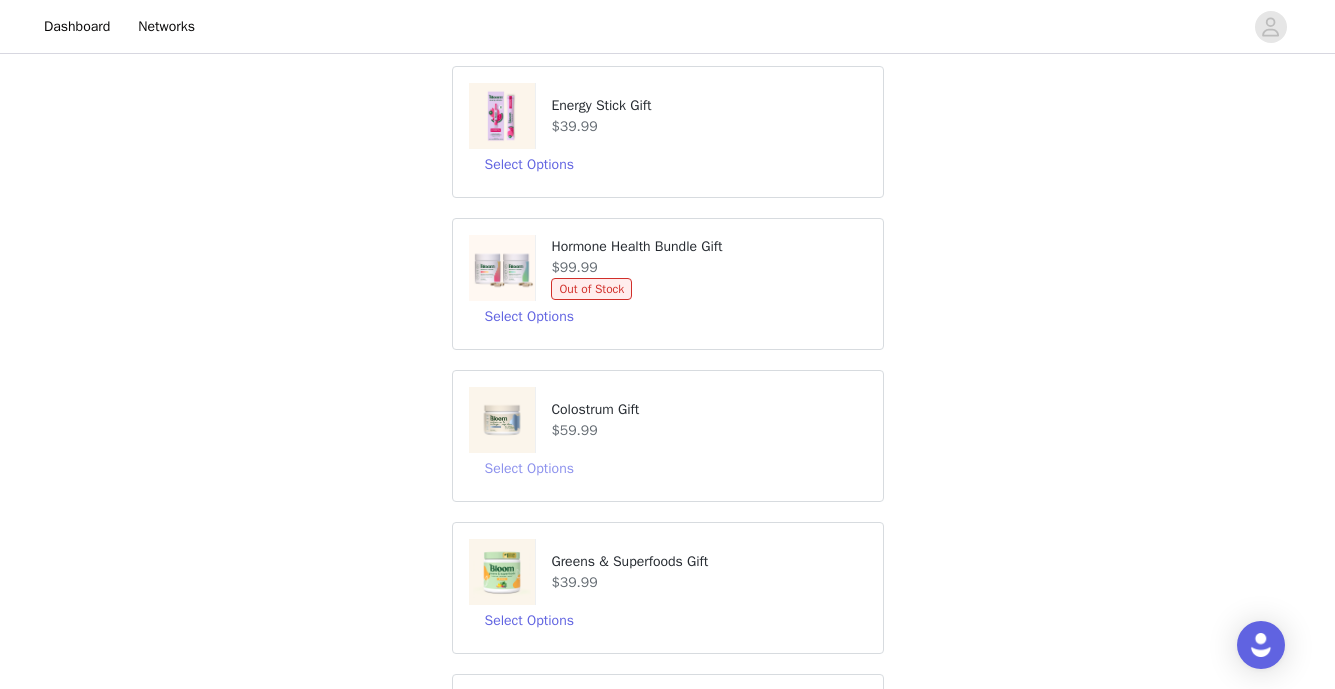 click on "Select Options" at bounding box center [529, 469] 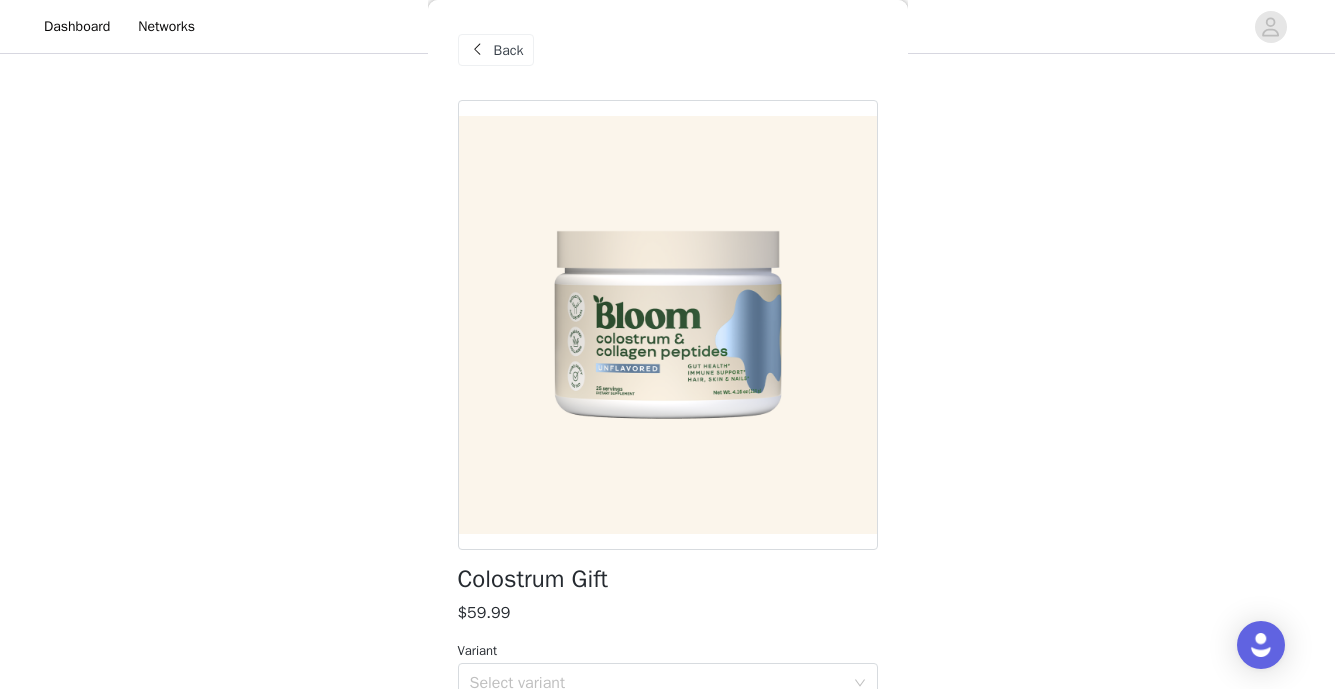 scroll, scrollTop: 97, scrollLeft: 0, axis: vertical 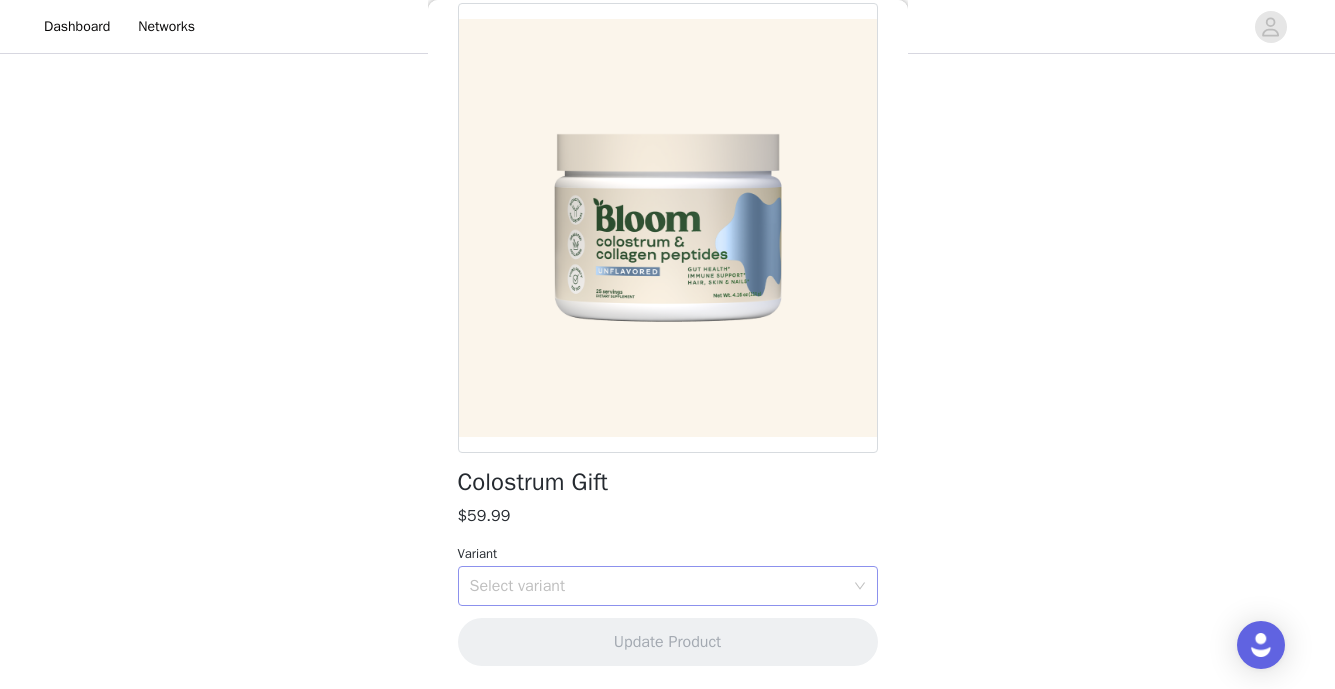click on "Select variant" at bounding box center (657, 586) 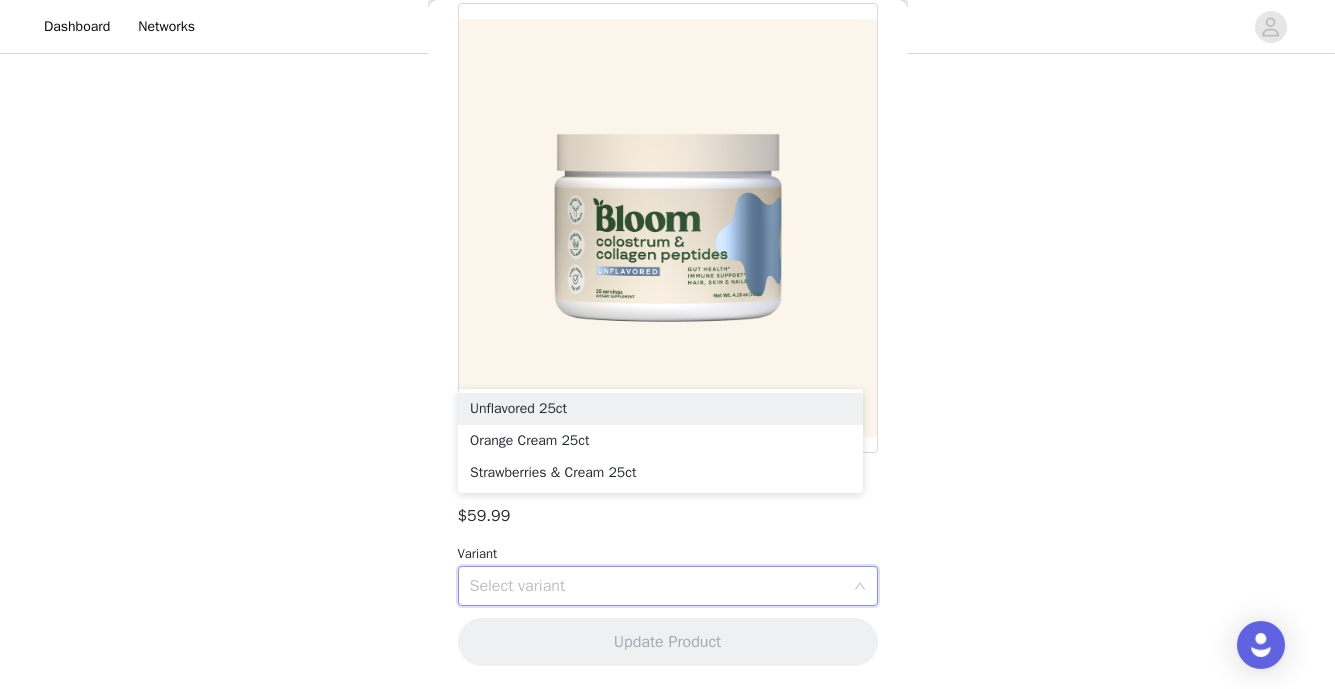 scroll, scrollTop: 460, scrollLeft: 0, axis: vertical 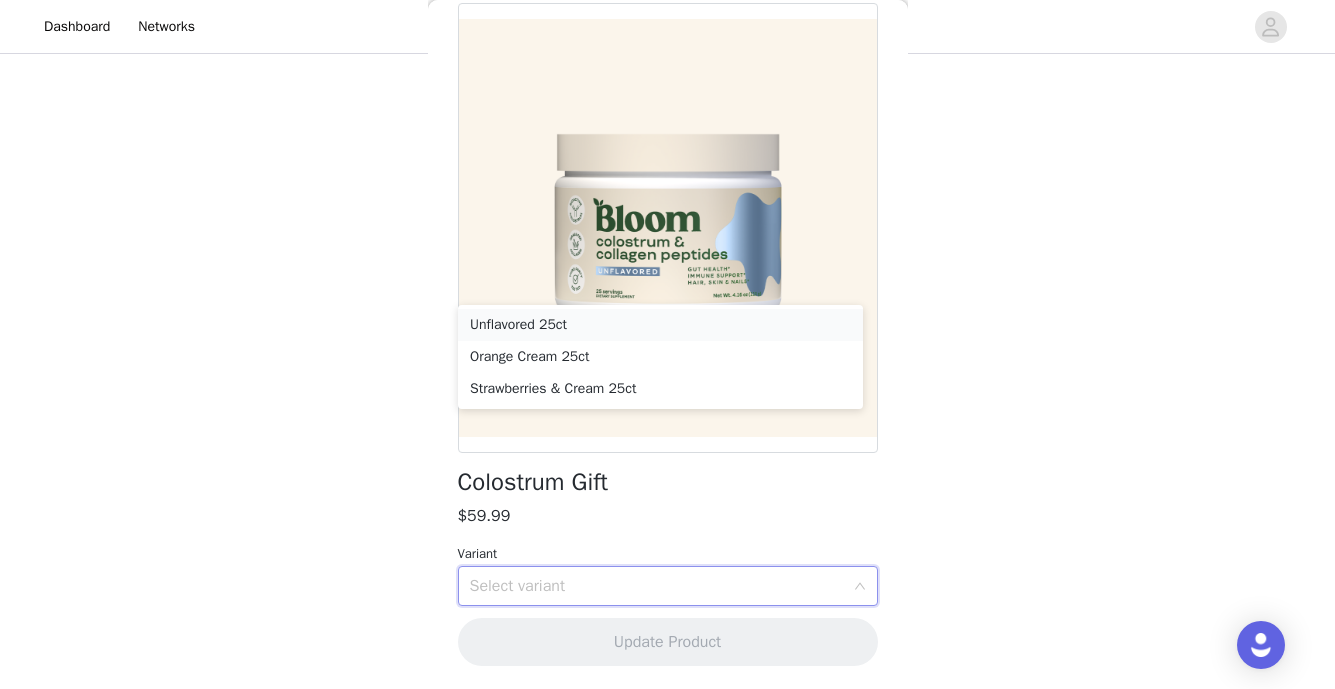 click on "Unflavored 25ct" at bounding box center [660, 325] 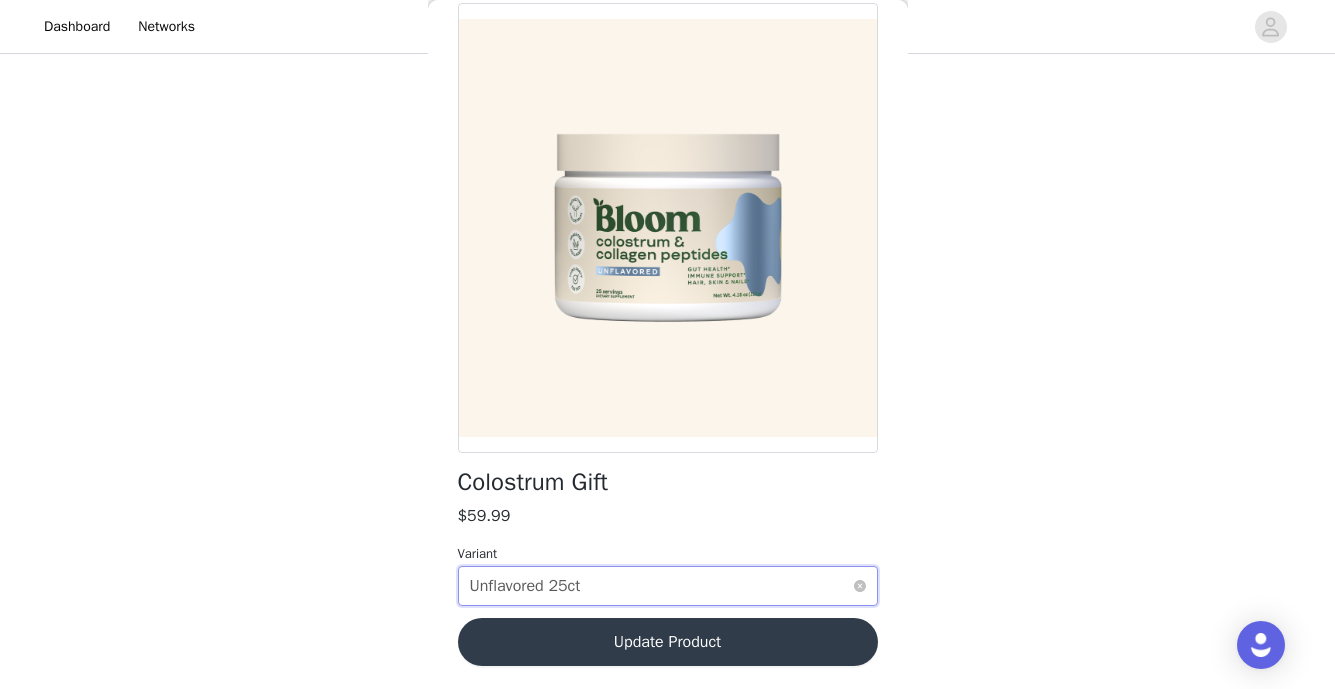 click on "Select variant Unflavored 25ct" at bounding box center [668, 586] 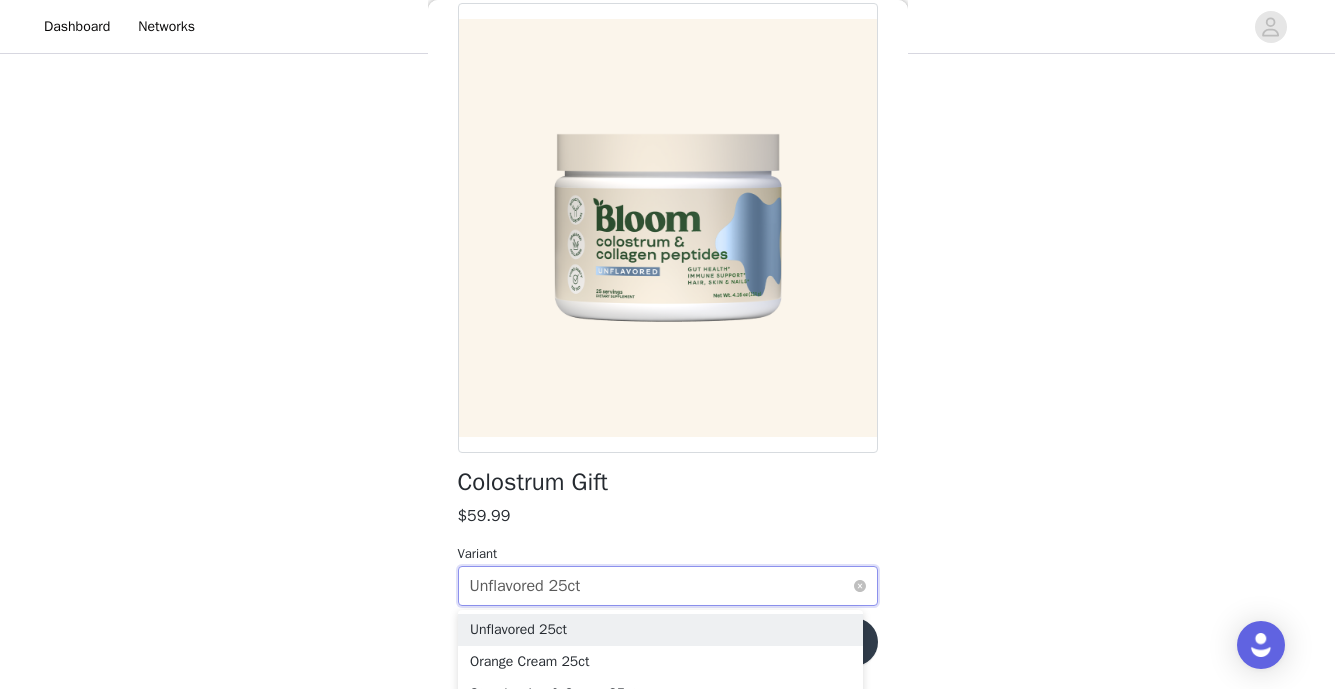 scroll, scrollTop: 485, scrollLeft: 0, axis: vertical 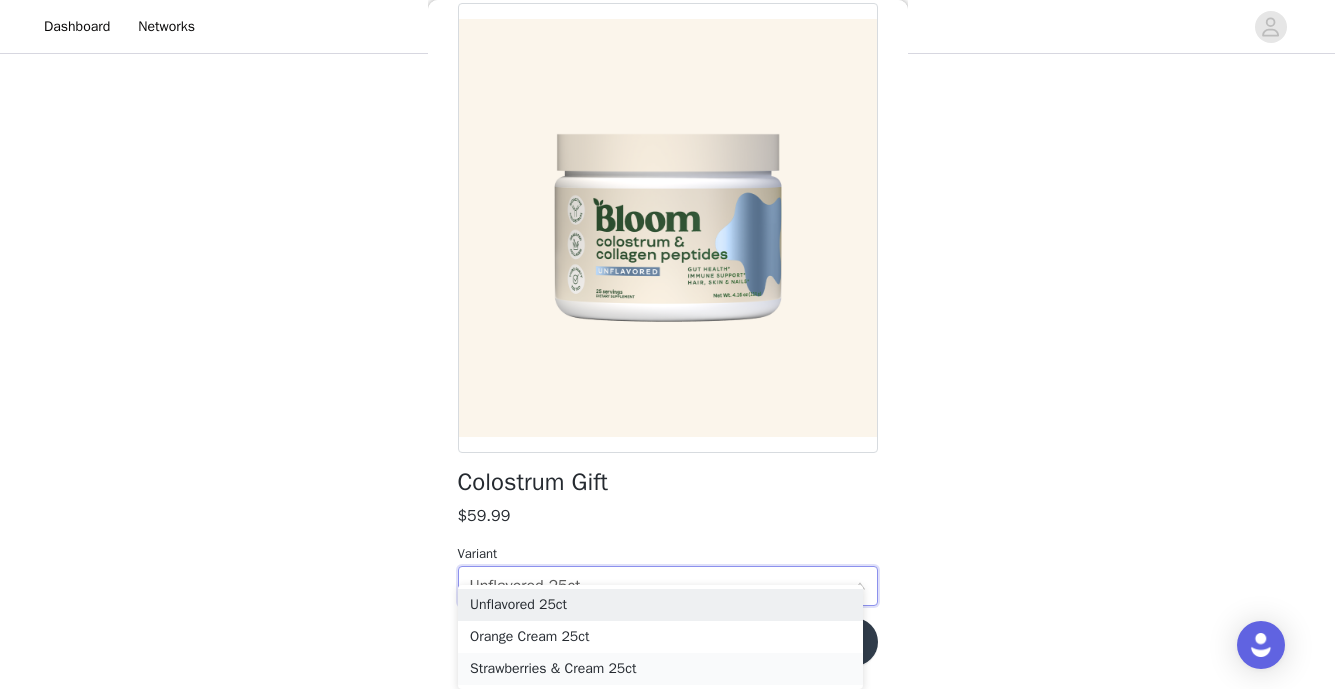 click on "Strawberries & Cream 25ct" at bounding box center [660, 669] 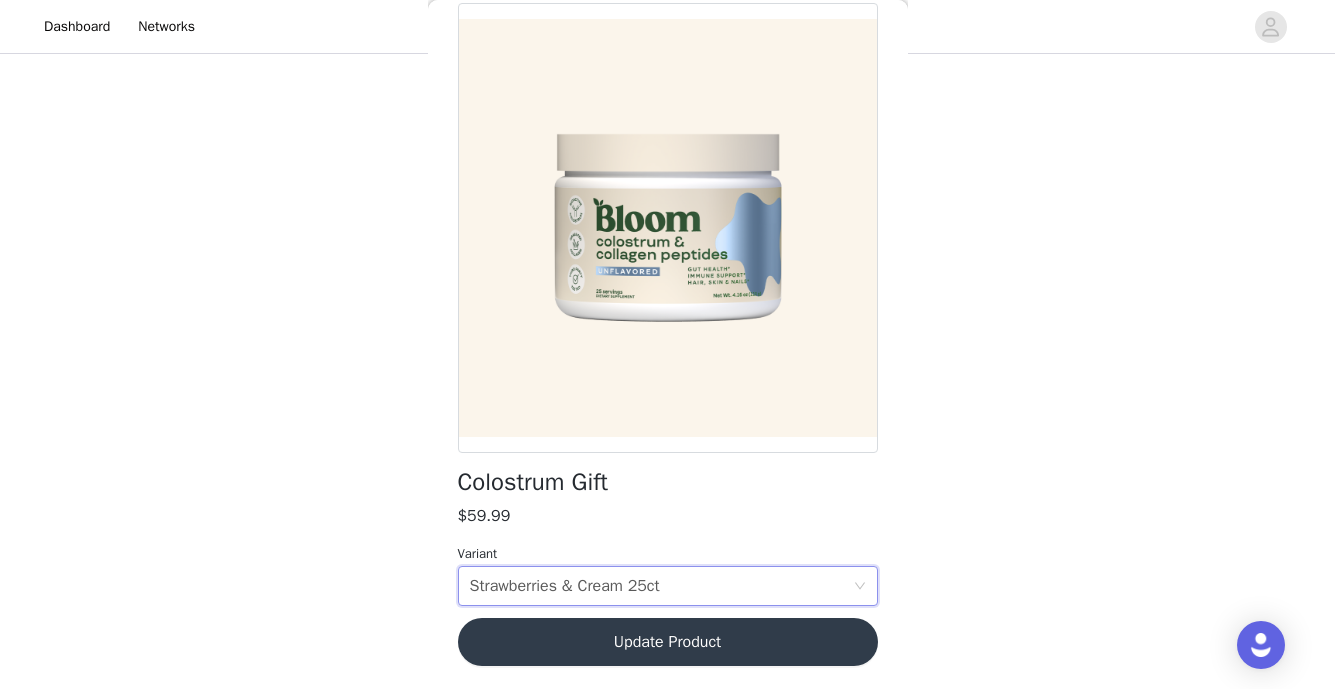 scroll, scrollTop: 460, scrollLeft: 0, axis: vertical 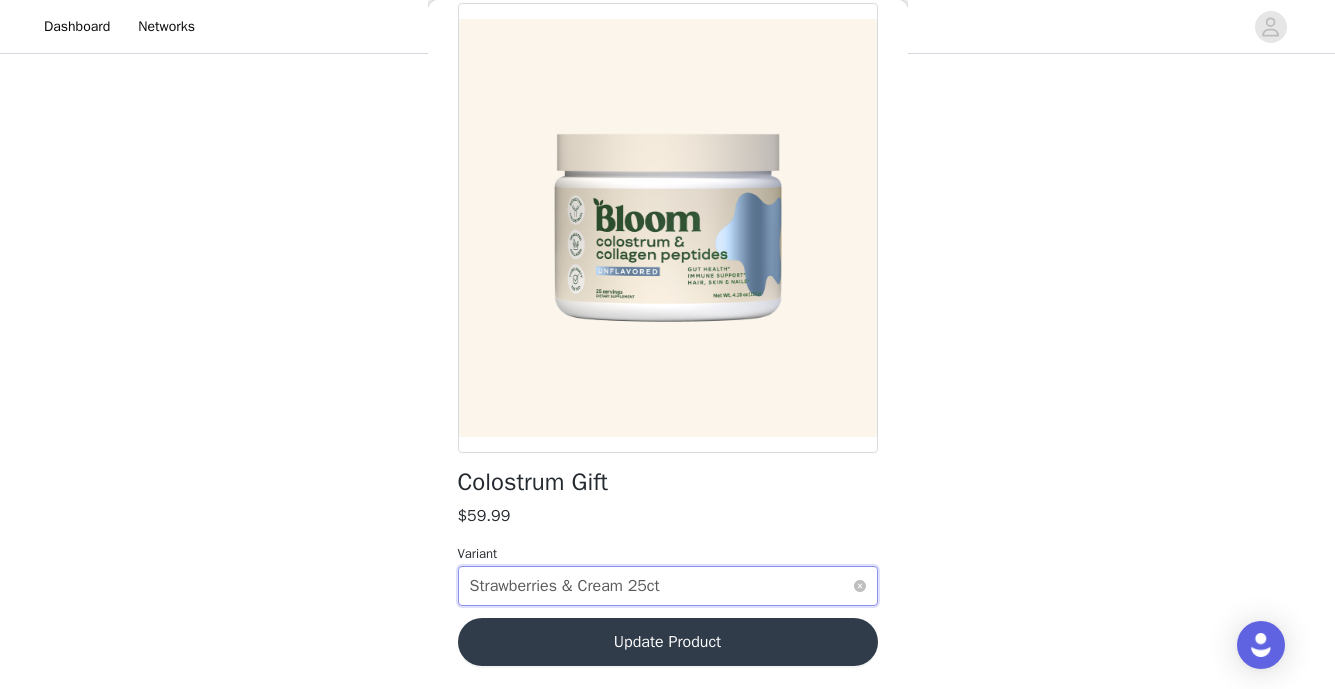 click on "Strawberries & Cream 25ct" at bounding box center (565, 586) 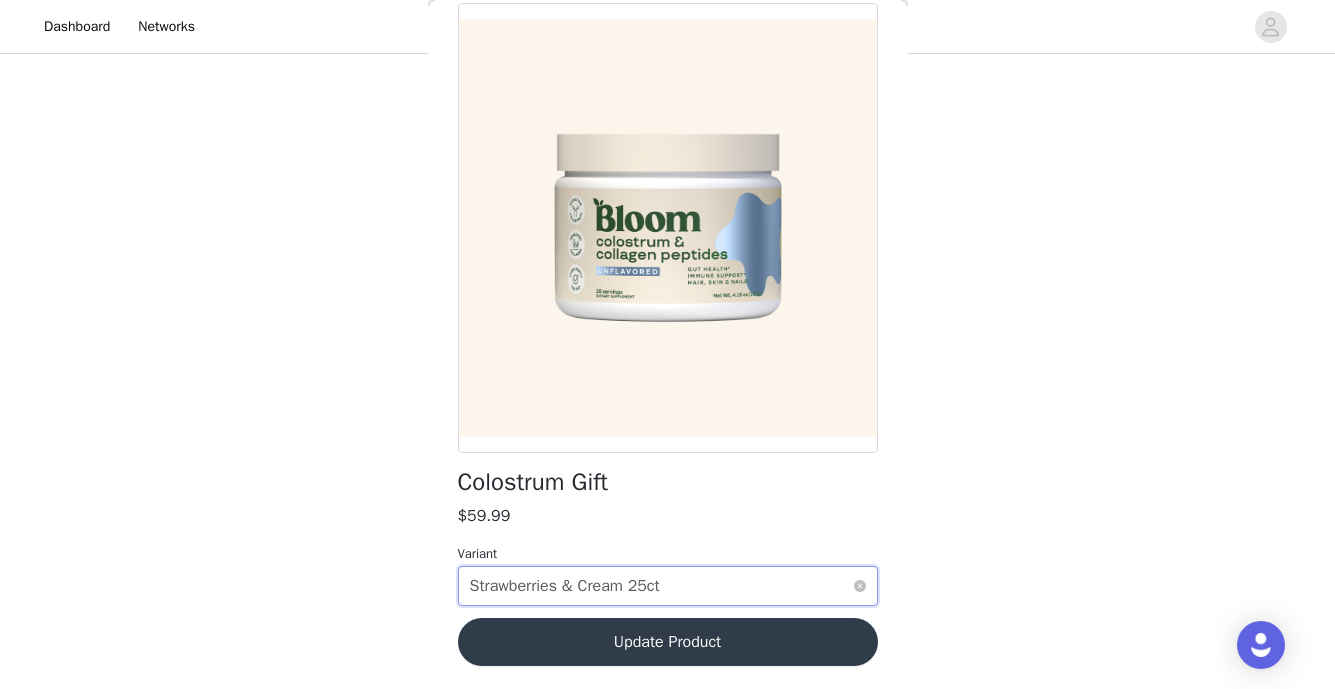 scroll, scrollTop: 485, scrollLeft: 0, axis: vertical 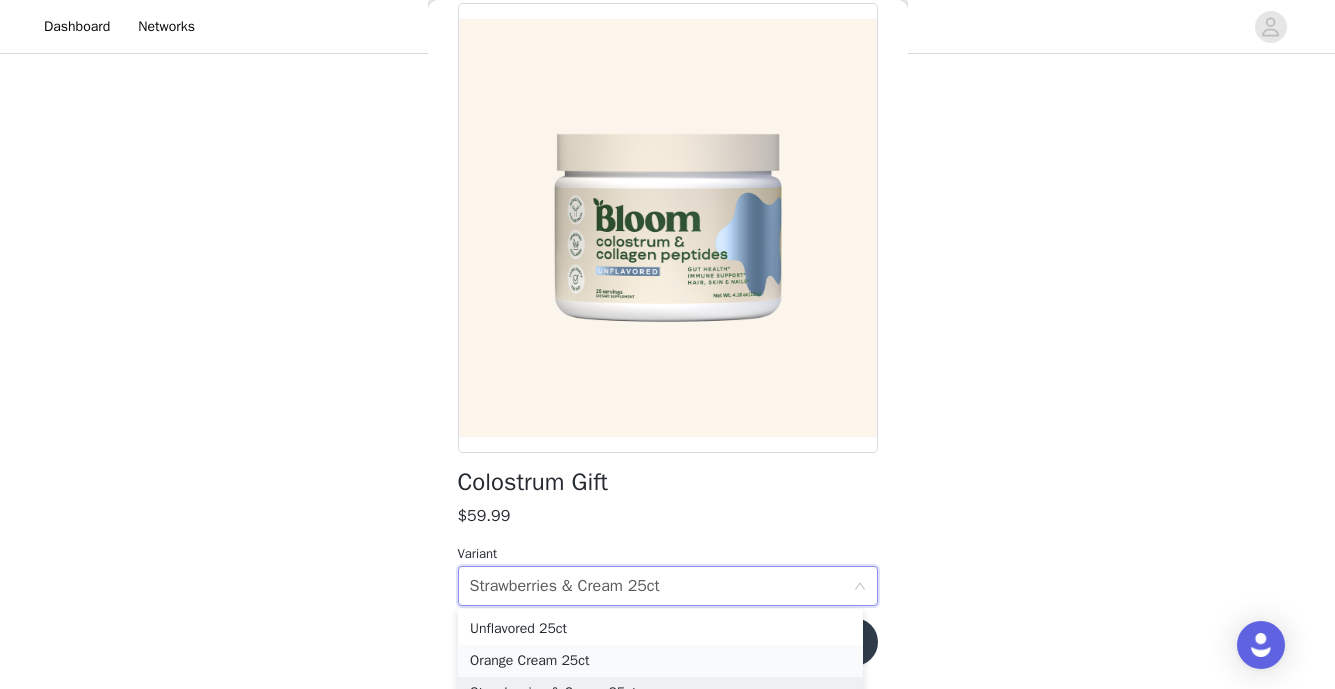 click on "Orange Cream 25ct" at bounding box center (660, 661) 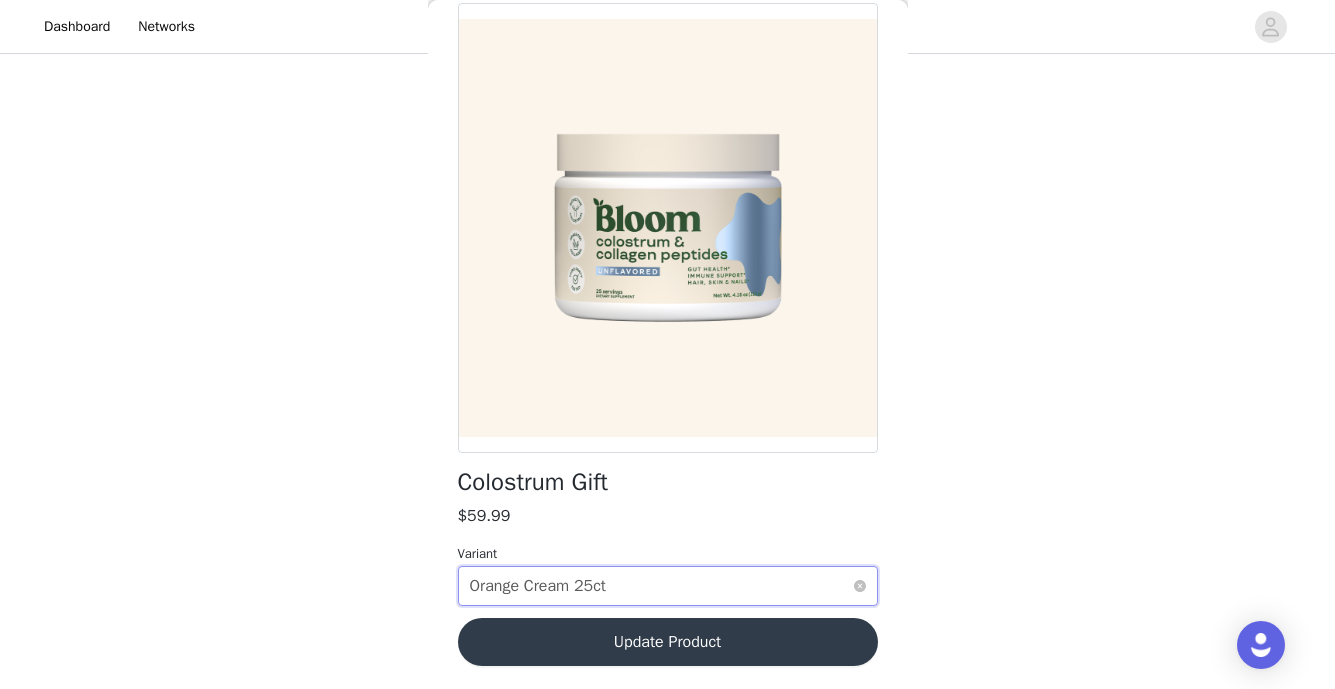 click on "Orange Cream 25ct" at bounding box center (538, 586) 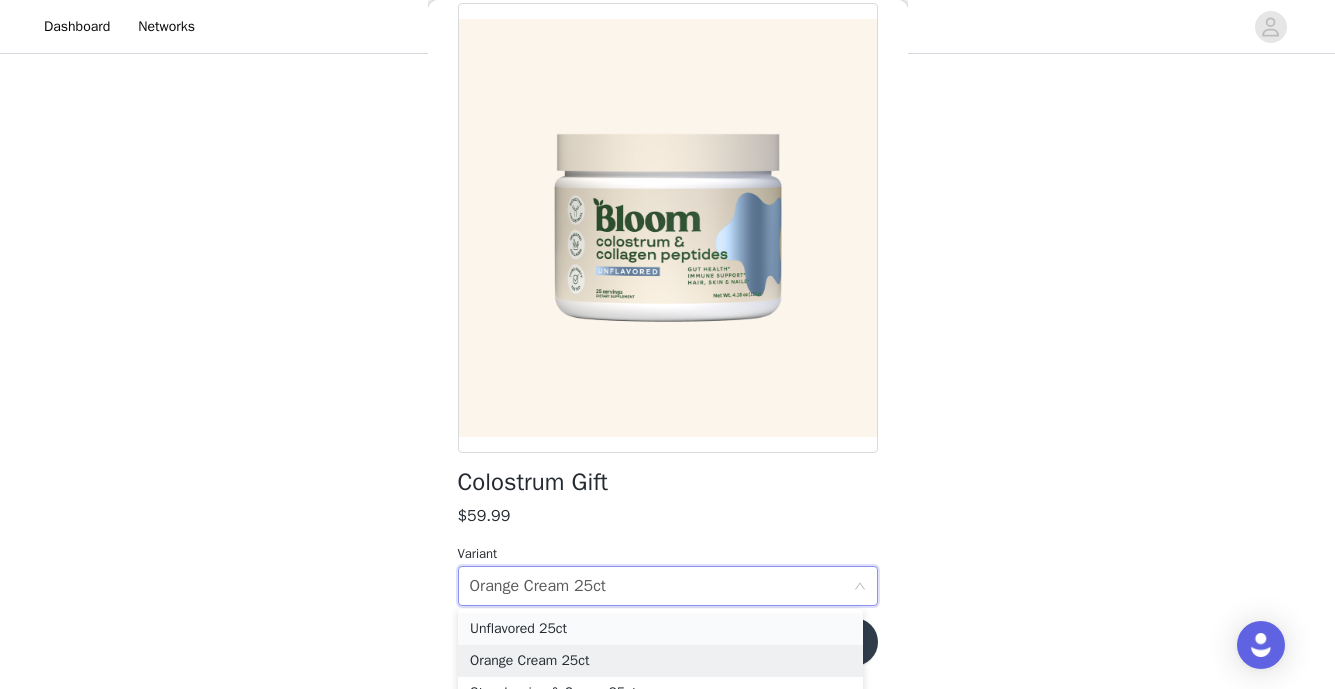 click on "Unflavored 25ct" at bounding box center (660, 629) 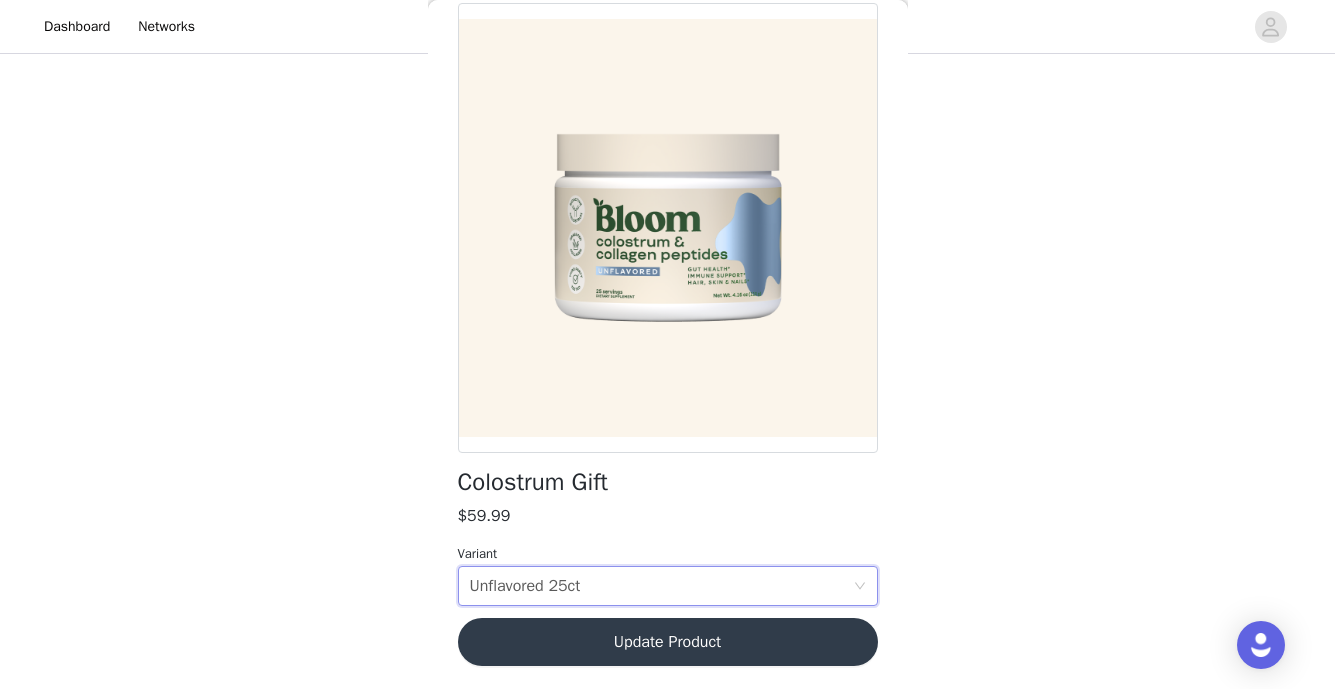 scroll, scrollTop: 460, scrollLeft: 0, axis: vertical 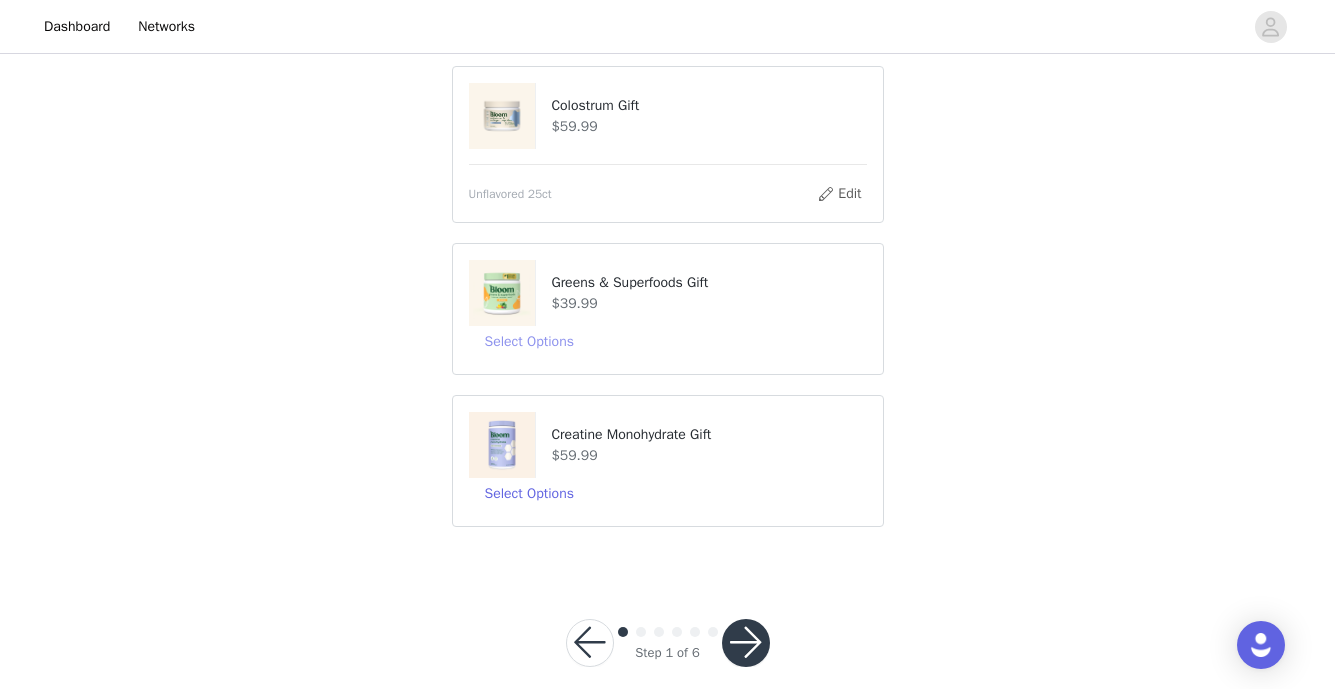 click on "Select Options" at bounding box center [529, 342] 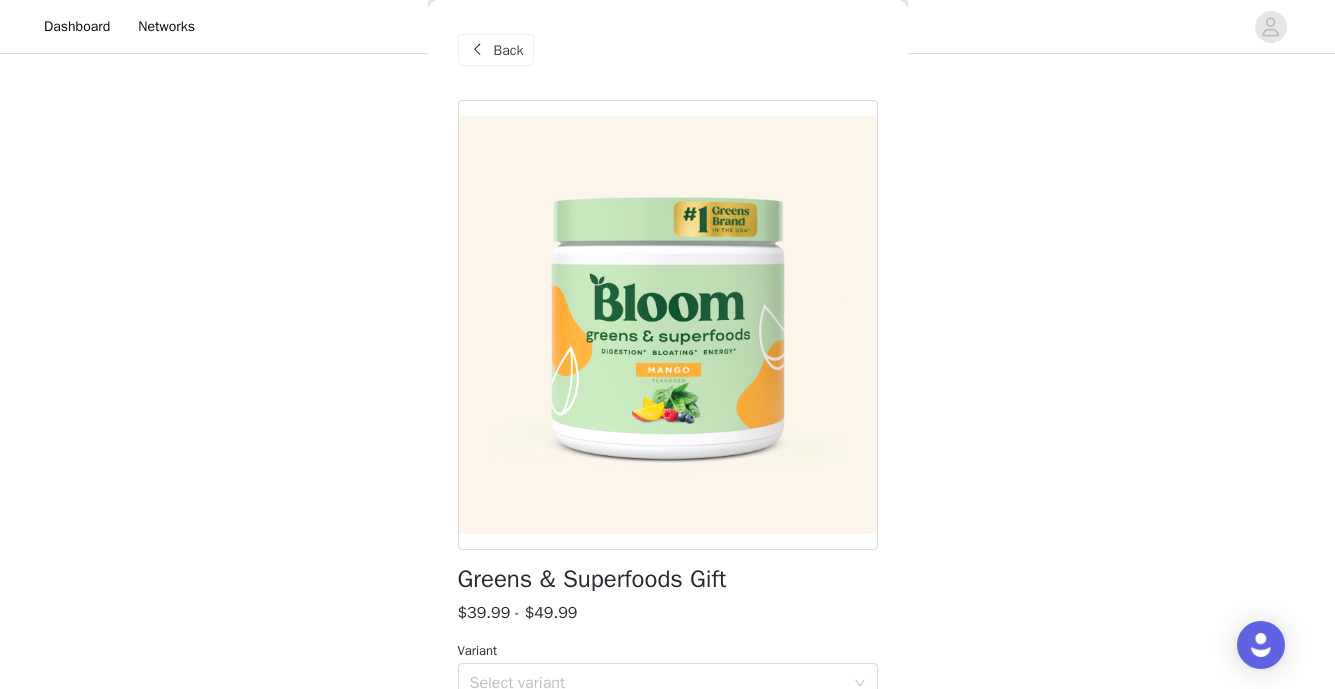 scroll, scrollTop: 97, scrollLeft: 0, axis: vertical 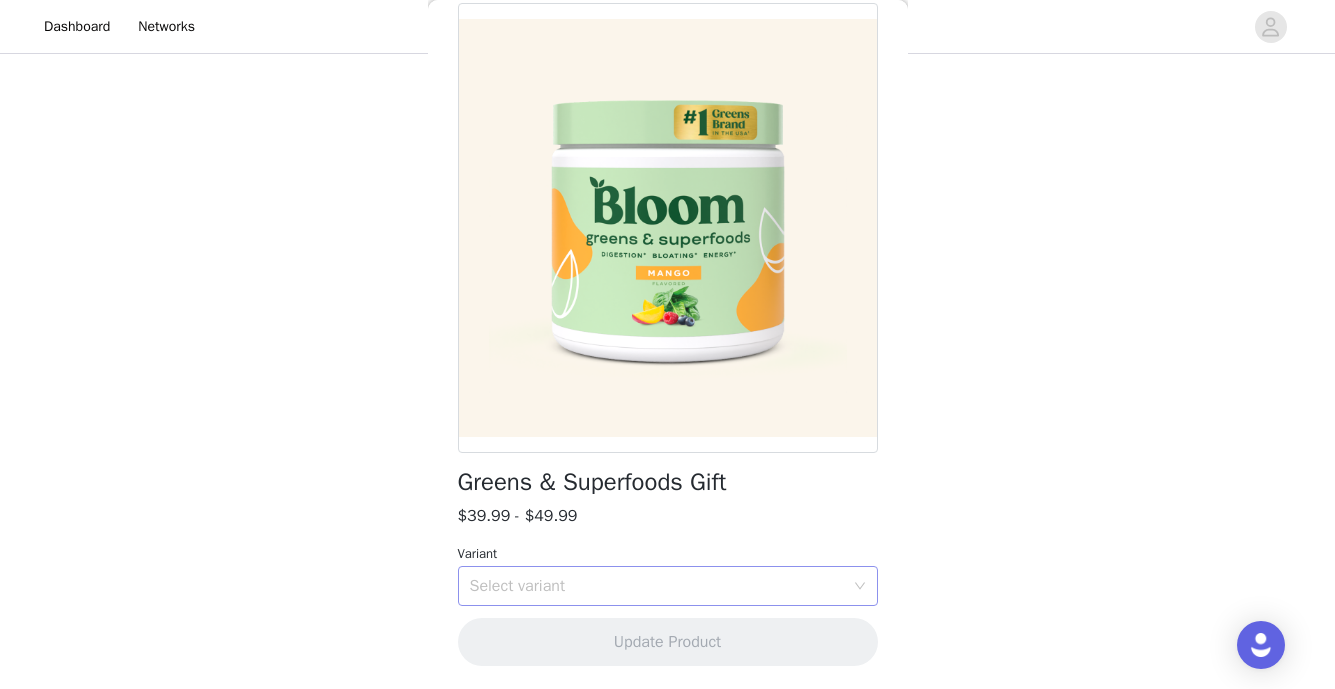 click on "Select variant" at bounding box center (657, 586) 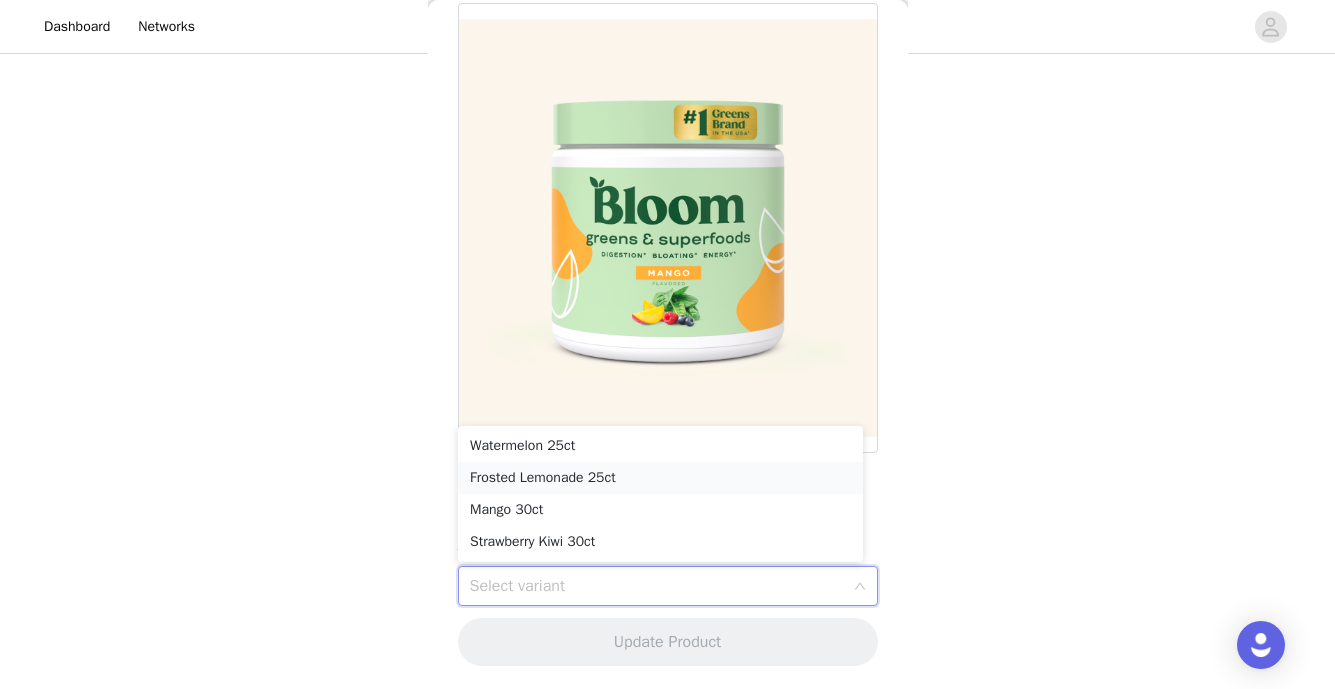 click on "Frosted Lemonade 25ct" at bounding box center (660, 478) 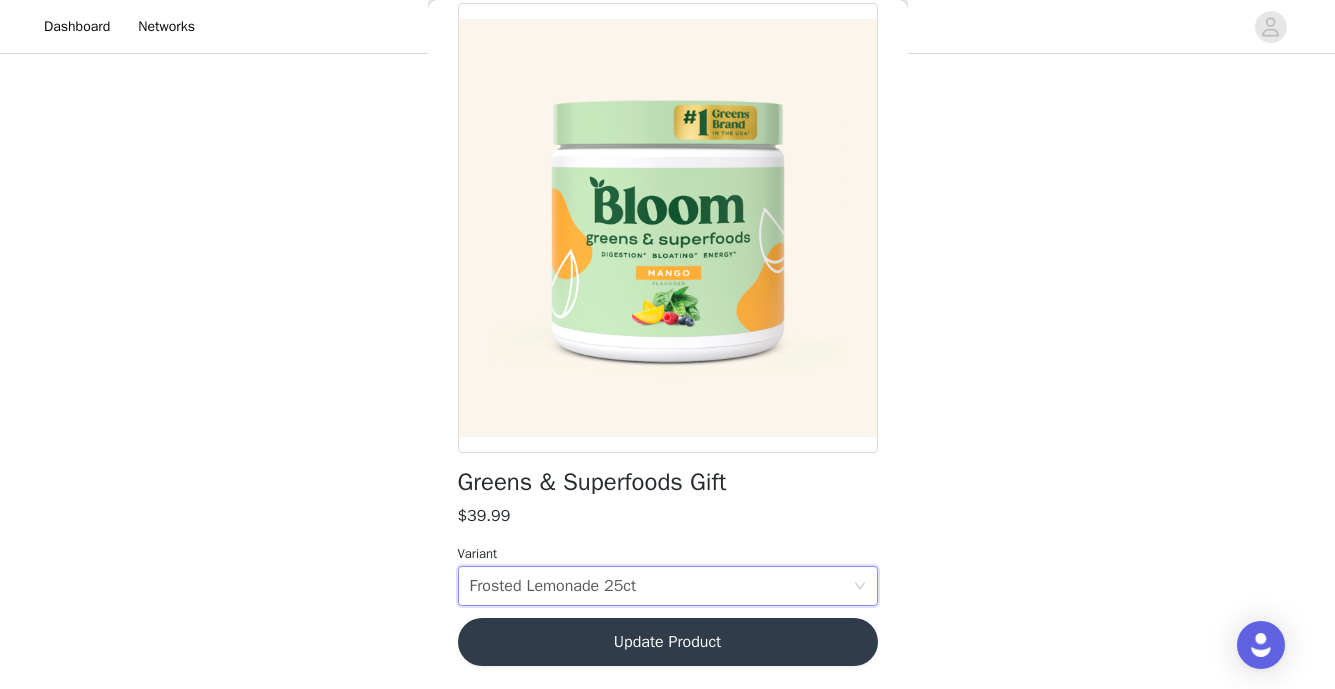 click on "Update Product" at bounding box center [668, 642] 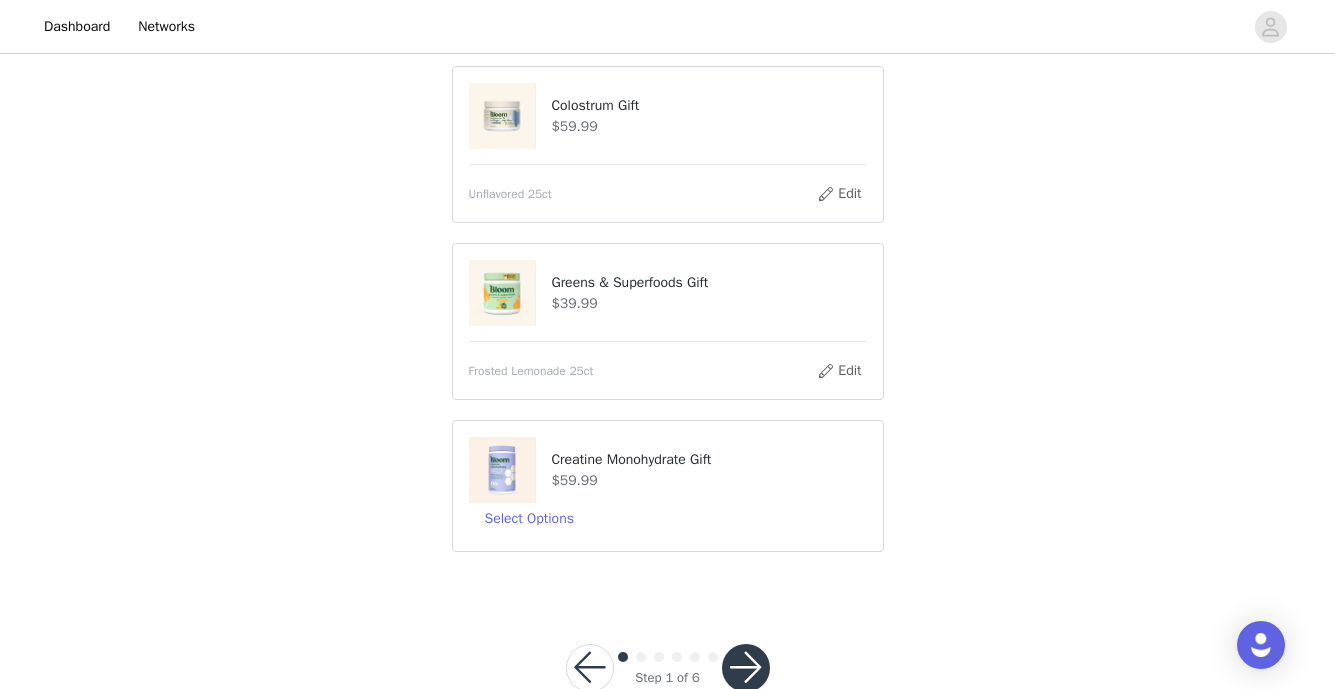 click at bounding box center (746, 668) 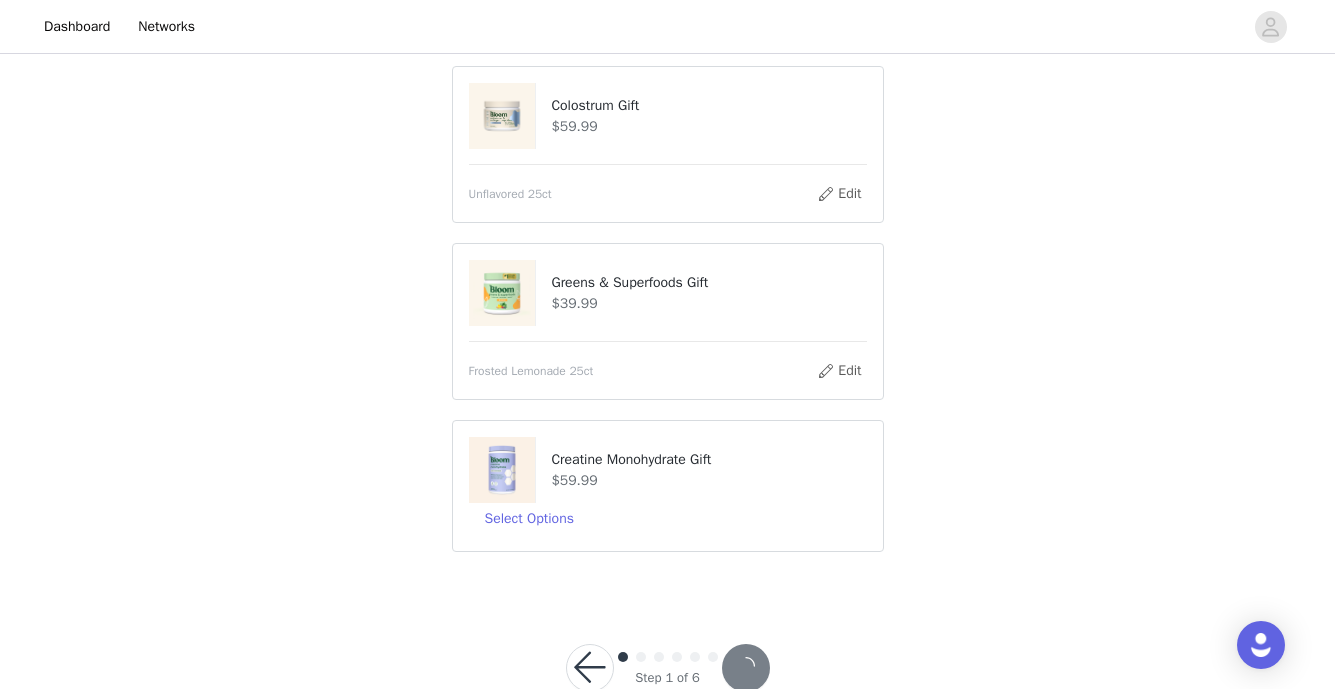 scroll, scrollTop: 573, scrollLeft: 0, axis: vertical 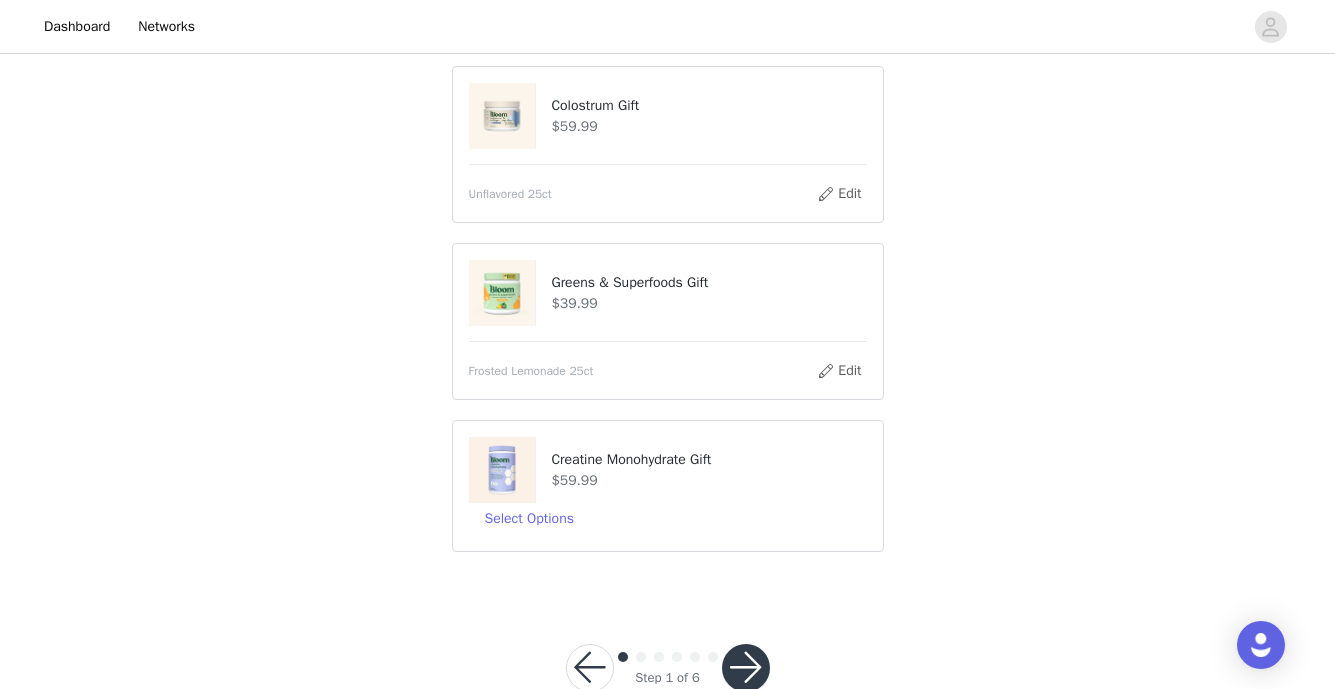 click at bounding box center [746, 668] 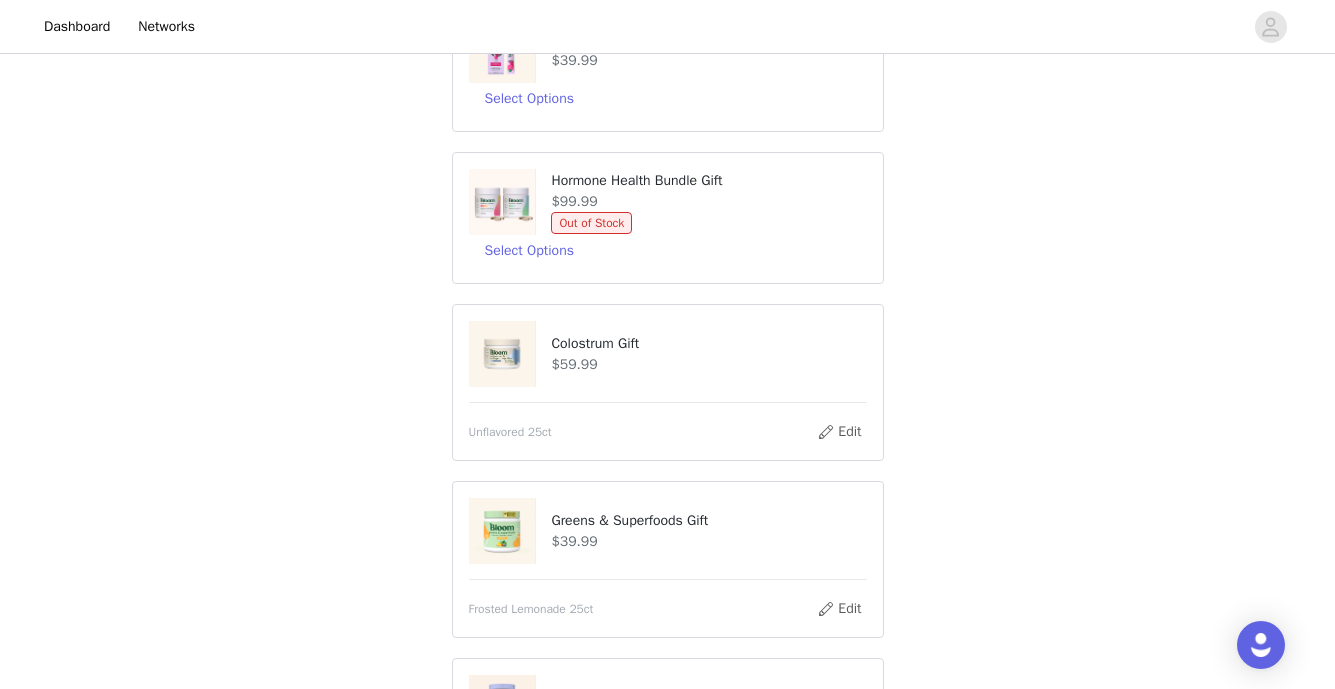 scroll, scrollTop: 96, scrollLeft: 0, axis: vertical 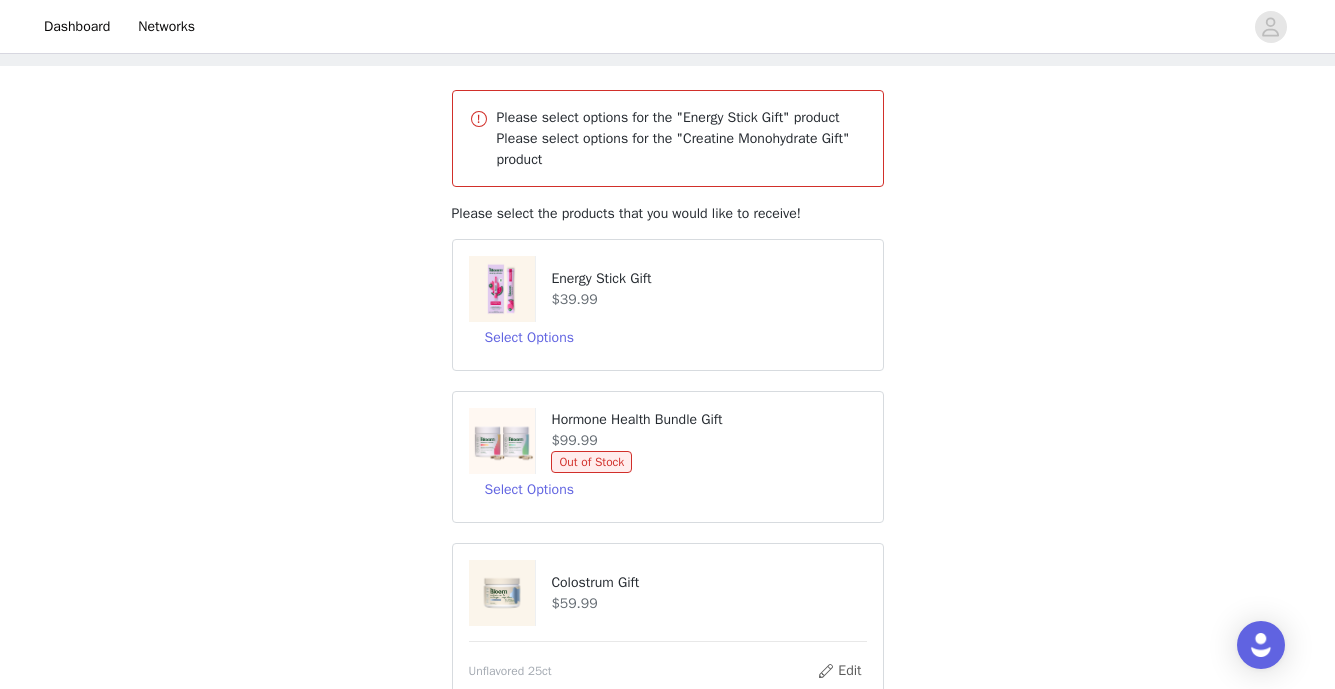 click on "Select Options" at bounding box center (668, 338) 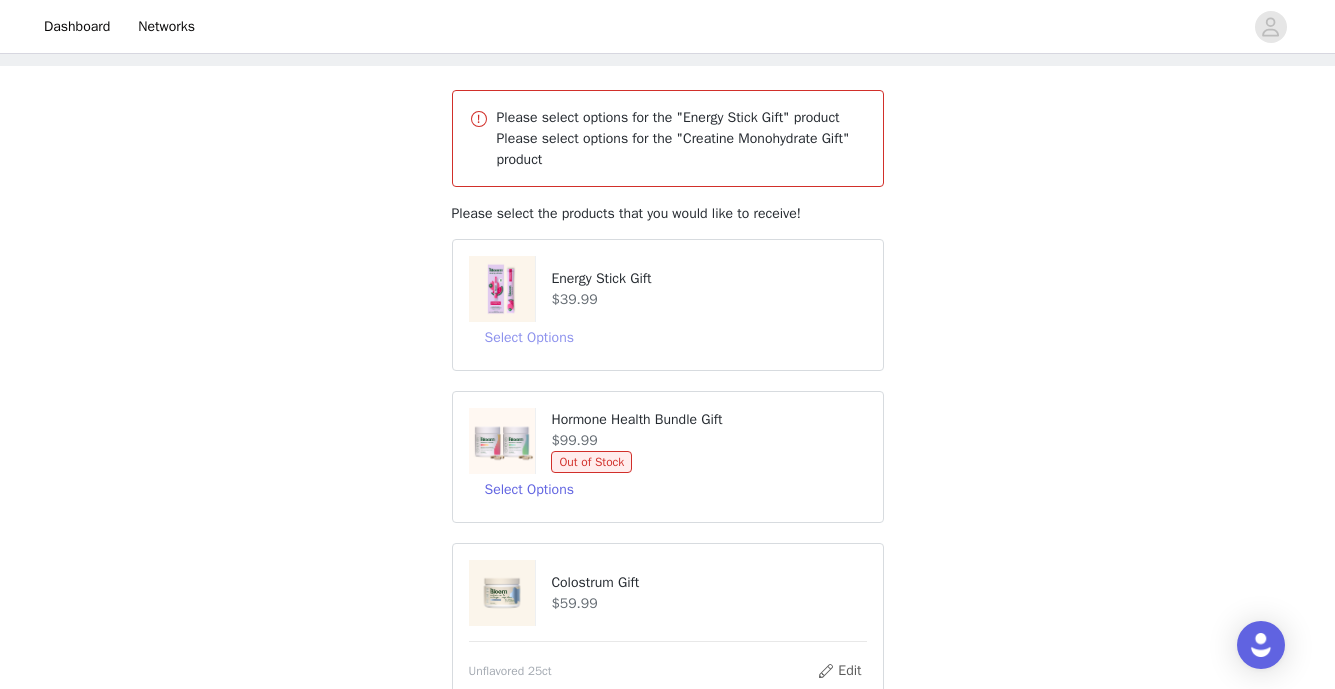 click on "Select Options" at bounding box center [529, 338] 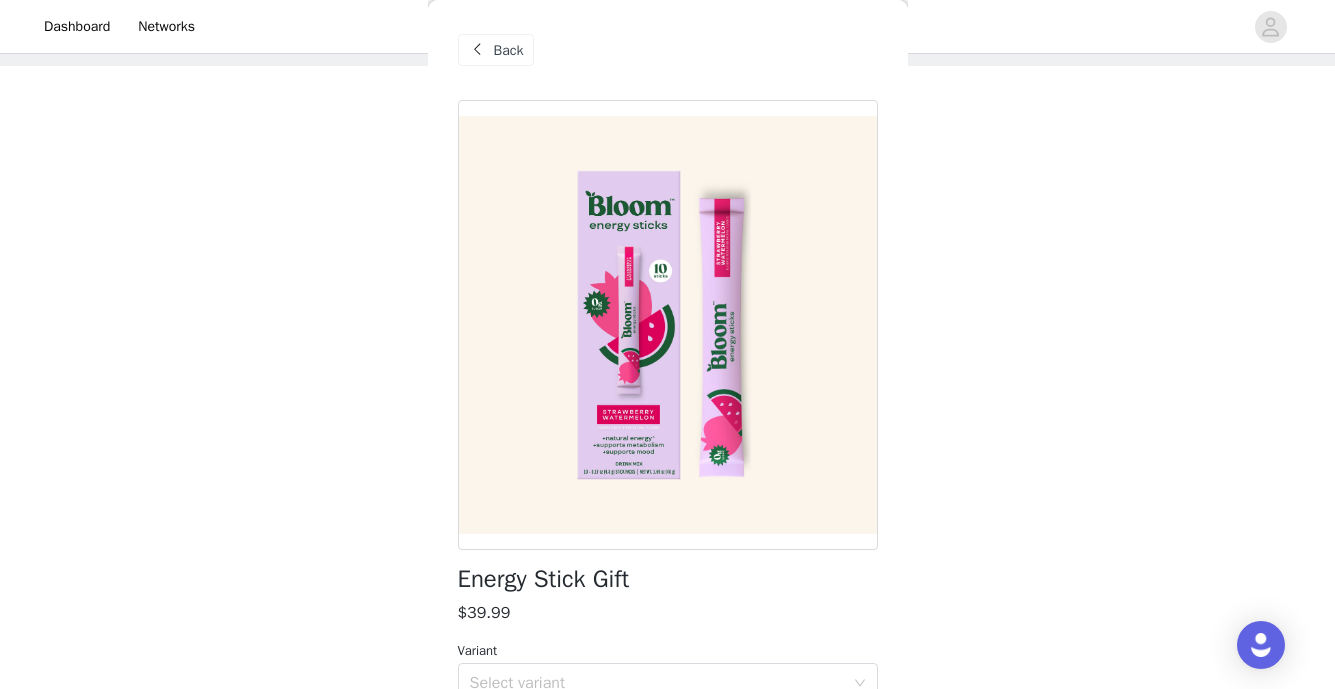 scroll, scrollTop: 97, scrollLeft: 0, axis: vertical 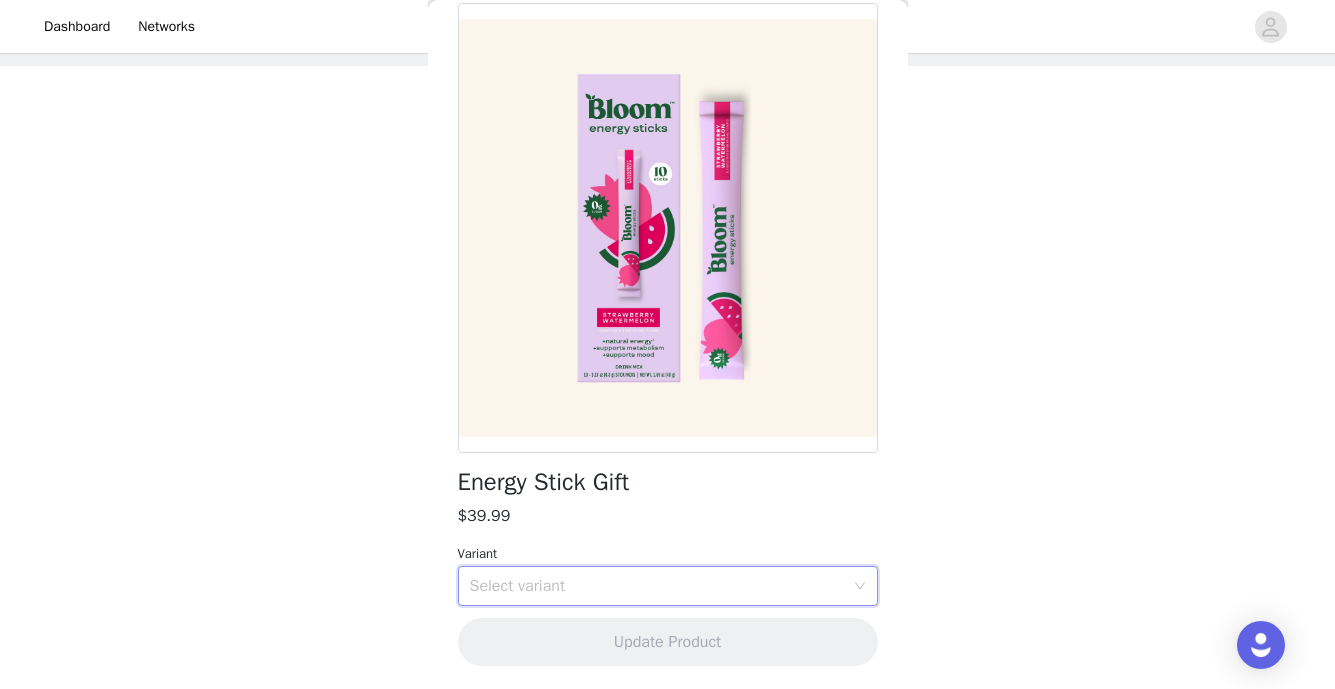 click on "Select variant" at bounding box center (661, 586) 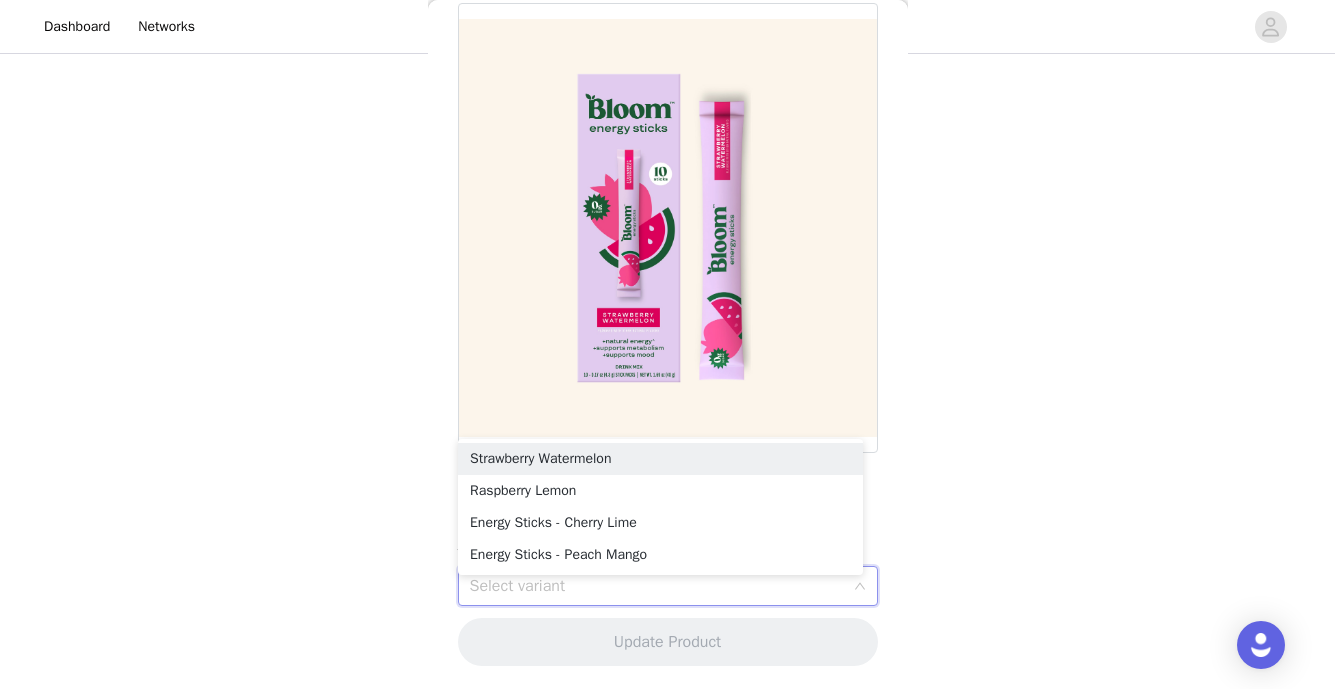 scroll, scrollTop: 269, scrollLeft: 0, axis: vertical 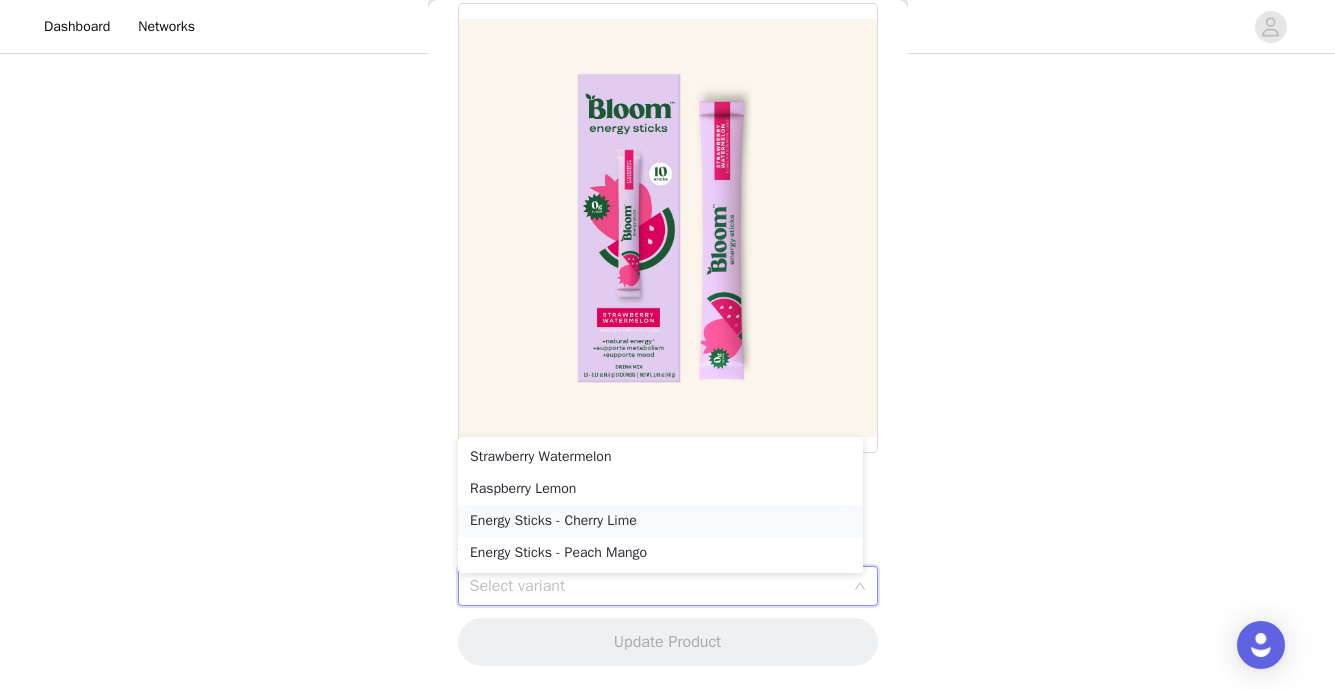 click on "Energy Sticks - Cherry Lime" at bounding box center (660, 521) 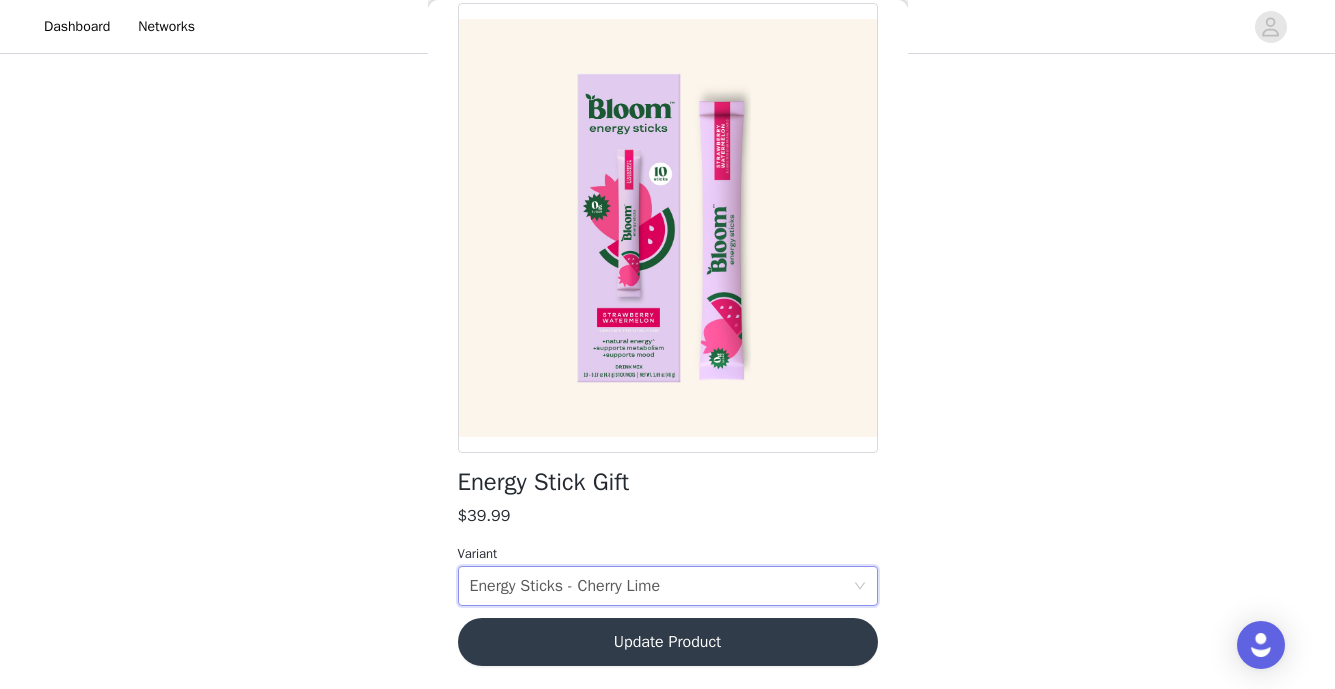 click on "Update Product" at bounding box center (668, 642) 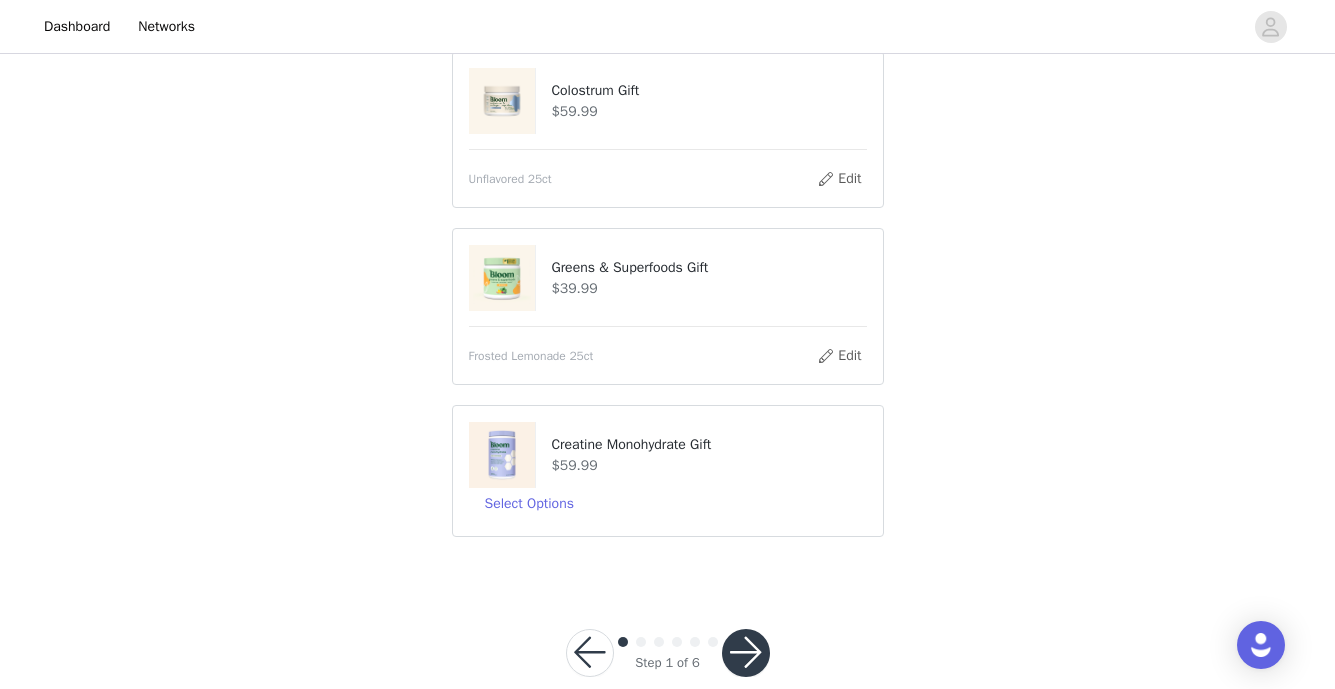 scroll, scrollTop: 648, scrollLeft: 0, axis: vertical 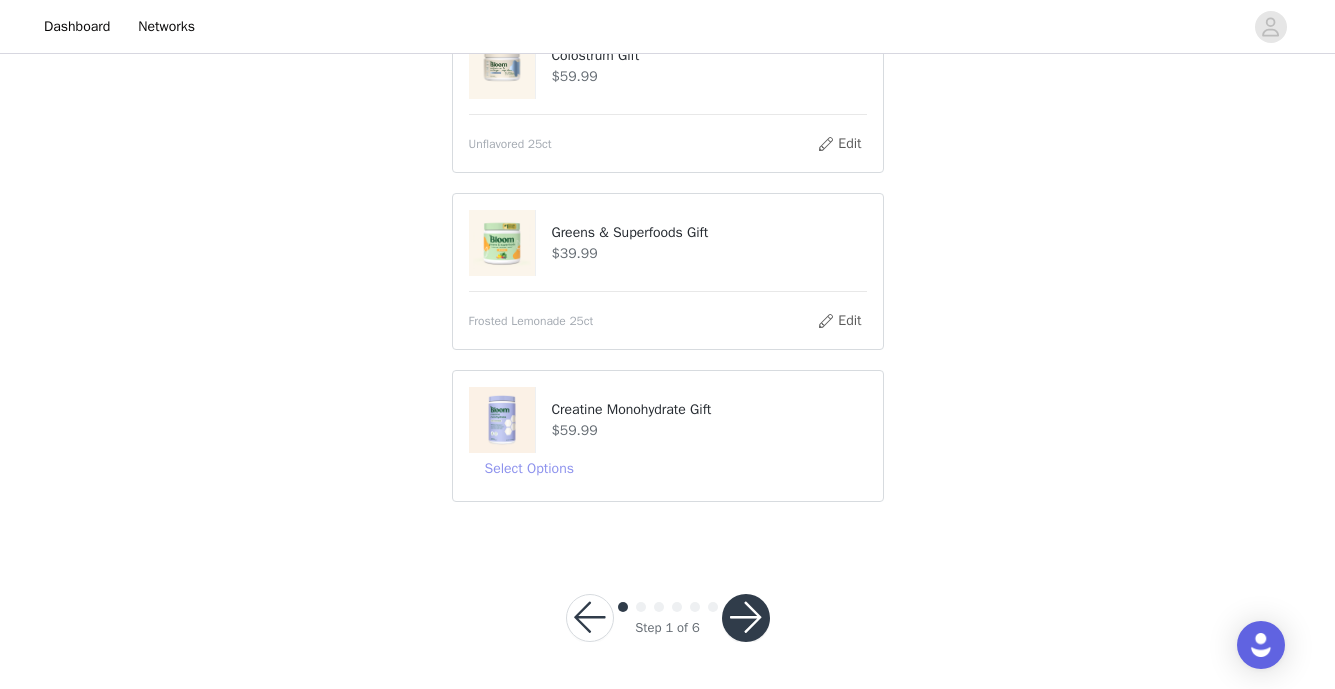 click on "Select Options" at bounding box center [529, 469] 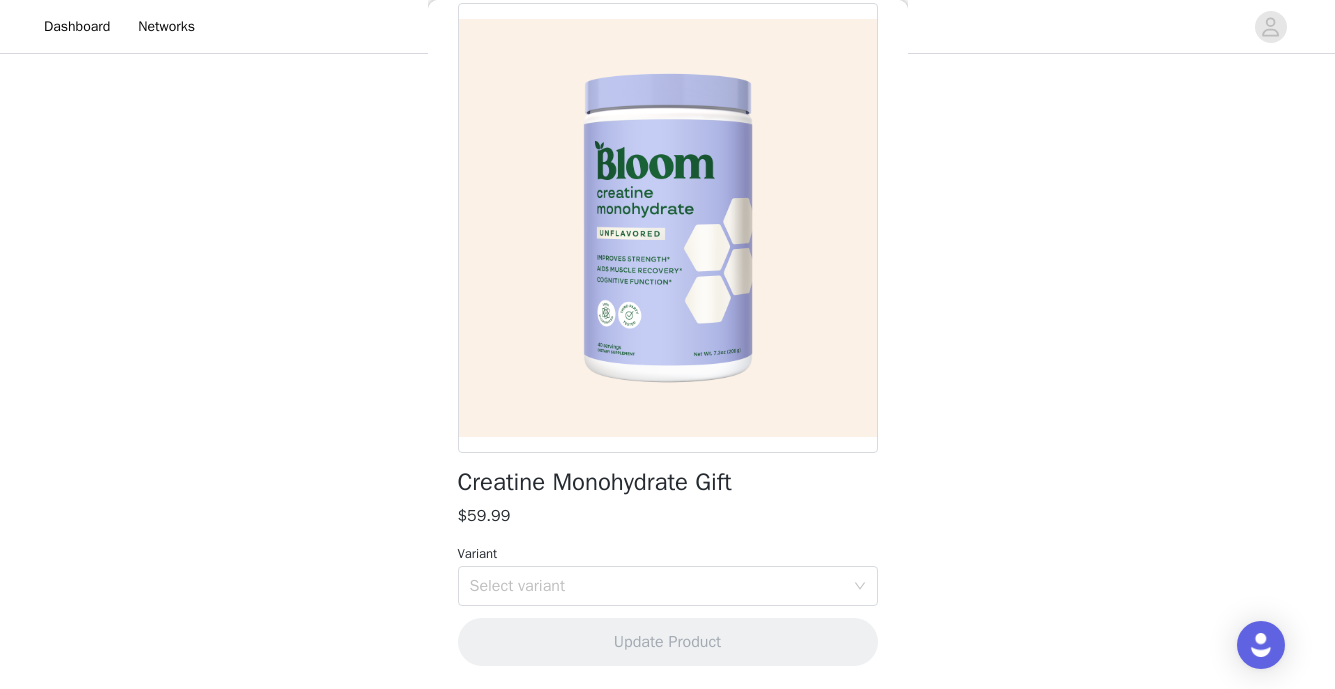 scroll, scrollTop: 86, scrollLeft: 0, axis: vertical 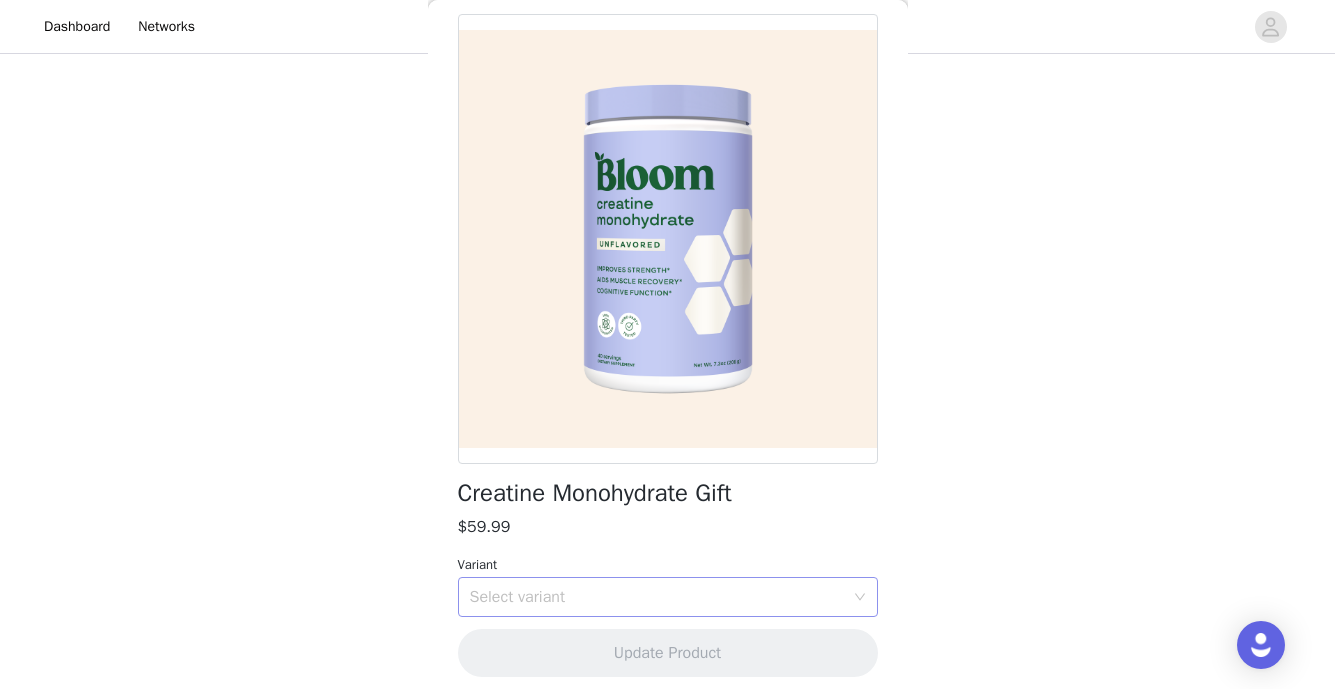 click on "Select variant" at bounding box center [657, 597] 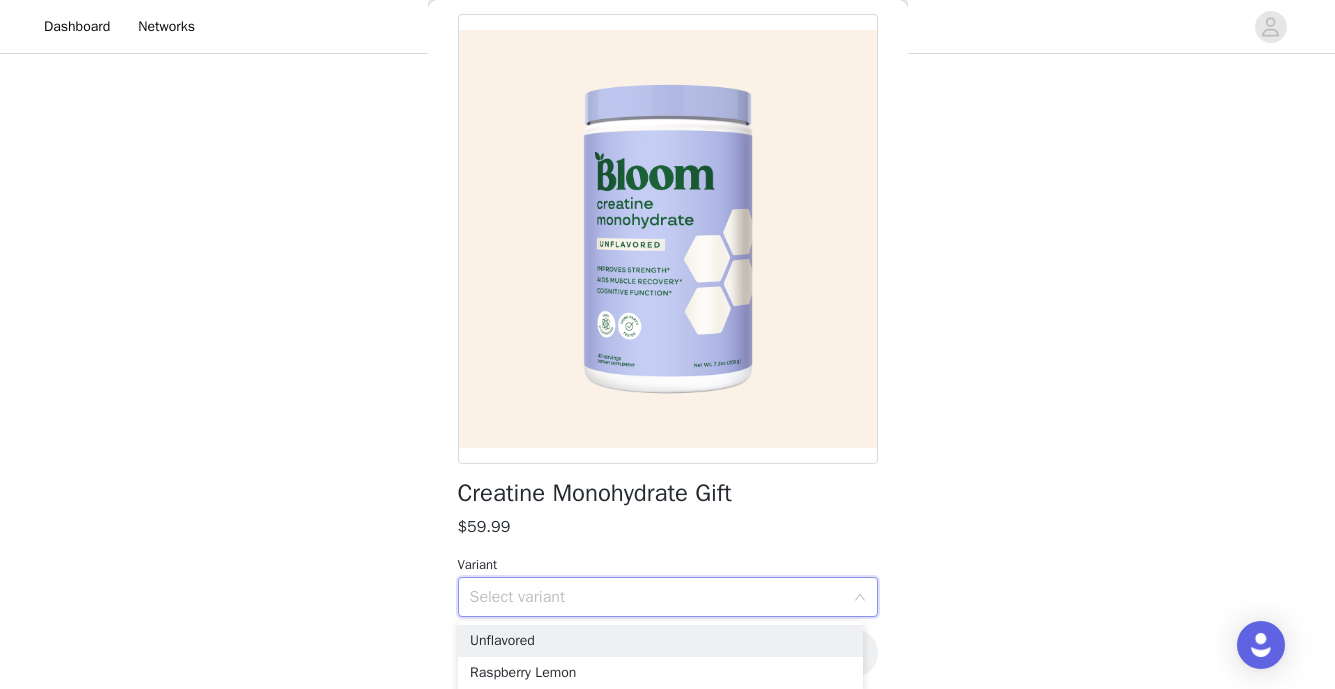 scroll, scrollTop: 97, scrollLeft: 0, axis: vertical 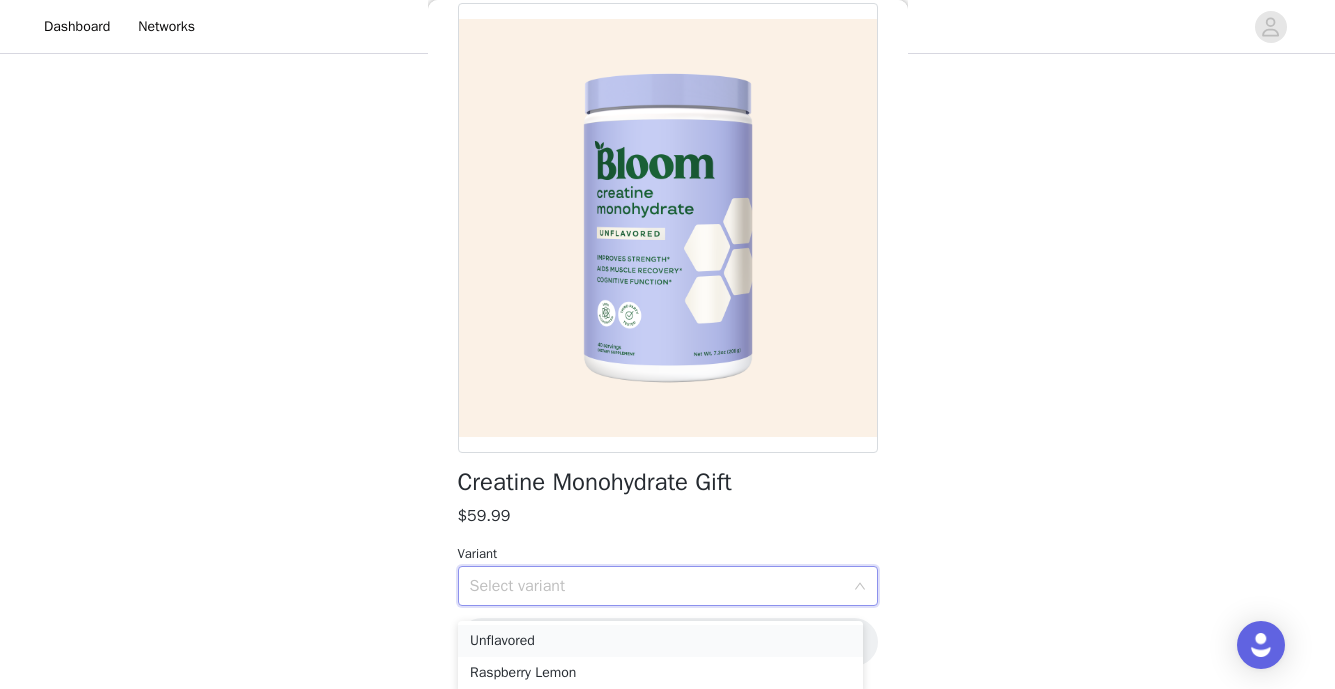 click on "Unflavored" at bounding box center [660, 641] 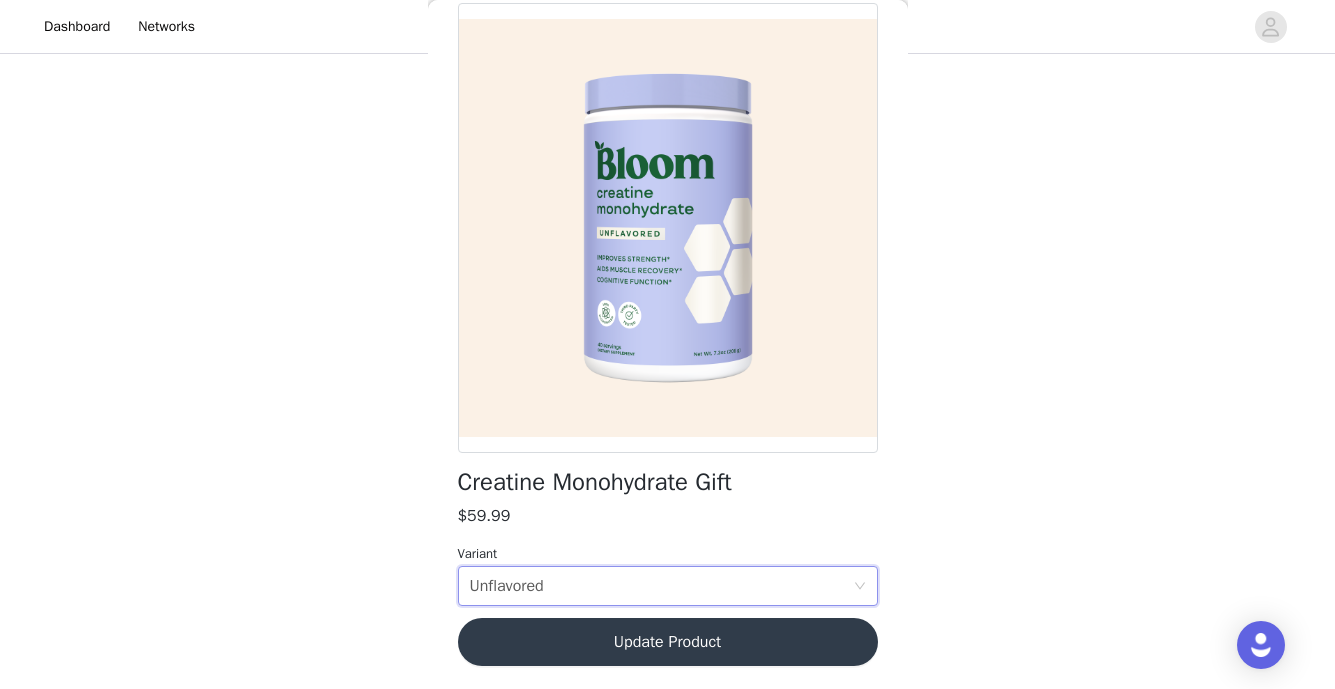 click on "Update Product" at bounding box center [668, 642] 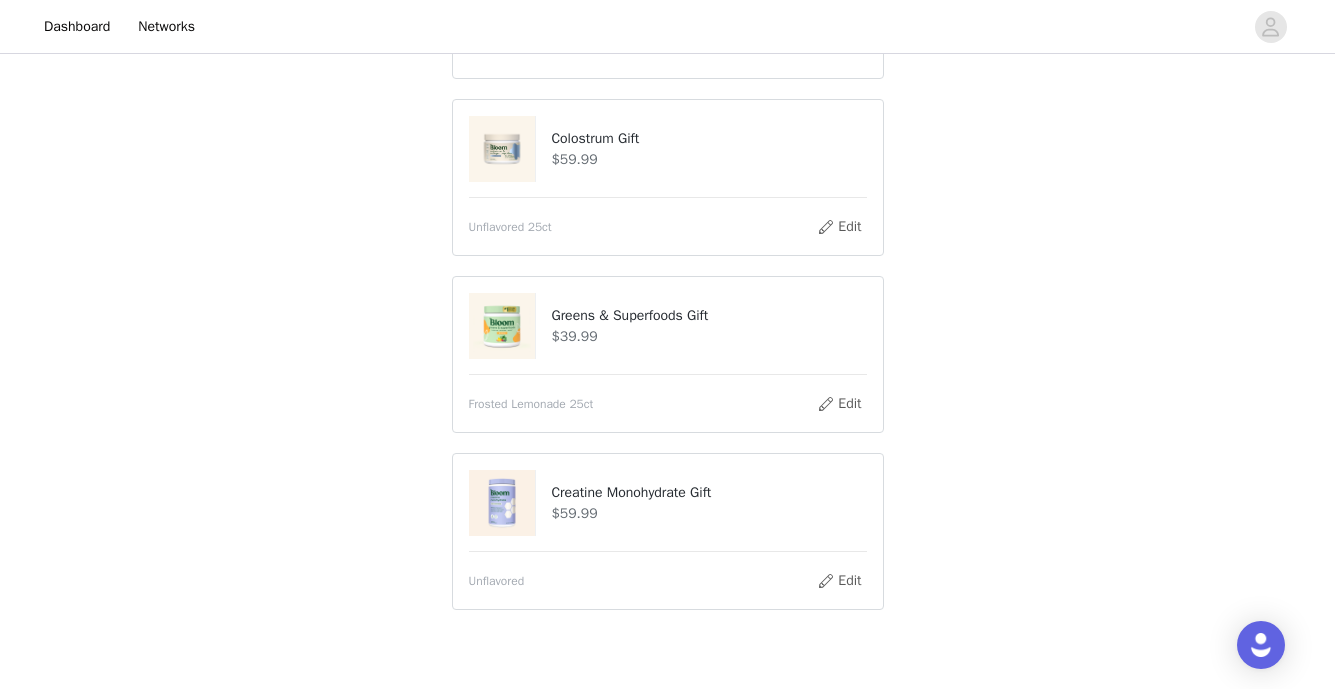 scroll, scrollTop: 673, scrollLeft: 0, axis: vertical 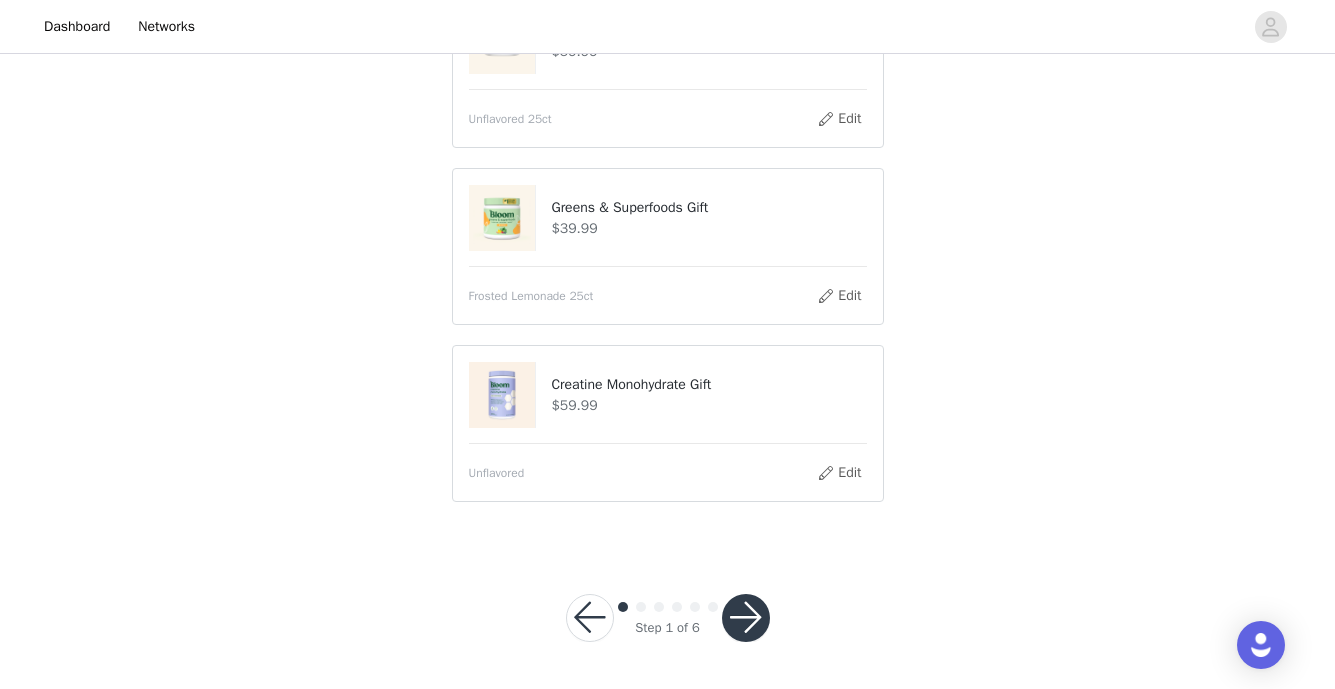 click at bounding box center [746, 618] 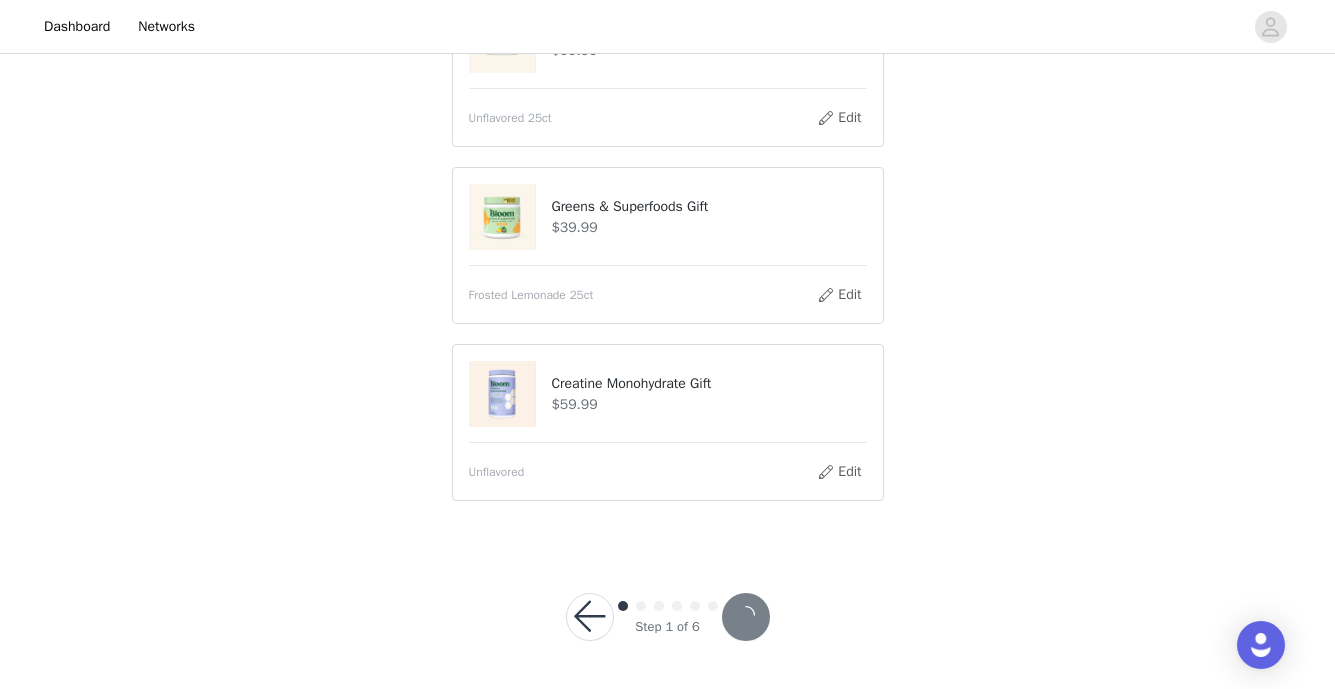 scroll, scrollTop: 560, scrollLeft: 0, axis: vertical 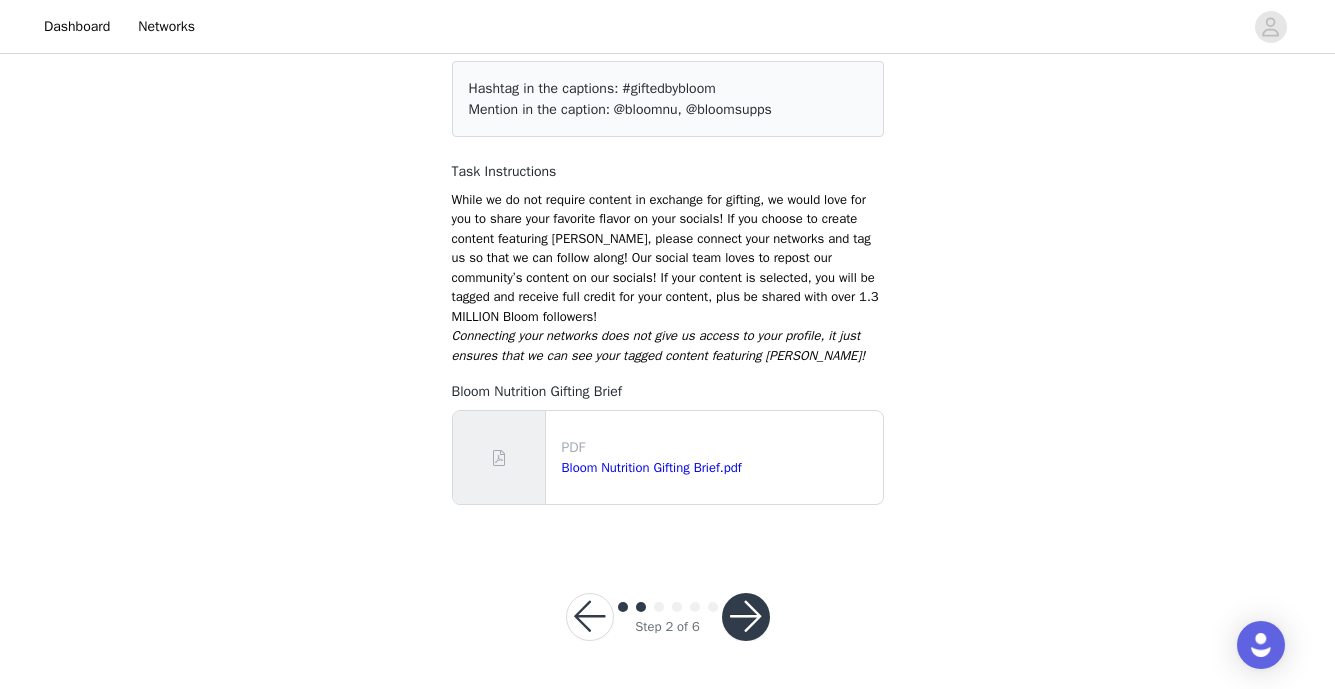 click on "Step 2 of 6" at bounding box center [668, 617] 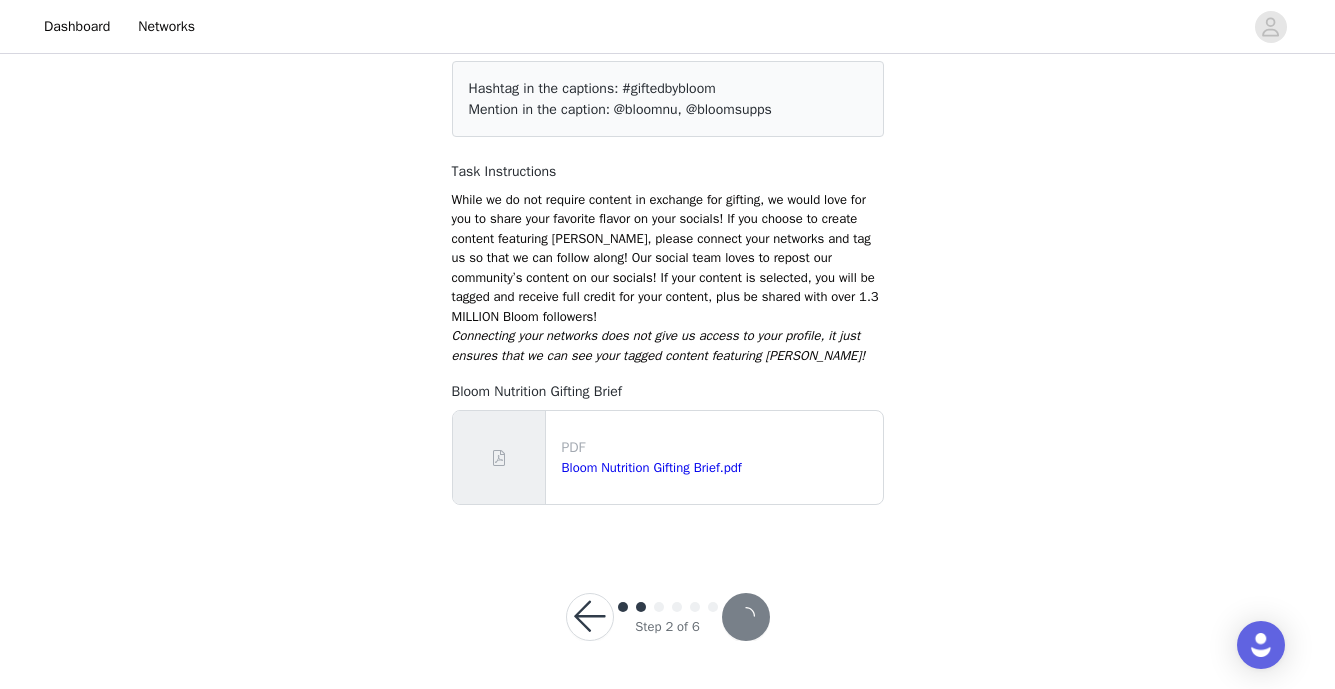 scroll, scrollTop: 0, scrollLeft: 0, axis: both 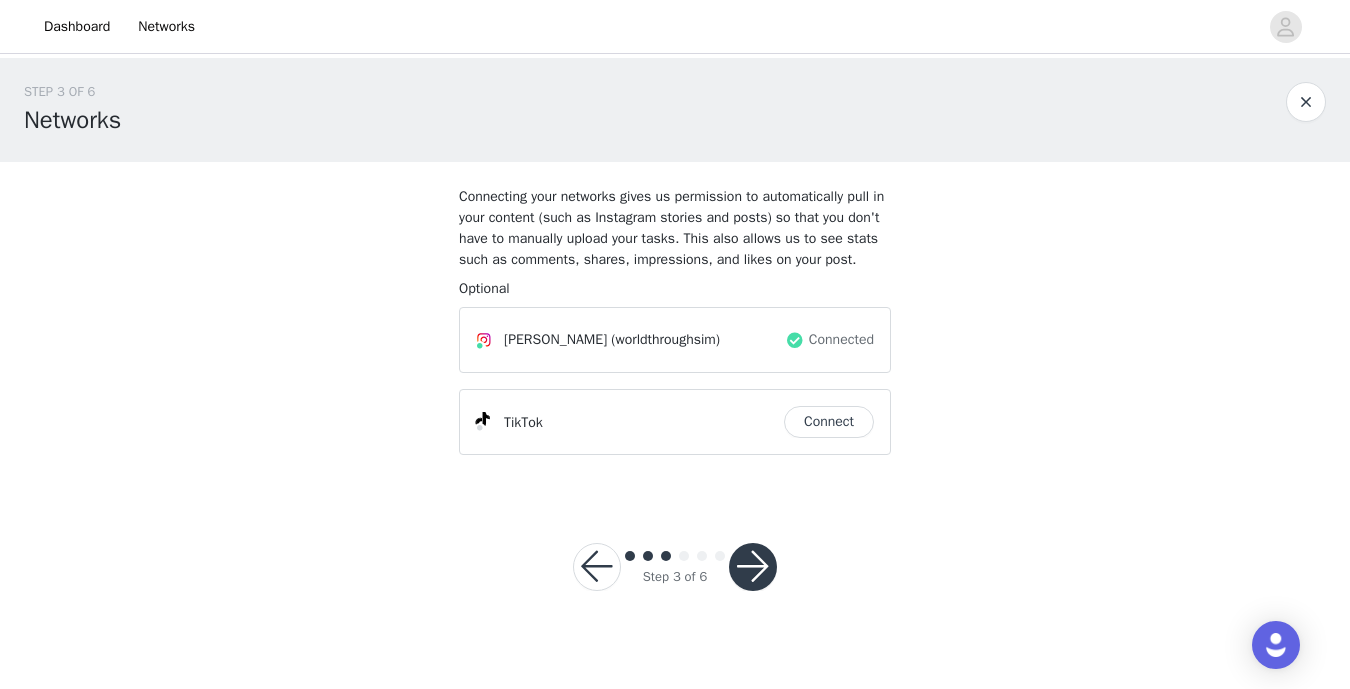 click on "Connect" at bounding box center [829, 422] 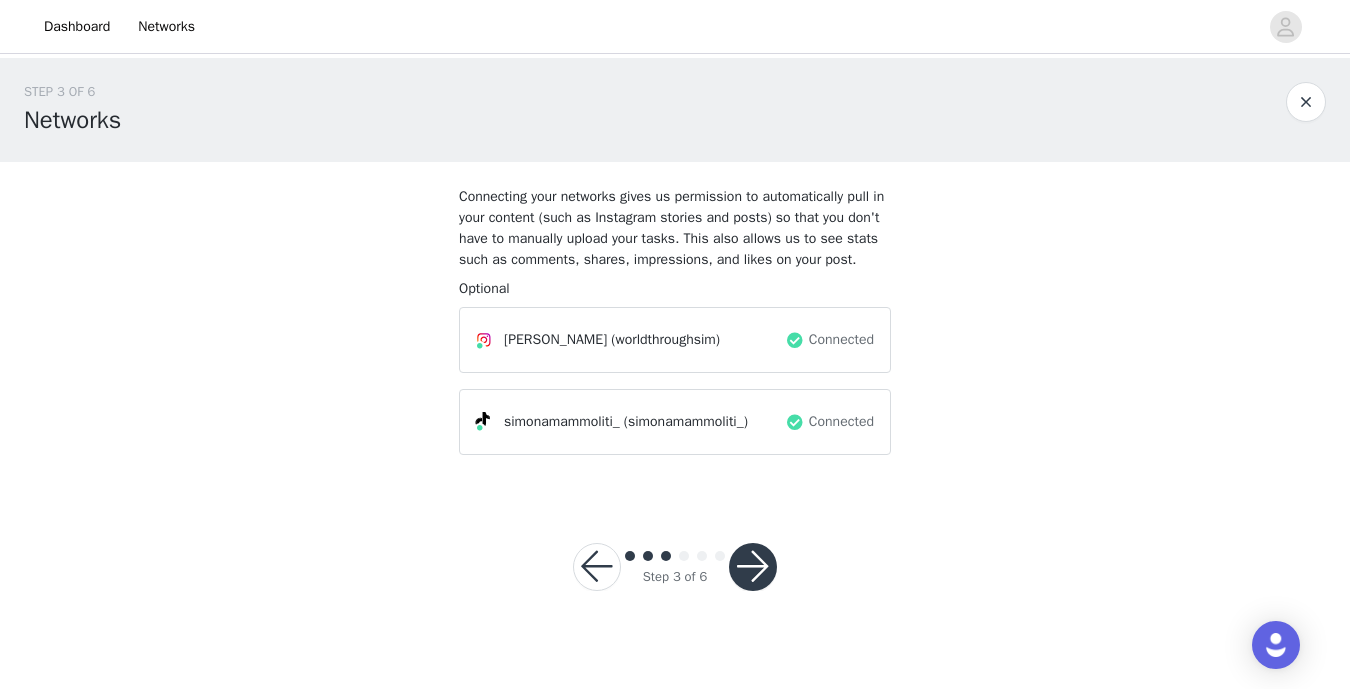 click at bounding box center (753, 567) 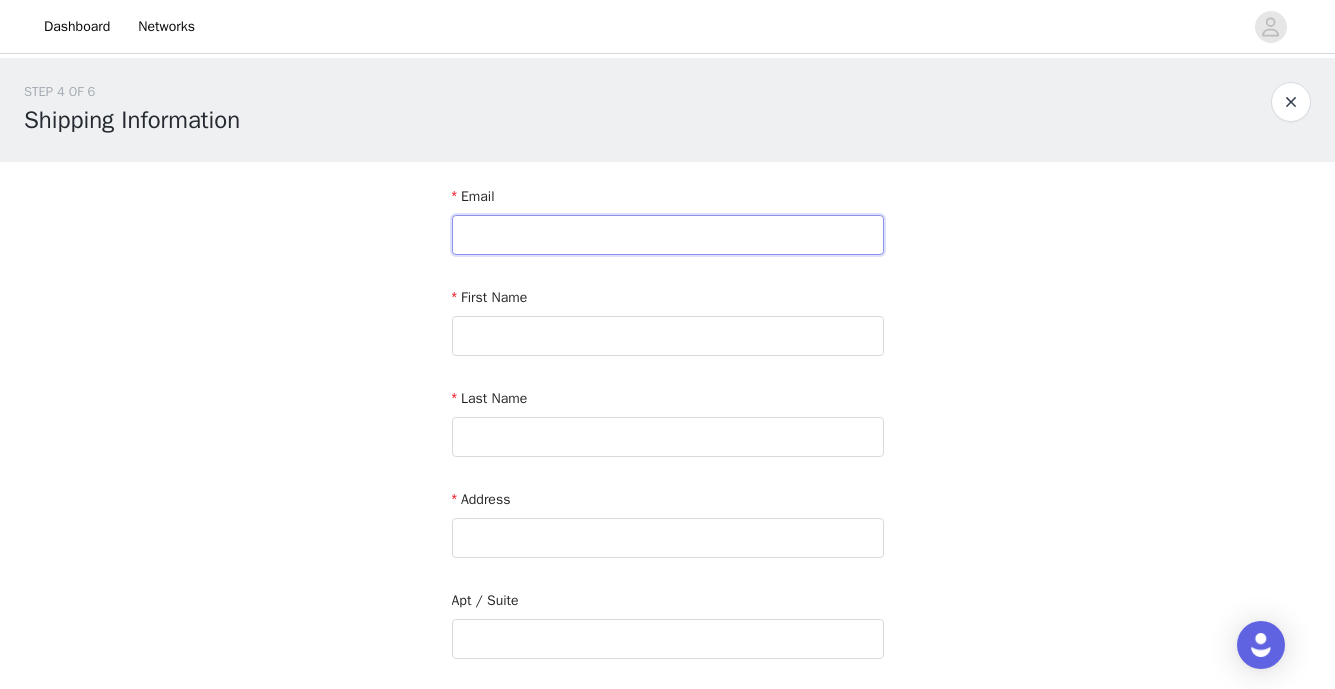 click at bounding box center [668, 235] 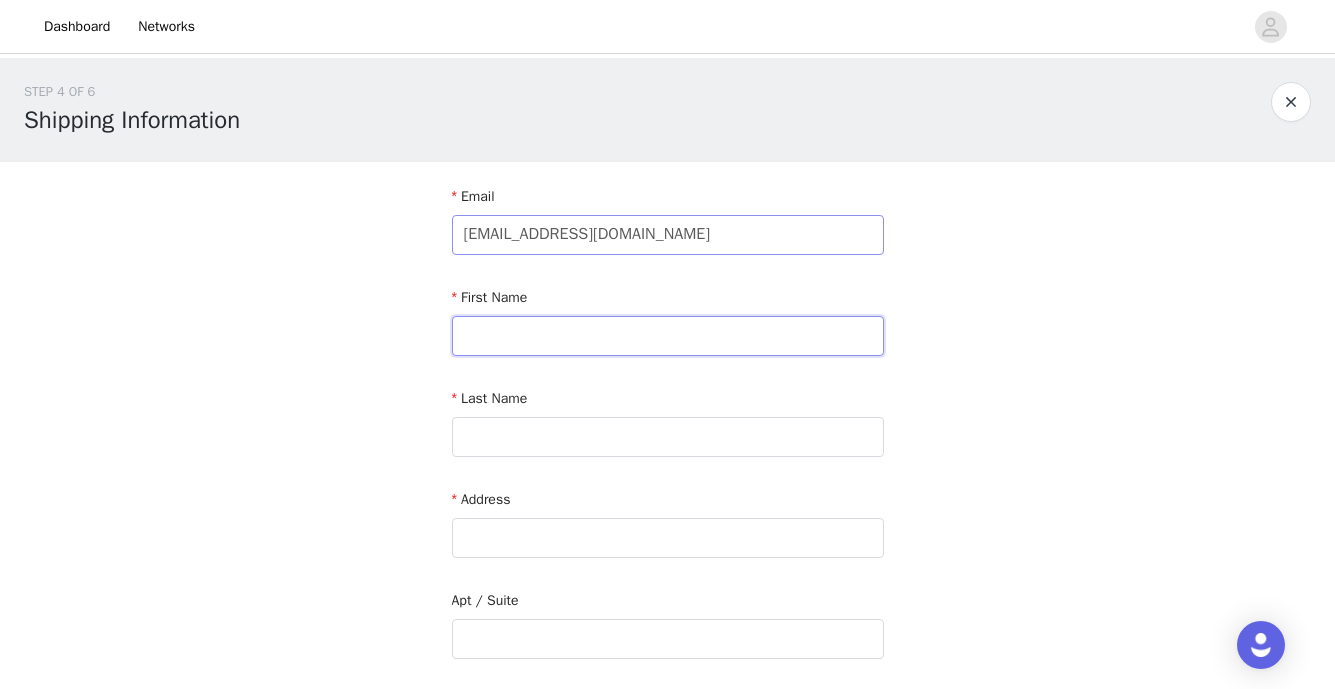 type on "Simona" 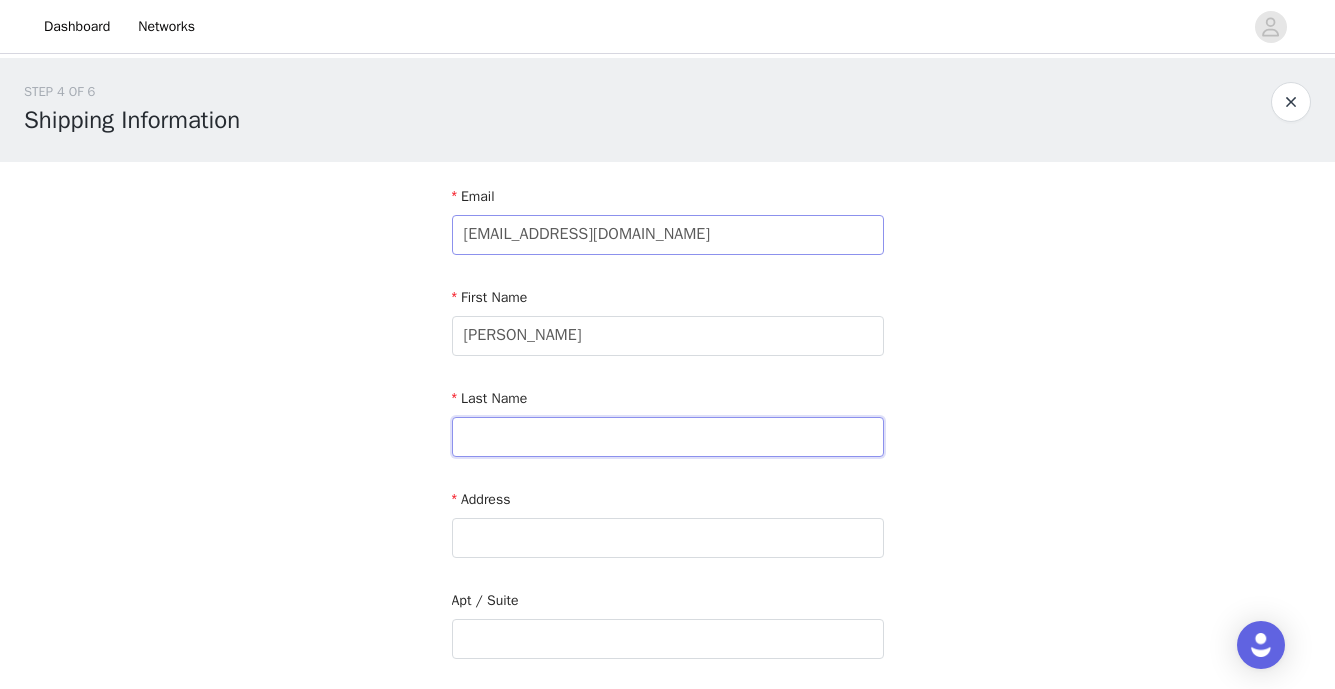 type on "Mammoliti" 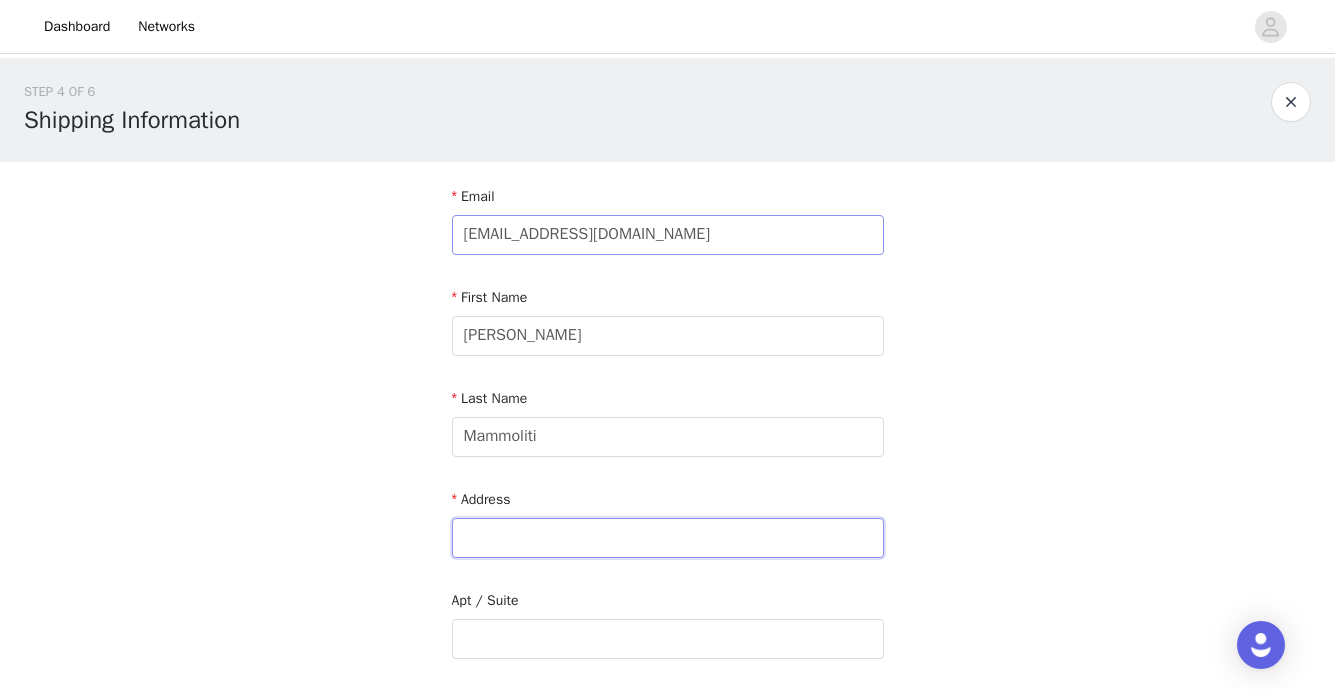 type on "3 Old George Place" 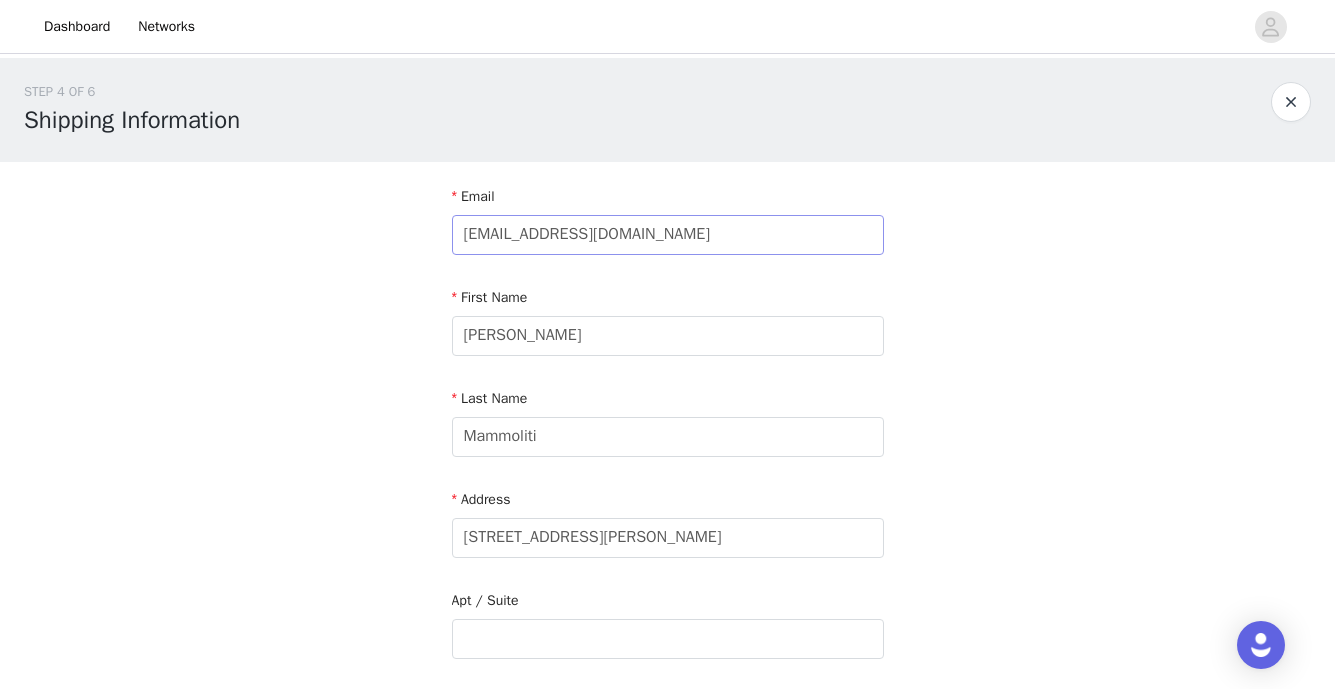 type on "Toronto" 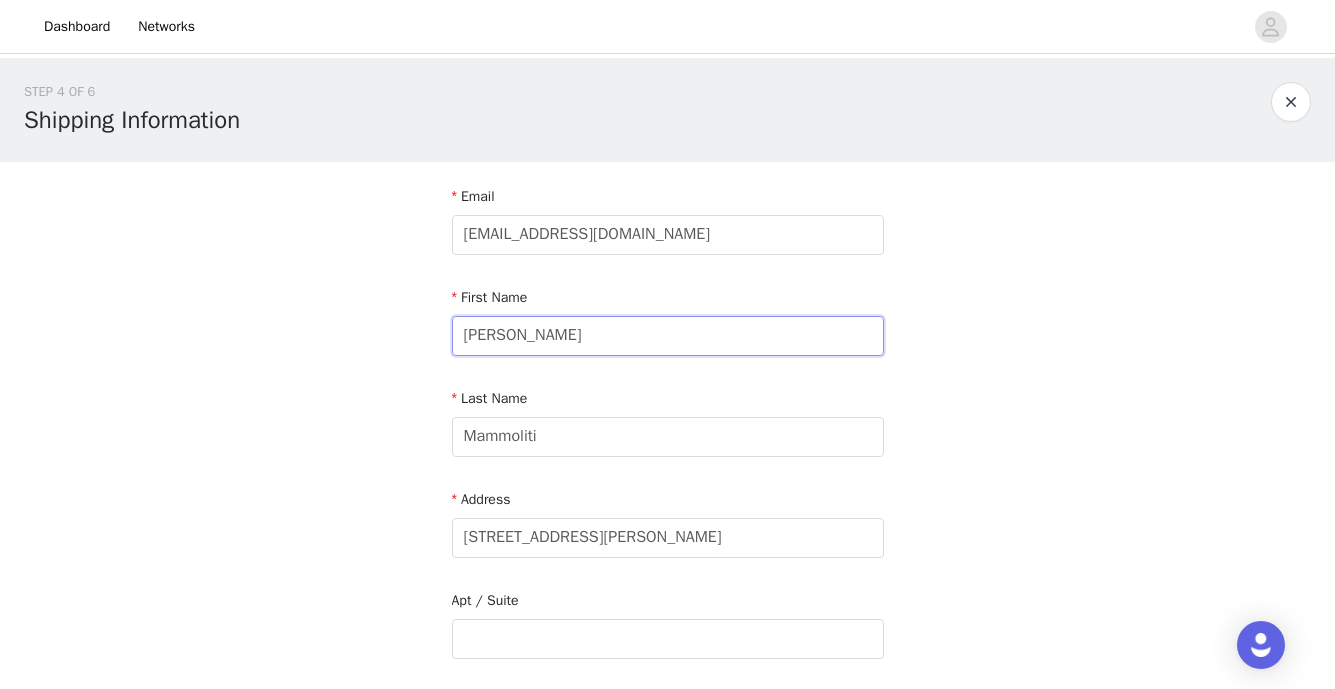 click on "Simona" at bounding box center [668, 336] 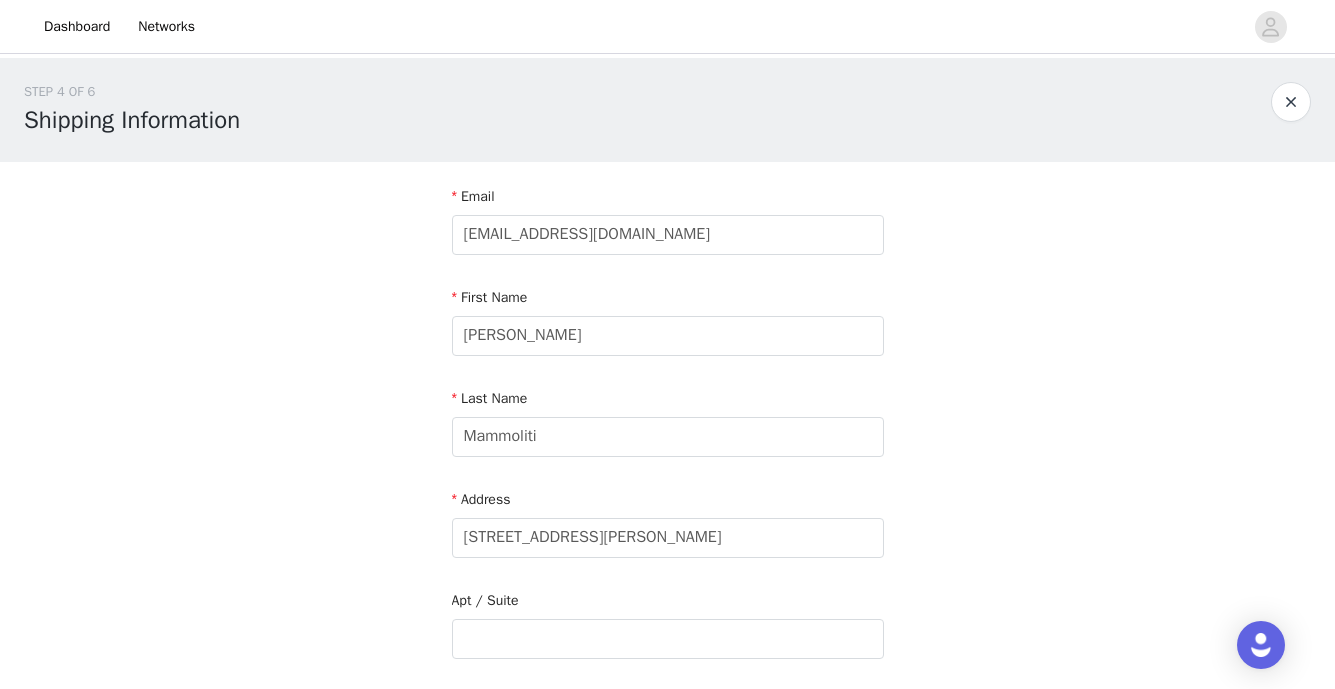 click on "STEP 4 OF 6
Shipping Information
Email sim.mammoliti@gmail.com   First Name Simona   Last Name Mammoliti   Address 3 Old George Place   Apt / Suite   Country     City Toronto     Postcode M4W 1X9   Phone Number" at bounding box center (667, 588) 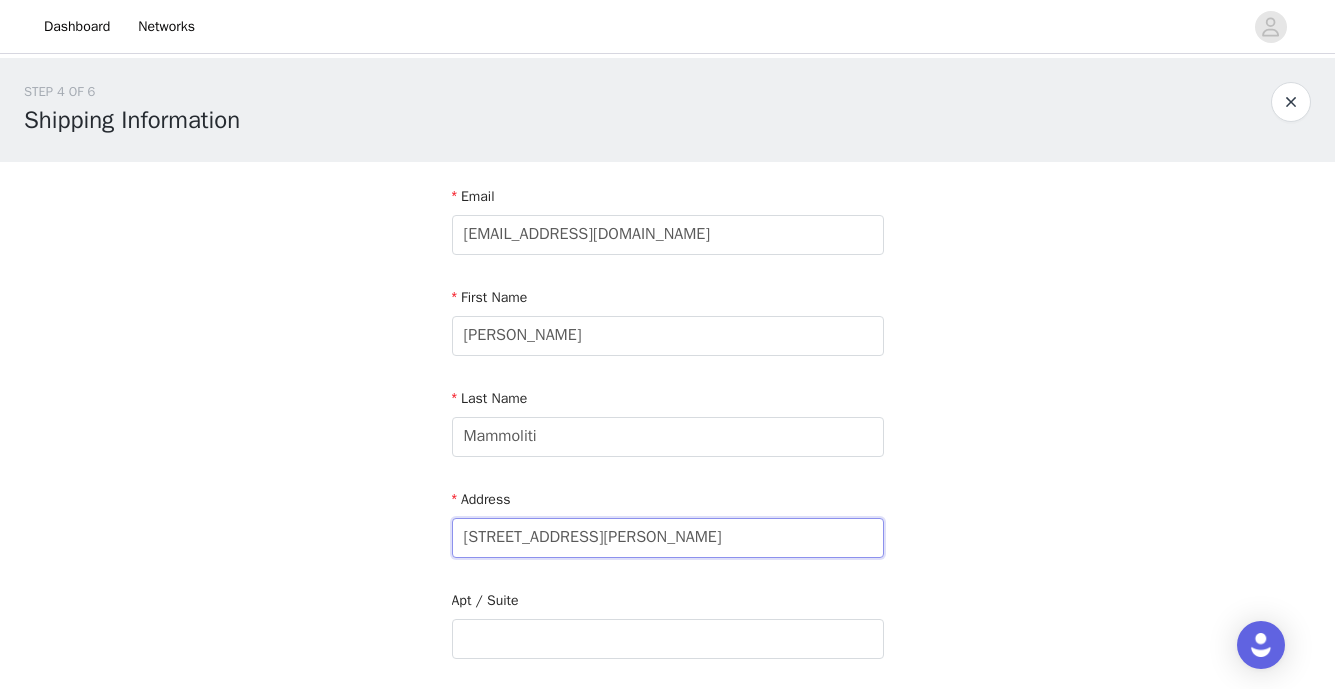 click on "3 Old George Place" at bounding box center [668, 538] 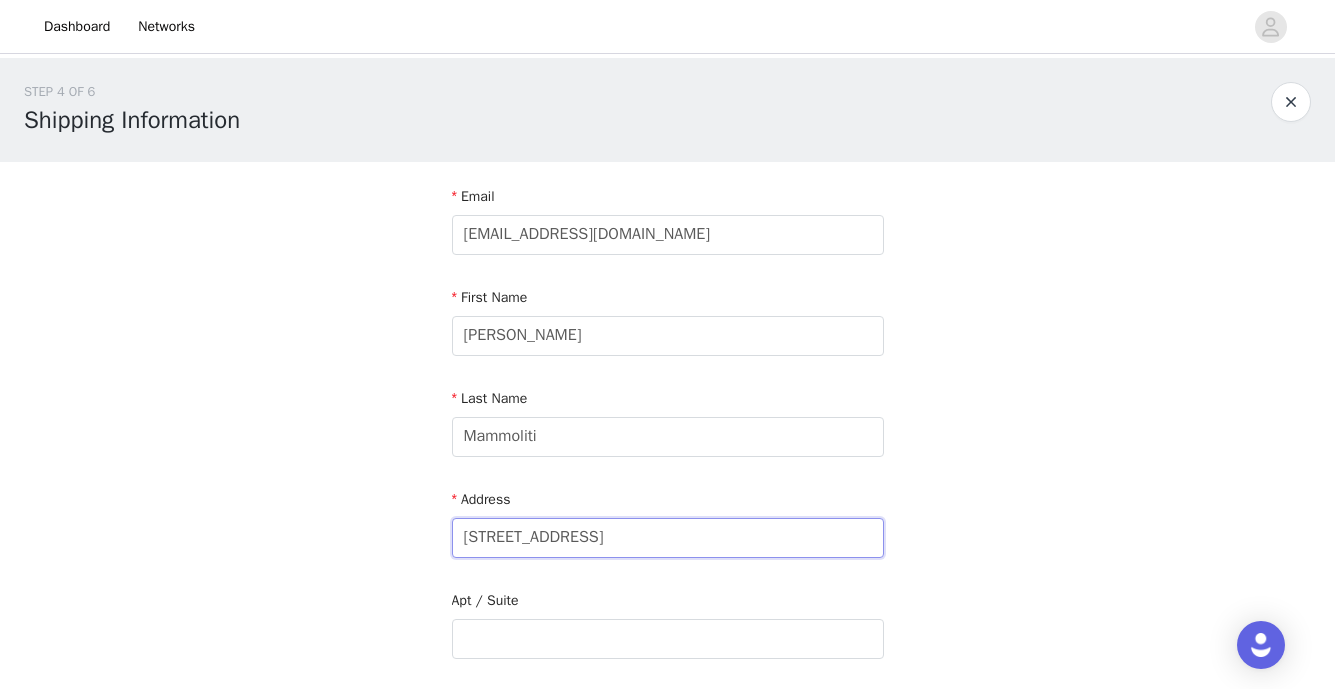 click on "3 Old522George Place" at bounding box center (668, 538) 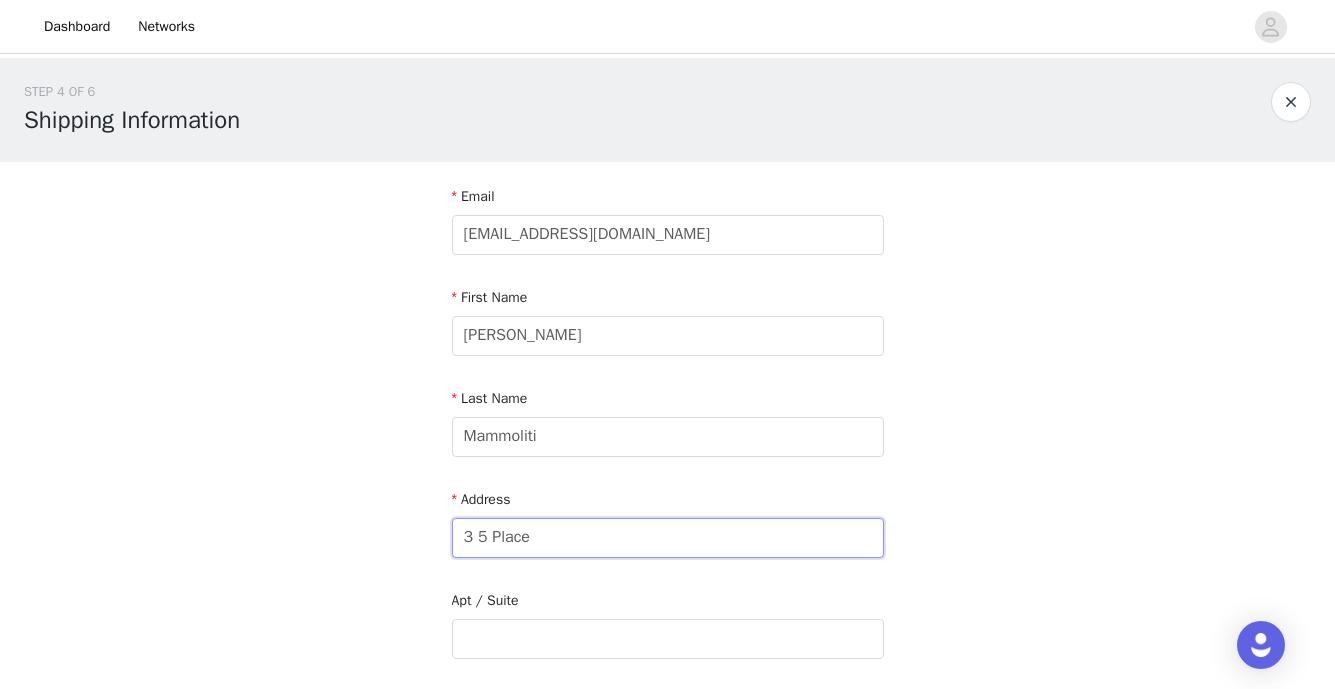 click on "3 5 Place" at bounding box center [668, 538] 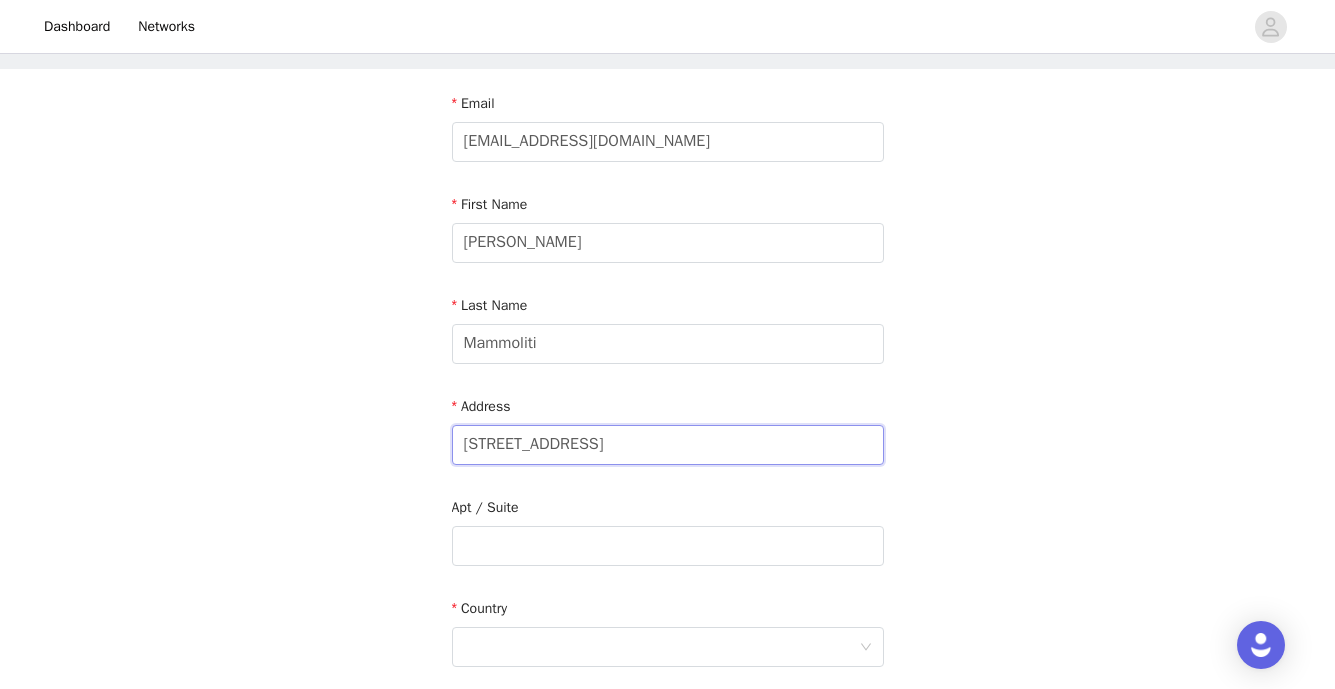 scroll, scrollTop: 101, scrollLeft: 0, axis: vertical 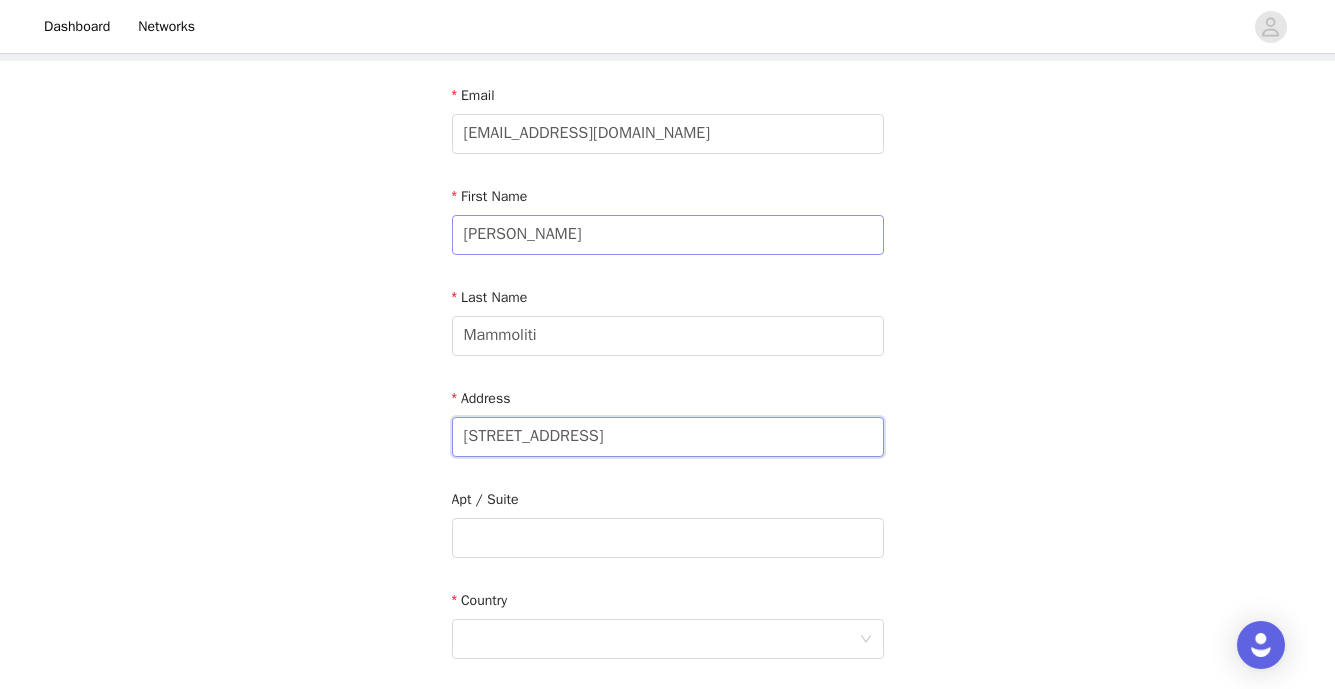 type on "522 n Edinburgh ave" 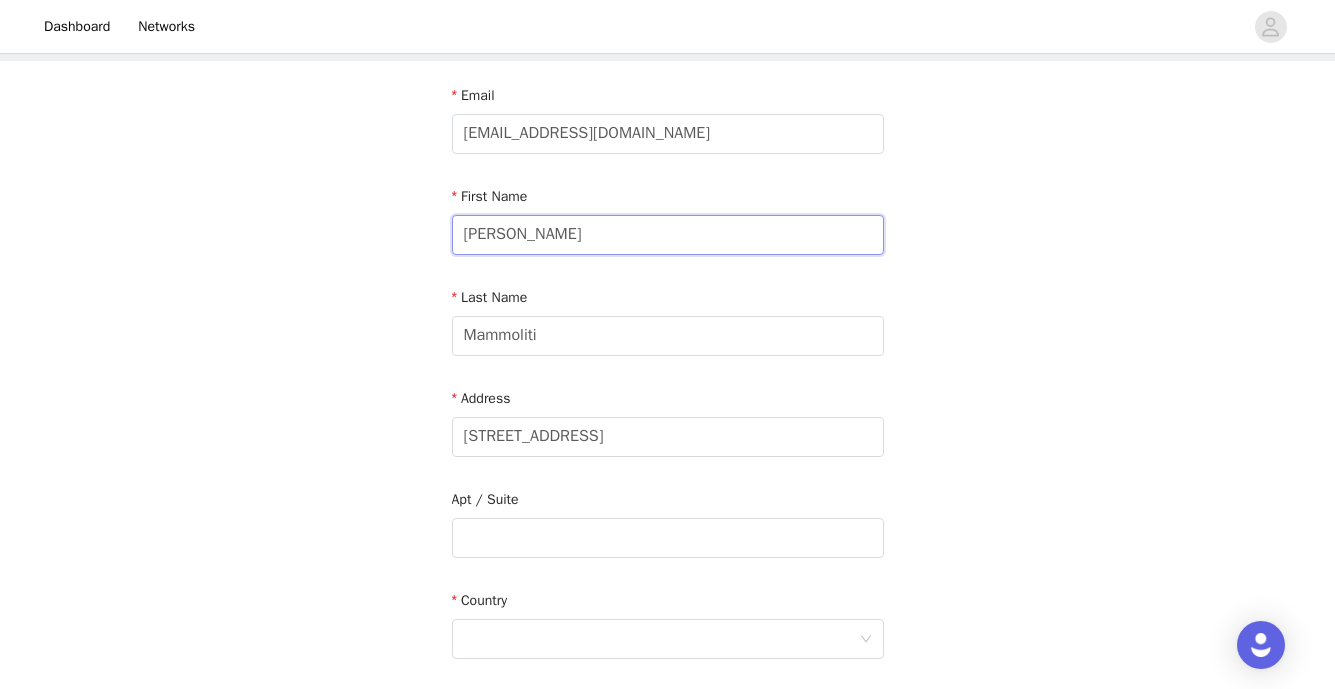 click on "Simona" at bounding box center (668, 235) 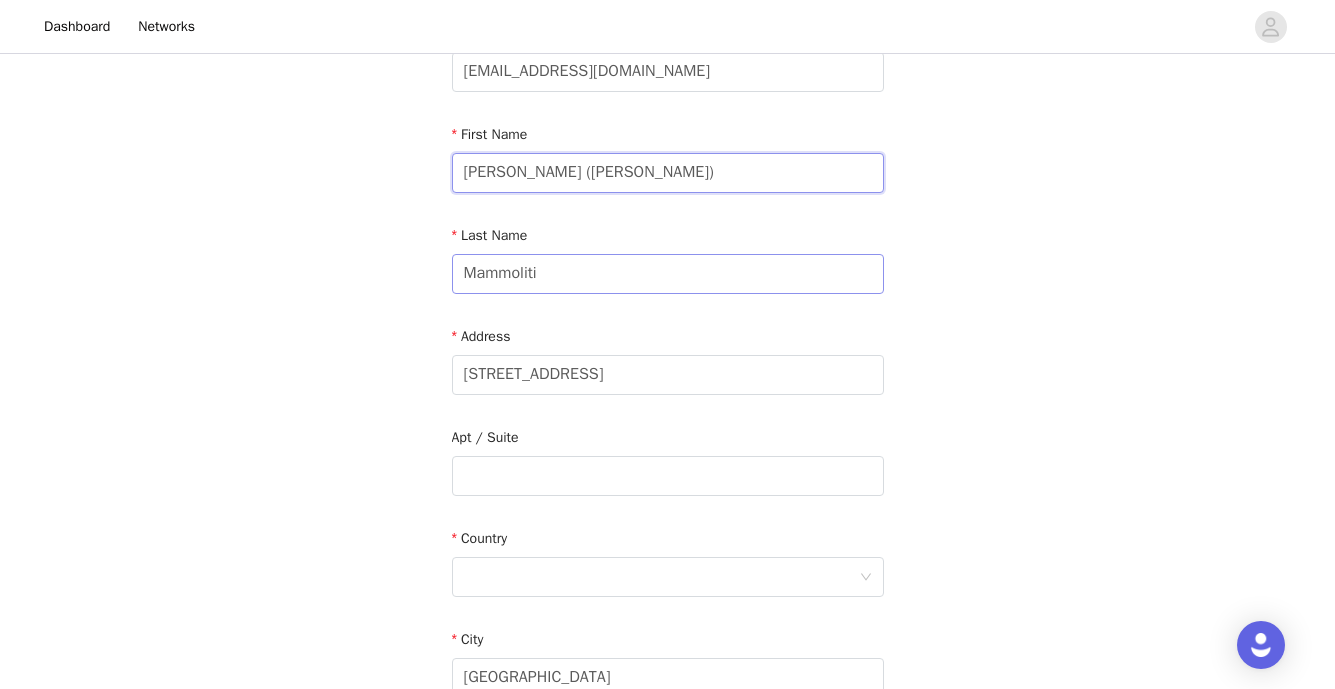 scroll, scrollTop: 175, scrollLeft: 0, axis: vertical 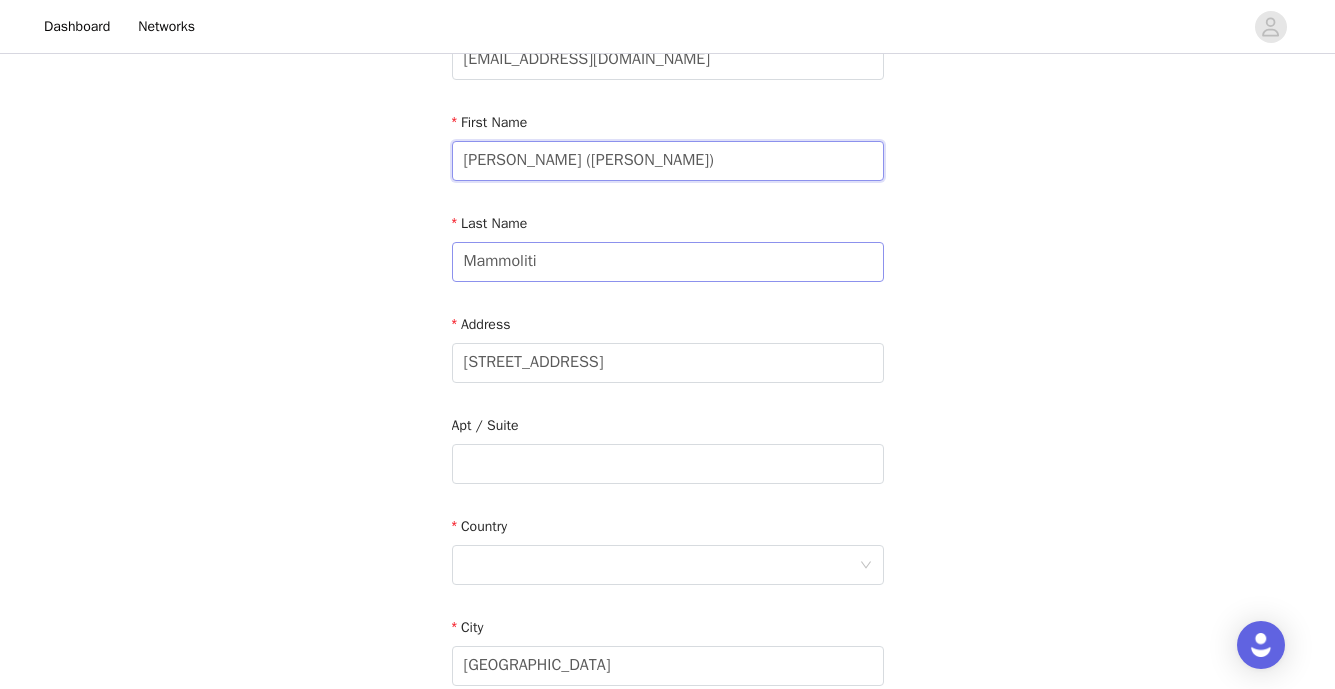 type on "Lukas (Simona)" 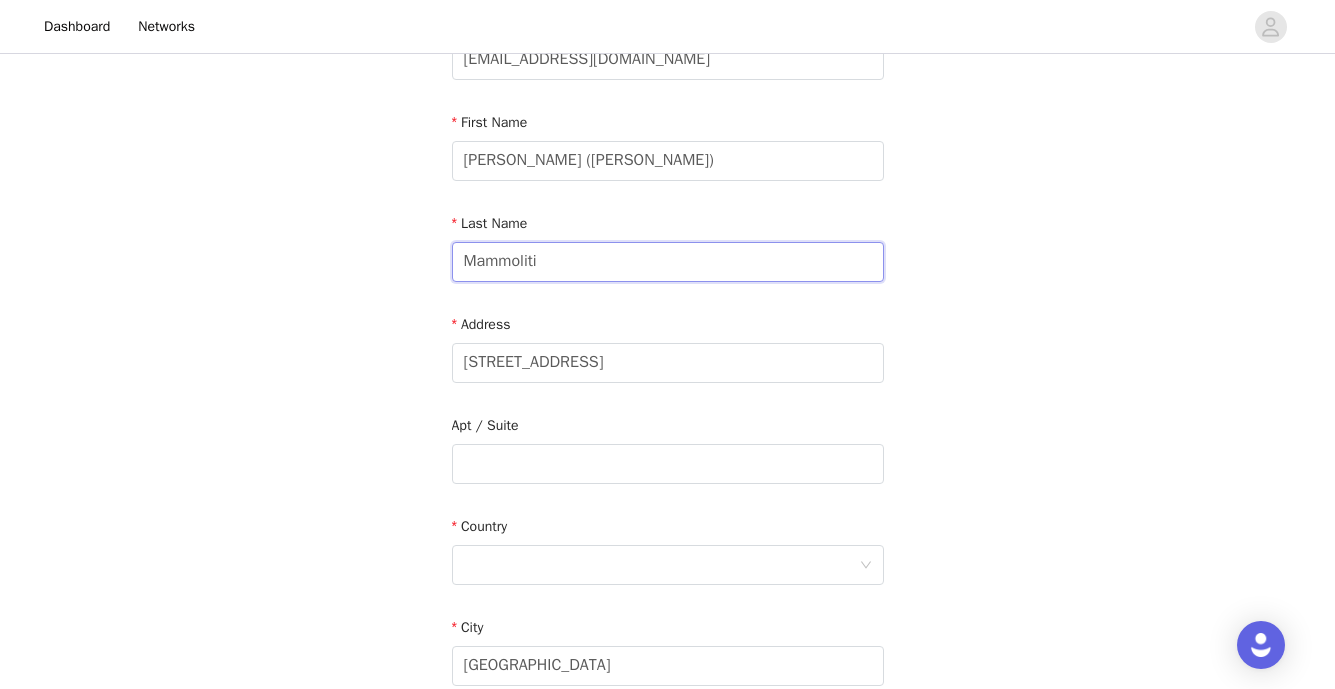 click on "Mammoliti" at bounding box center (668, 262) 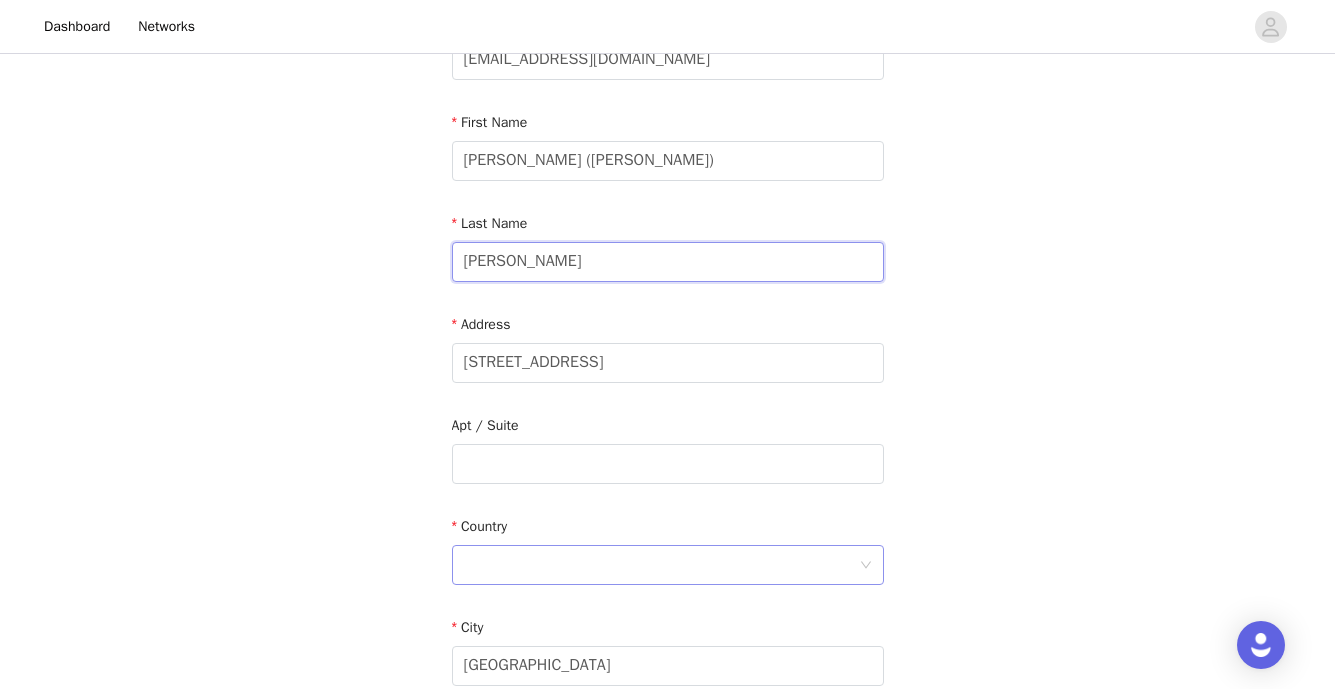 type on "Heslip" 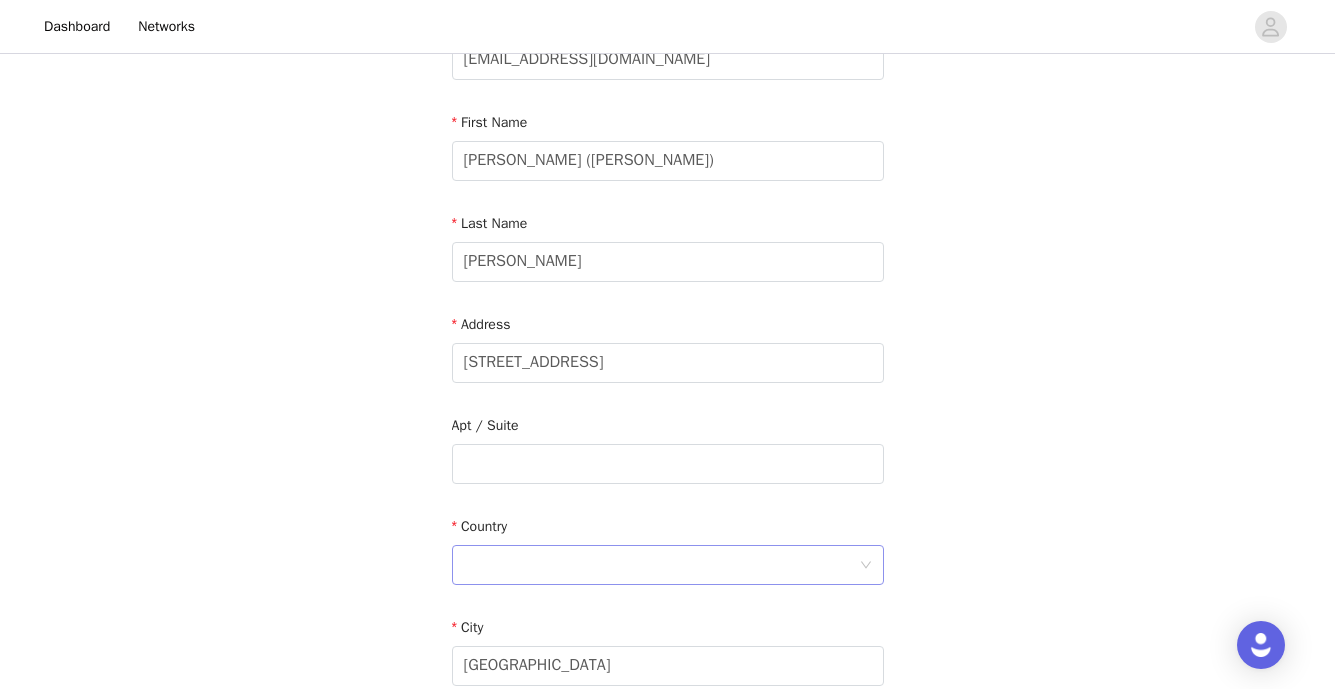 click at bounding box center (661, 565) 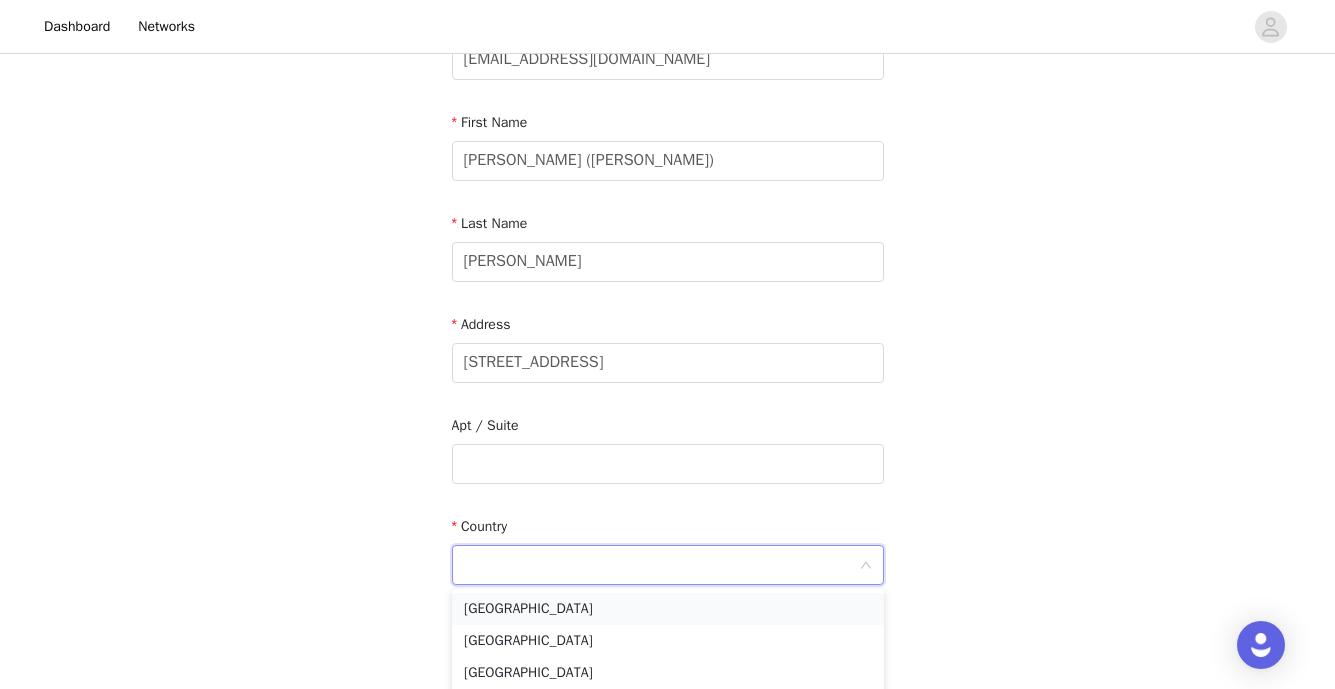 click on "United States" at bounding box center (668, 609) 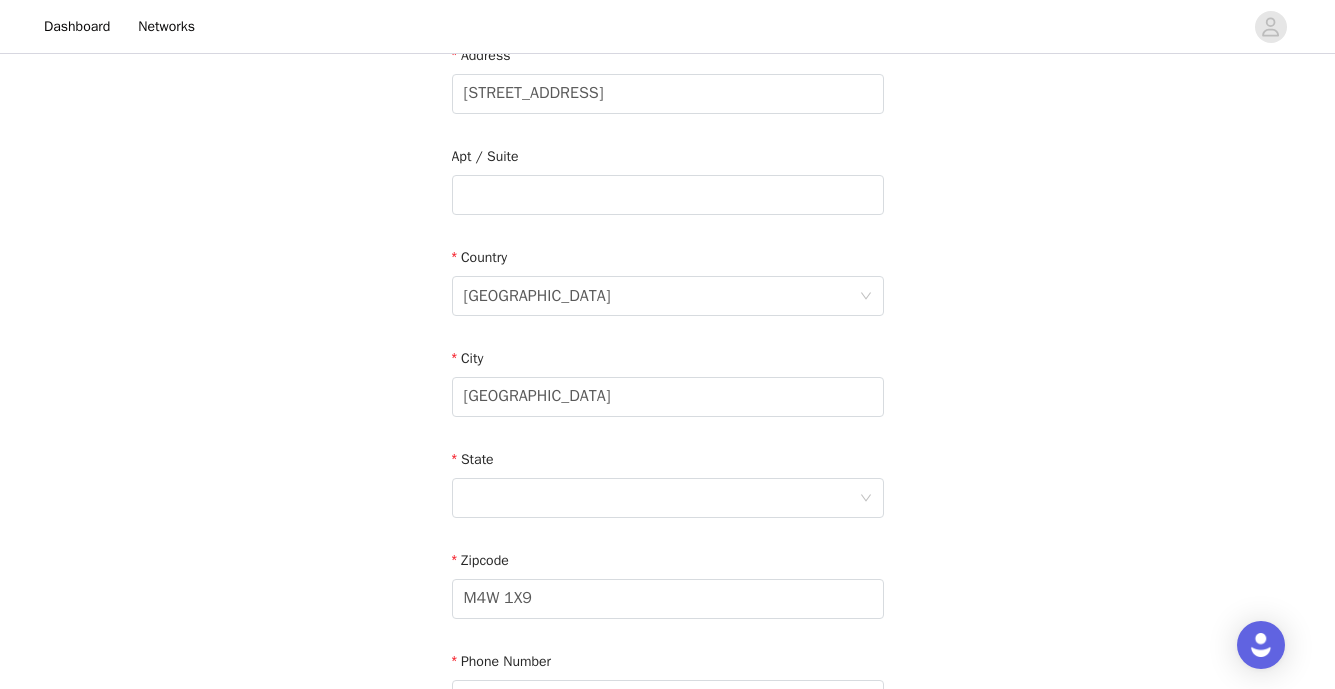 scroll, scrollTop: 453, scrollLeft: 0, axis: vertical 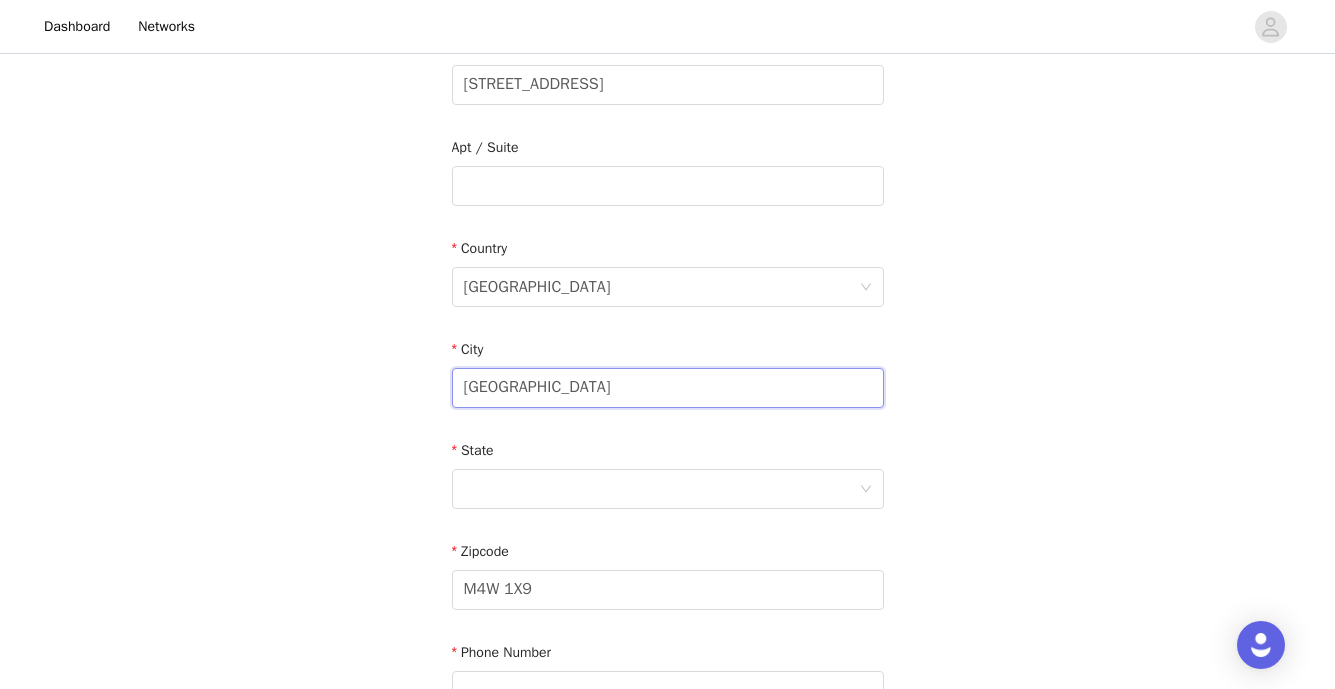 click on "Toronto" at bounding box center (668, 388) 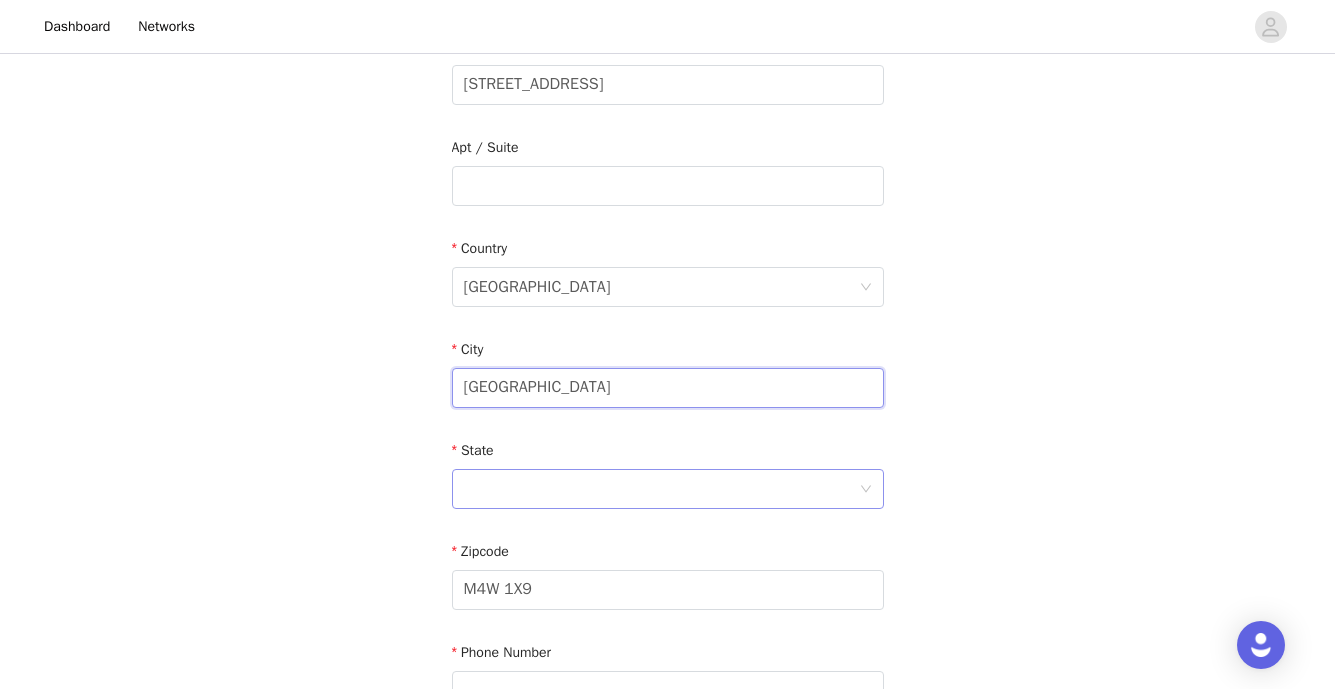 type on "Los Angeles" 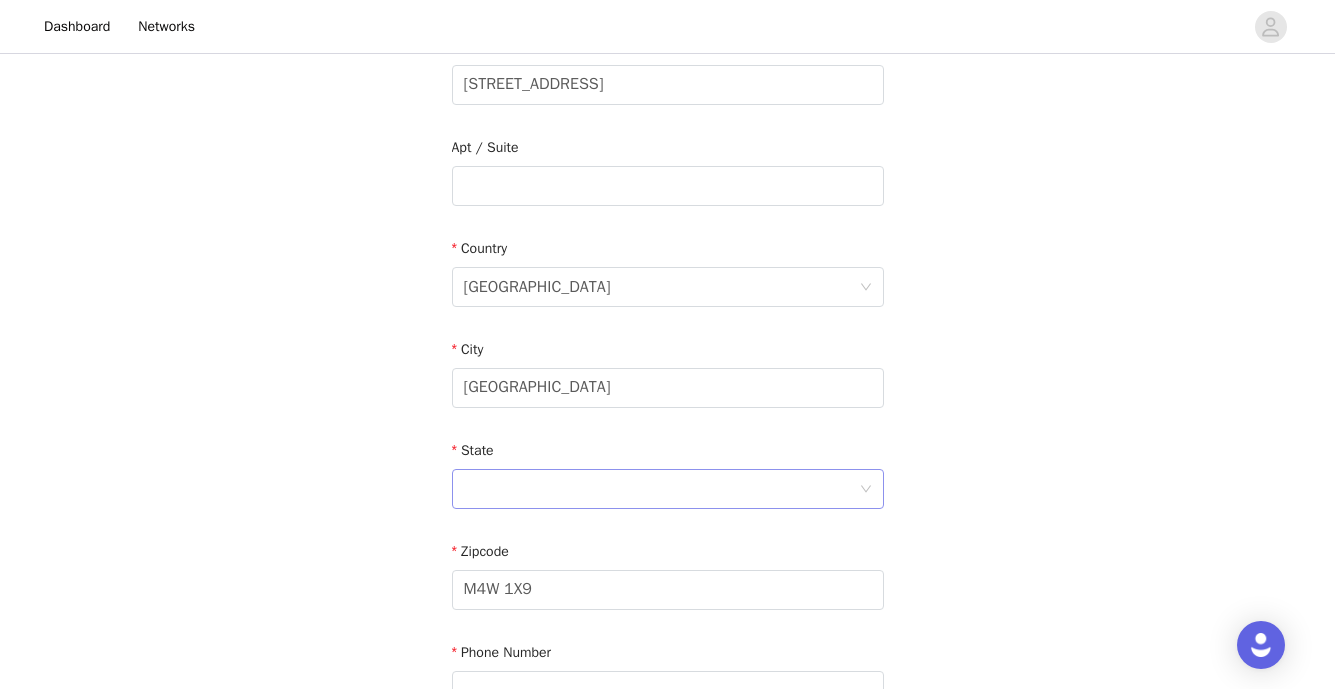 click at bounding box center (661, 489) 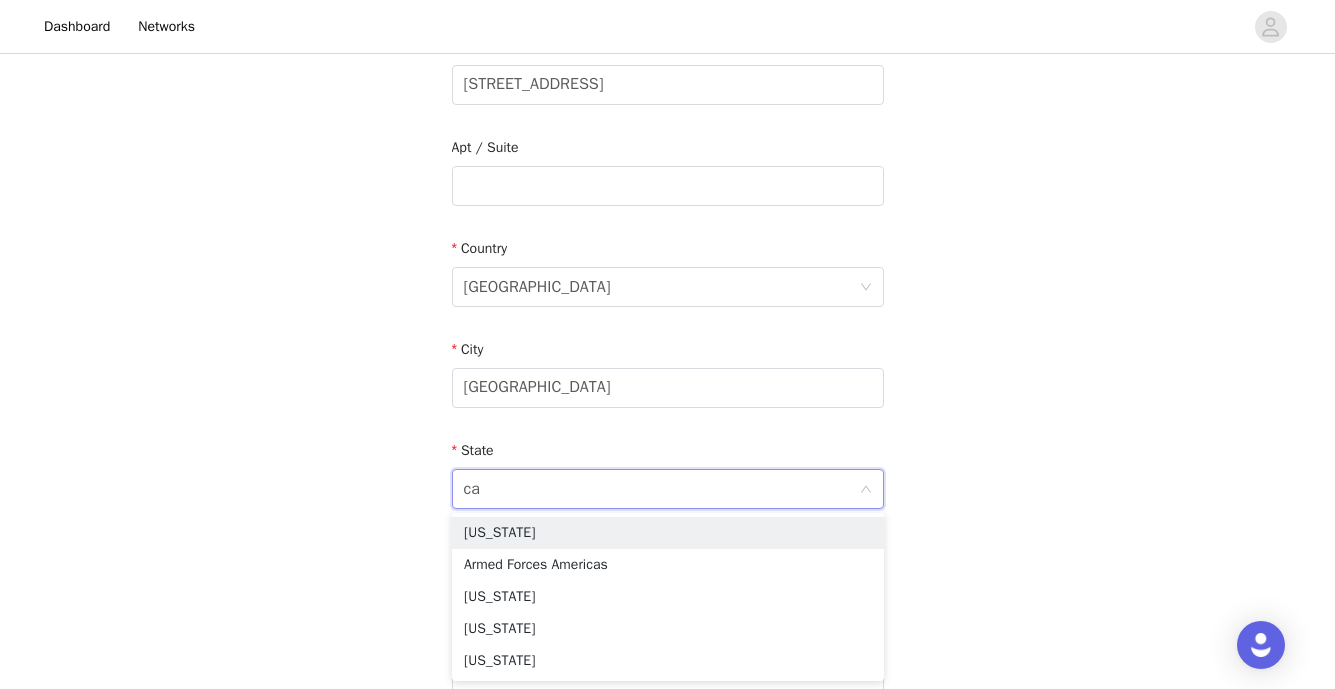 type on "cal" 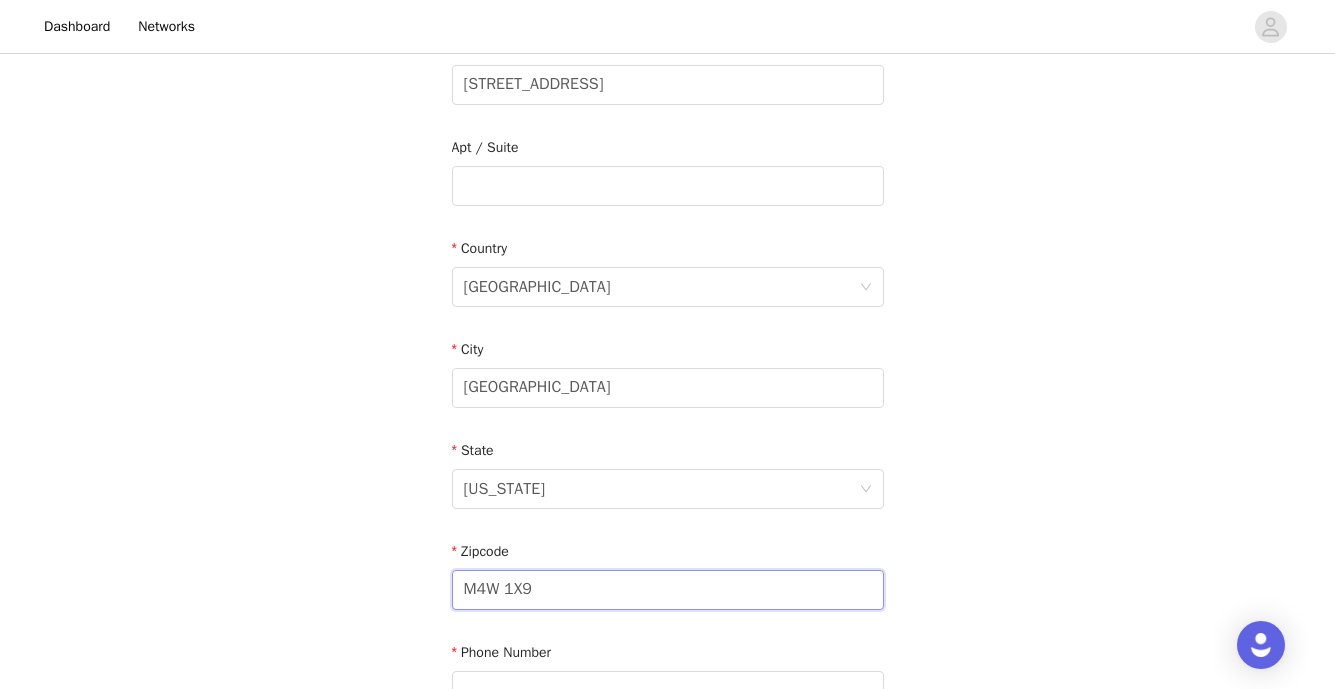click on "M4W 1X9" at bounding box center [668, 590] 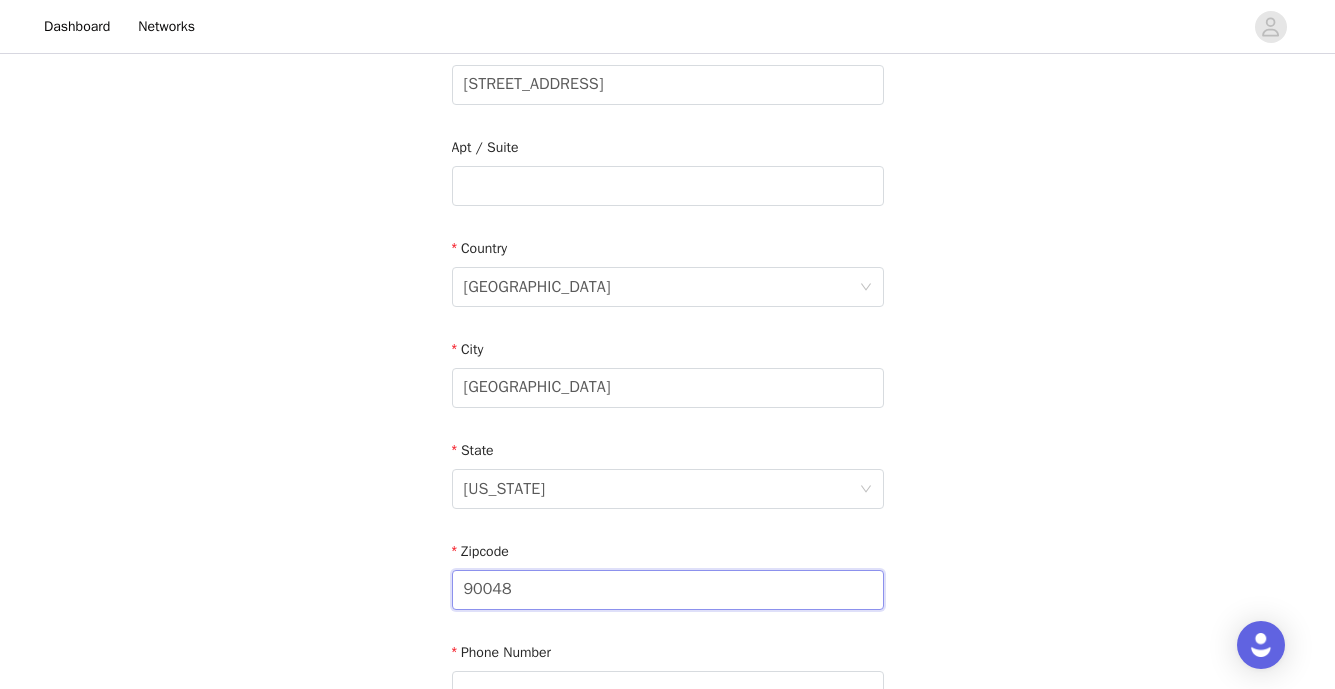 type on "90048" 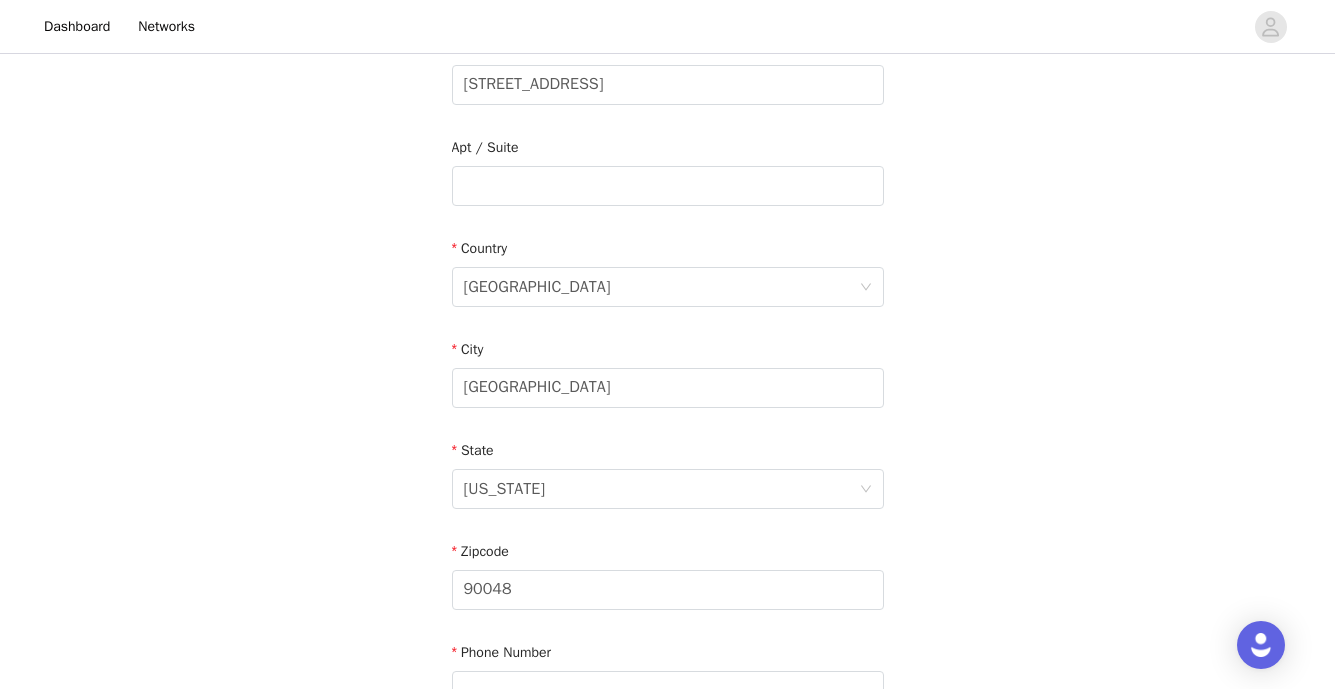 click on "STEP 4 OF 6
Shipping Information
Email sim.mammoliti@gmail.com   First Name Lukas (Simona)   Last Name Heslip   Address 522 n Edinburgh ave   Apt / Suite   Country
United States
City Los Angeles   State
California
Zipcode 90048   Phone Number" at bounding box center (667, 186) 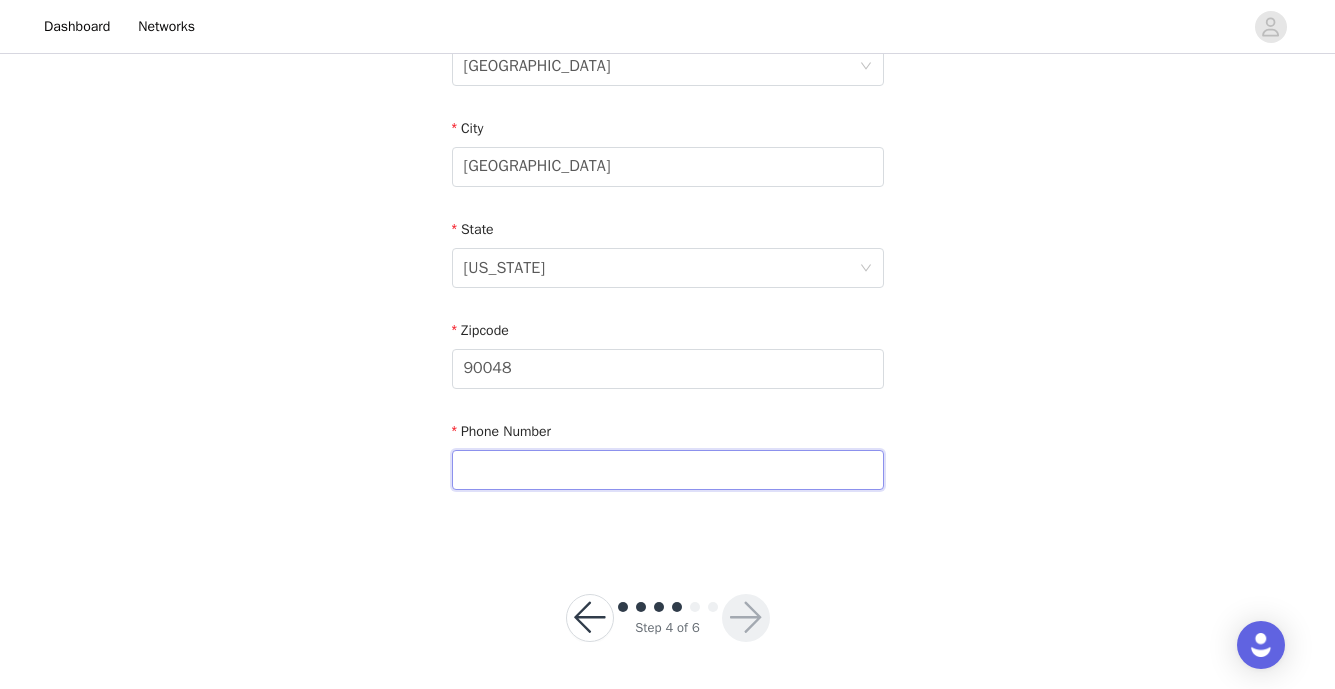 click at bounding box center (668, 470) 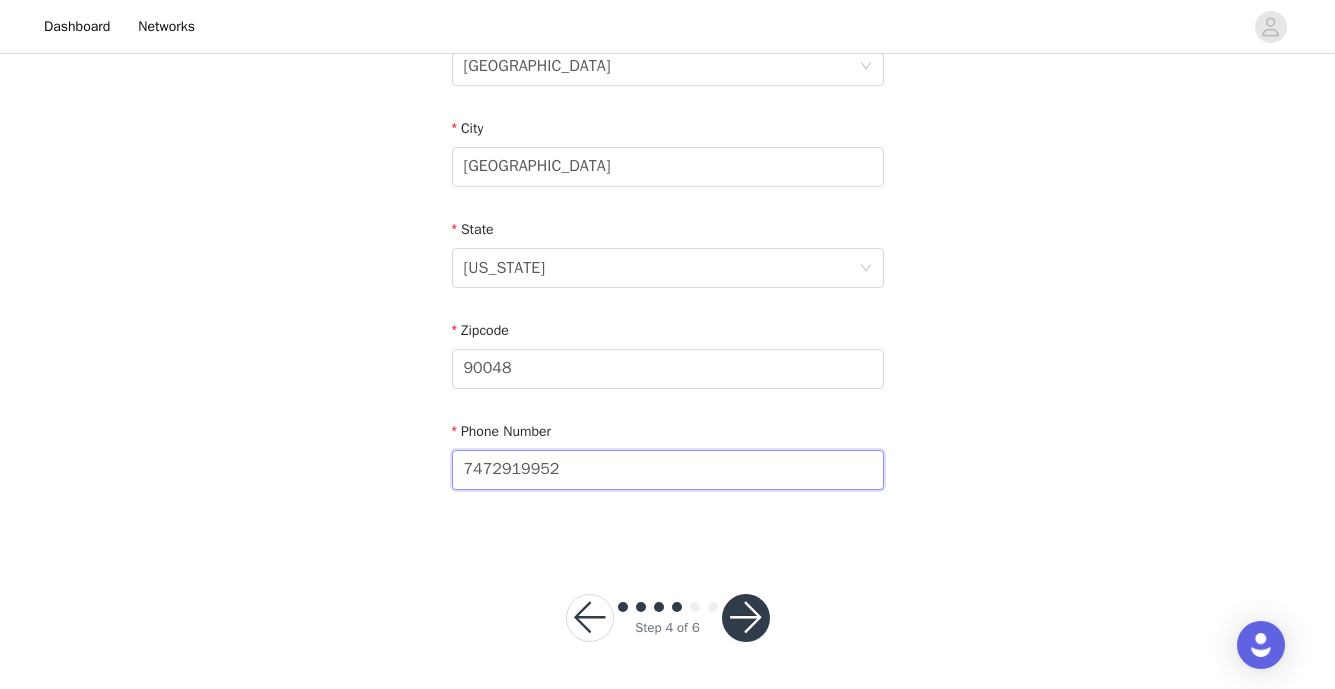 type on "7472919952" 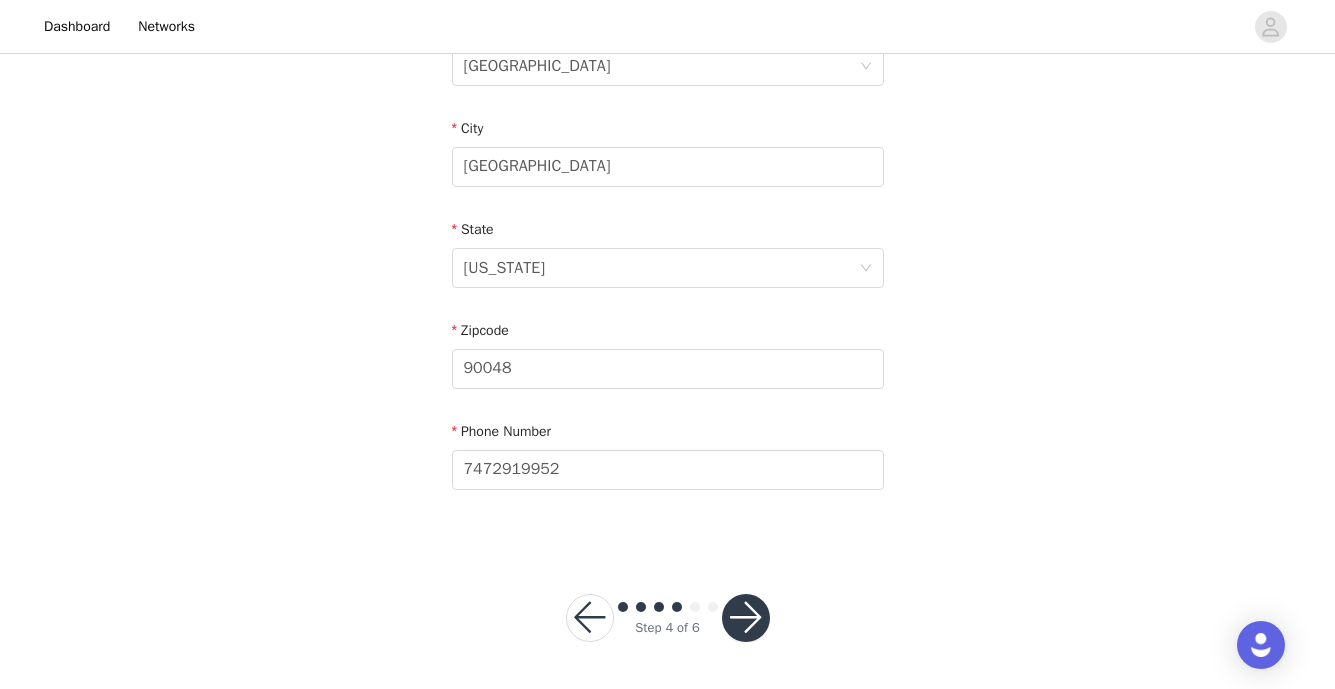 click at bounding box center (746, 618) 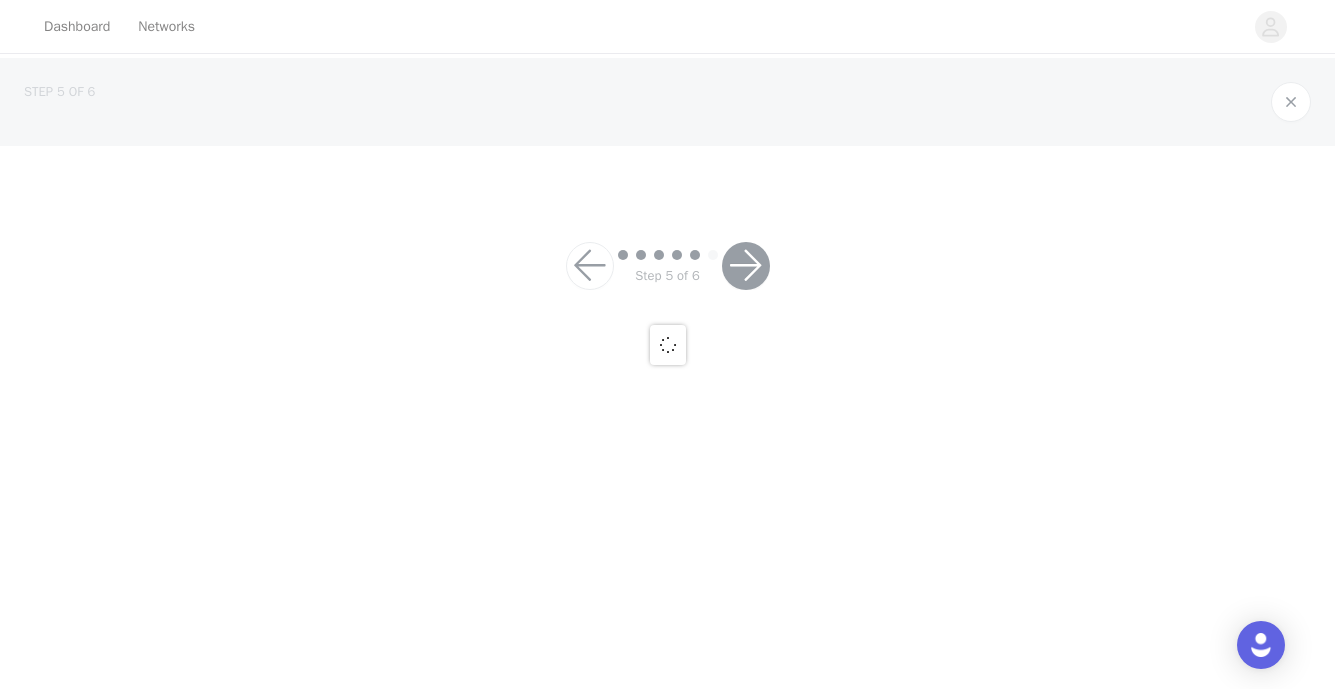 scroll, scrollTop: 0, scrollLeft: 0, axis: both 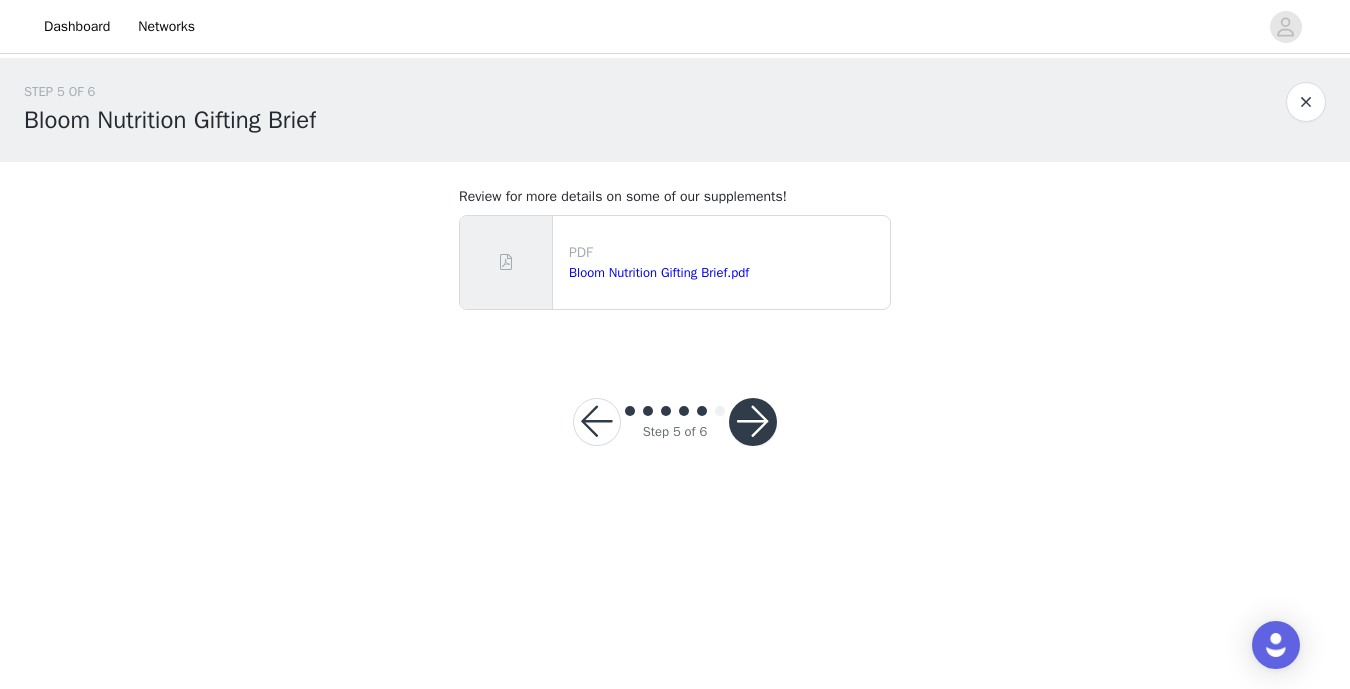 click at bounding box center [753, 422] 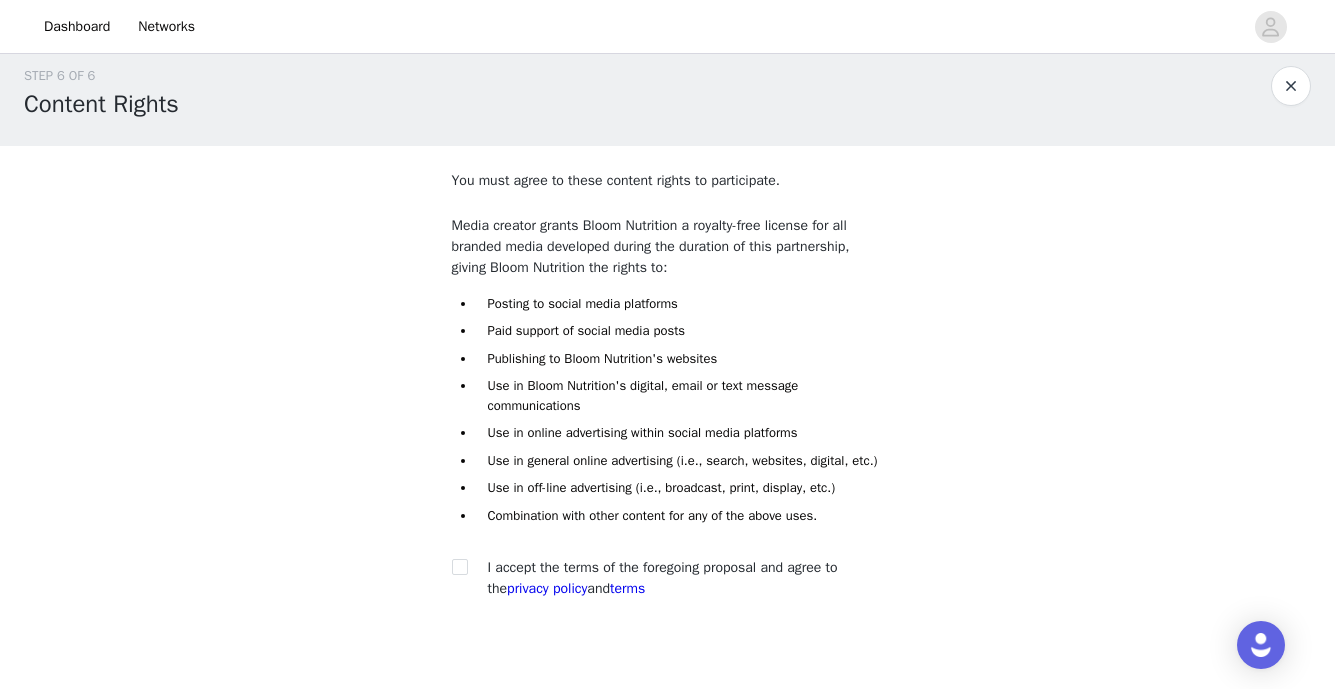 scroll, scrollTop: 0, scrollLeft: 0, axis: both 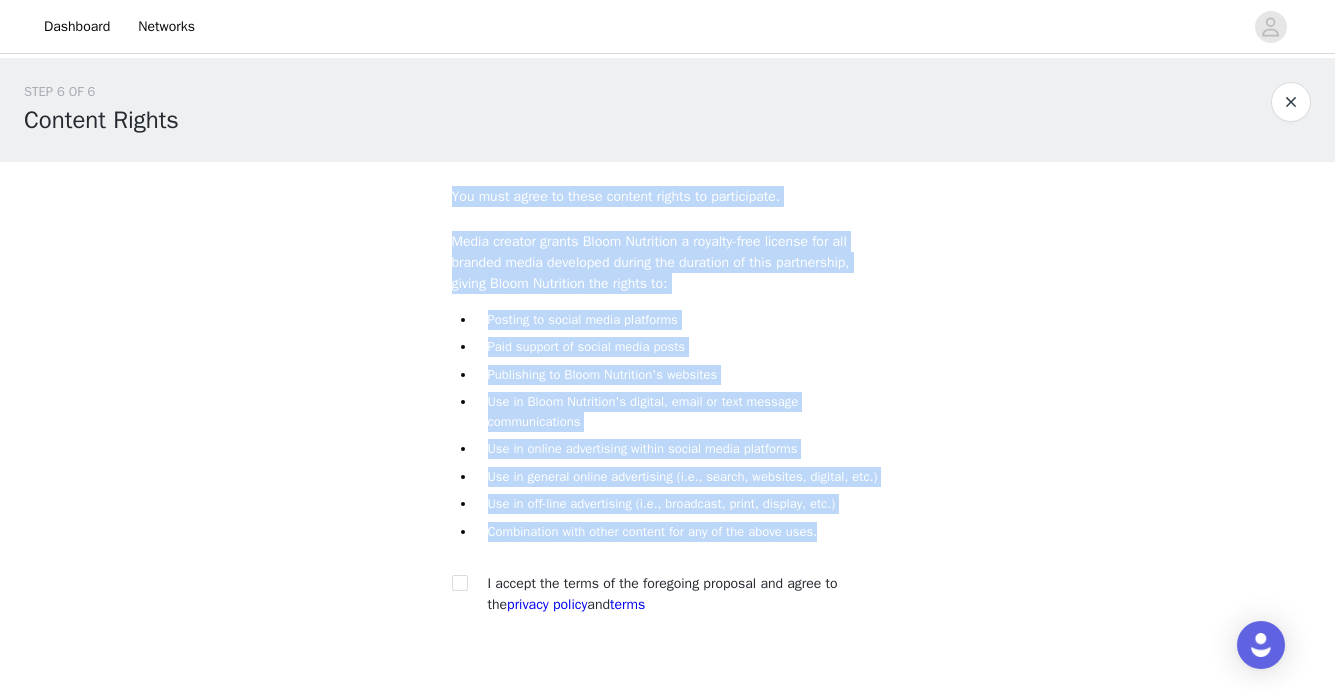 drag, startPoint x: 832, startPoint y: 521, endPoint x: 422, endPoint y: 192, distance: 525.68146 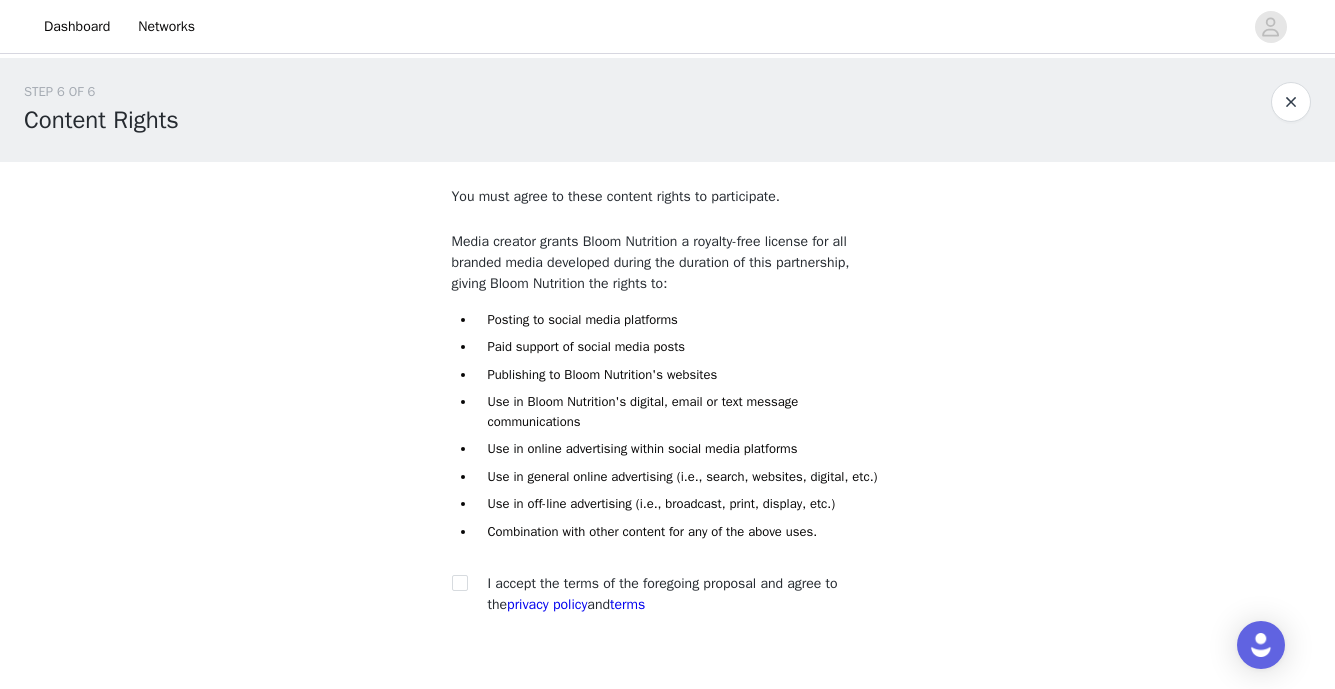 click on "STEP 6 OF 6
Content Rights
You must agree to these content rights to participate.       Media creator grants Bloom Nutrition a royalty-free license for all branded media developed during the duration of this partnership, giving Bloom Nutrition the rights to:   Posting to social media platforms Paid support of social media posts Publishing to Bloom Nutrition's websites Use in Bloom Nutrition's digital, email or text message communications Use in online advertising within social media platforms Use in general online advertising (i.e., search, websites, digital, etc.) Use in off-line advertising (i.e., broadcast, print, display, etc.) Combination with other content for any of the above uses.
I accept the terms of the foregoing proposal and agree to the
privacy policy terms" at bounding box center (667, 364) 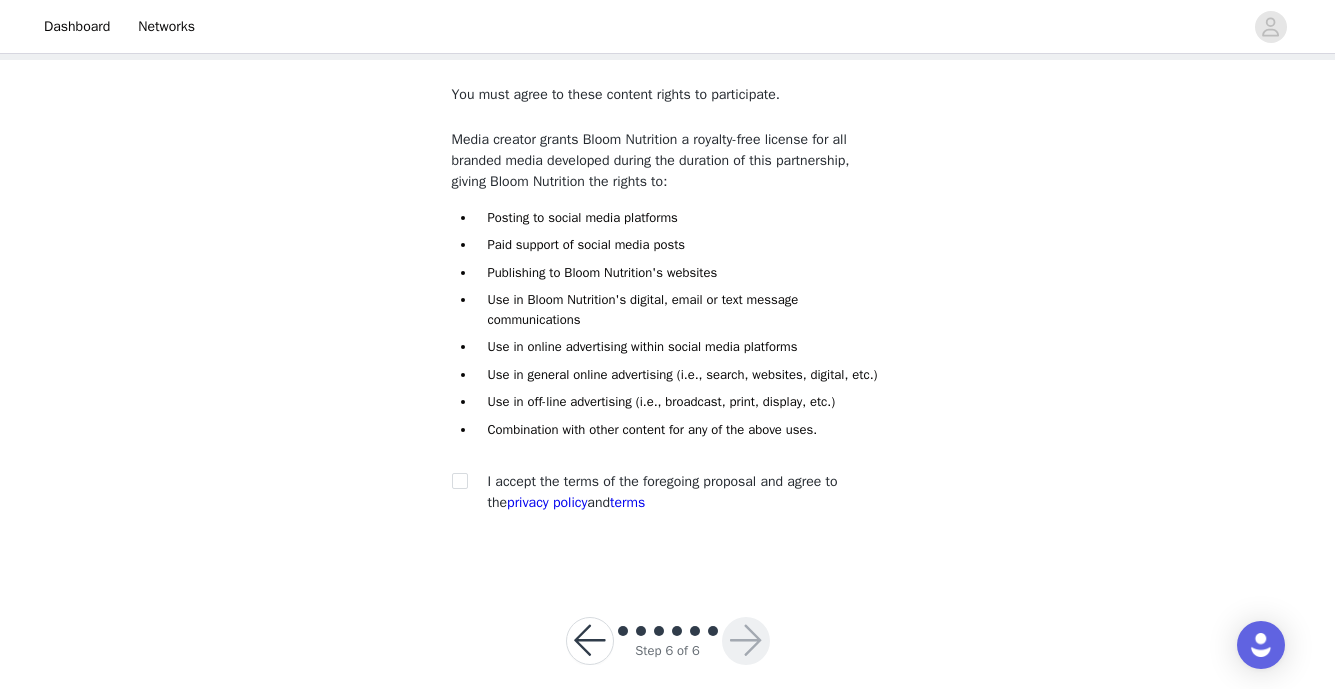 scroll, scrollTop: 145, scrollLeft: 0, axis: vertical 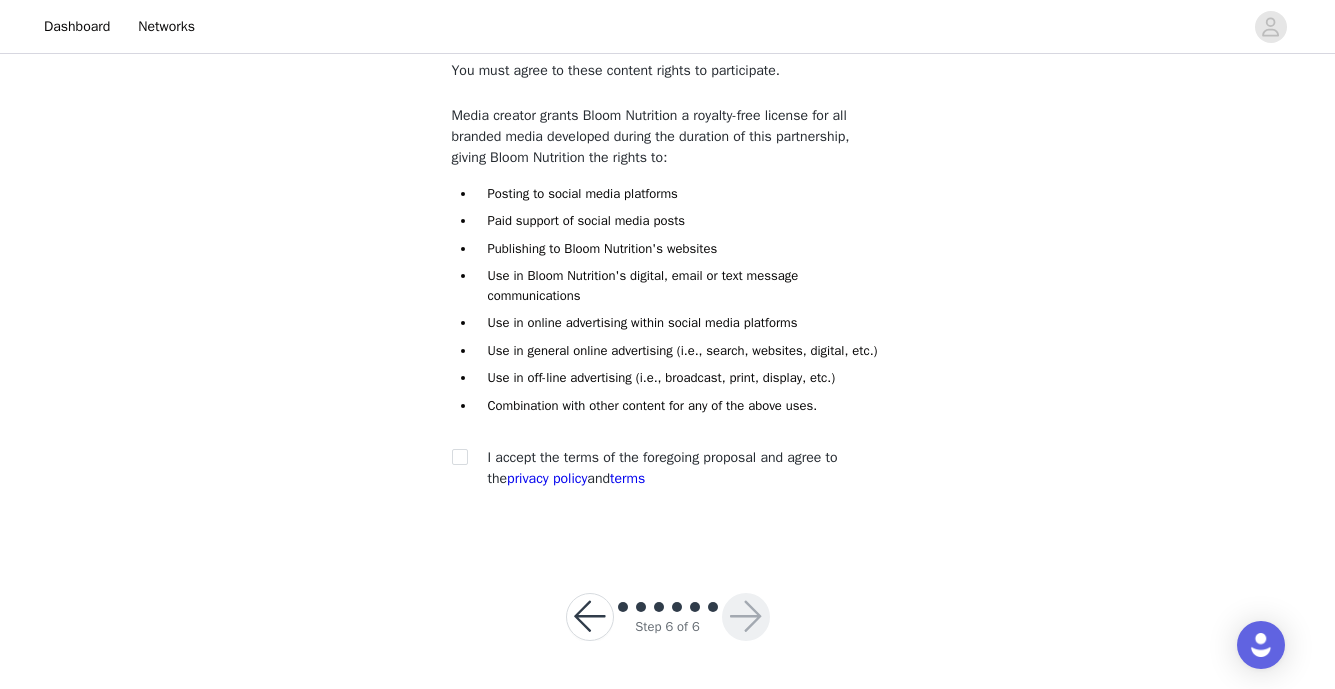 click at bounding box center [466, 457] 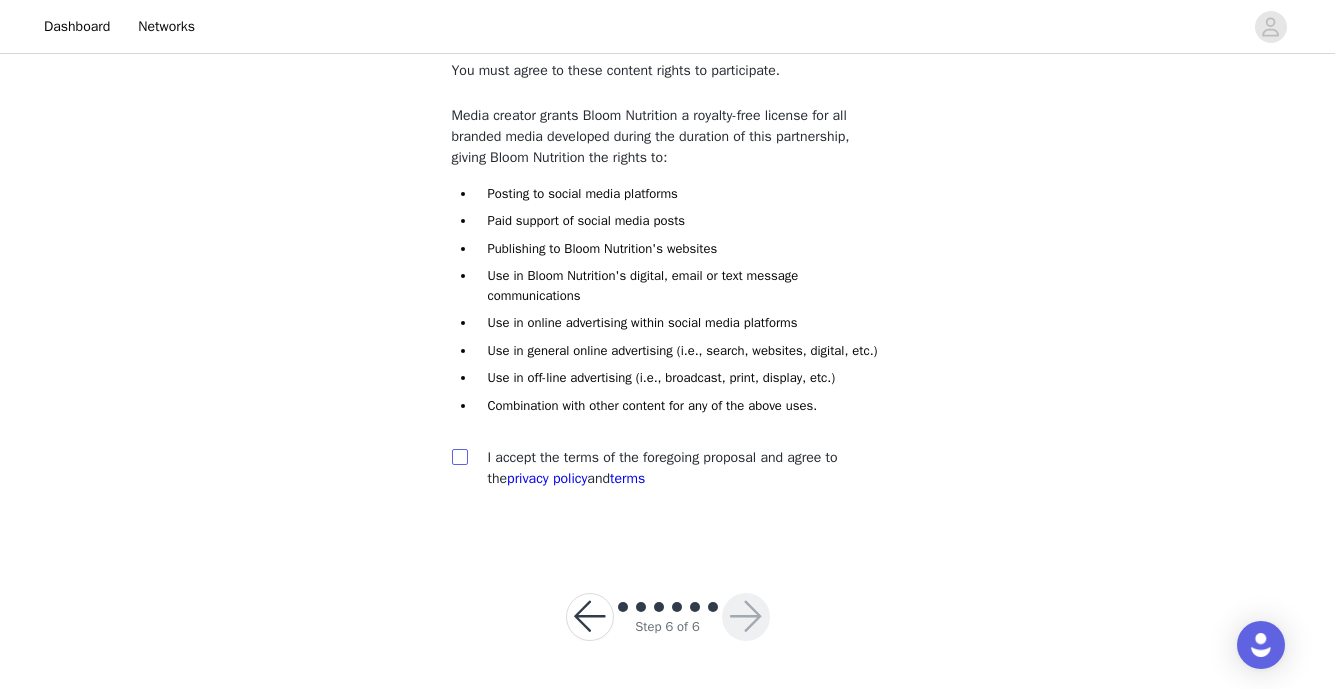 click at bounding box center [459, 456] 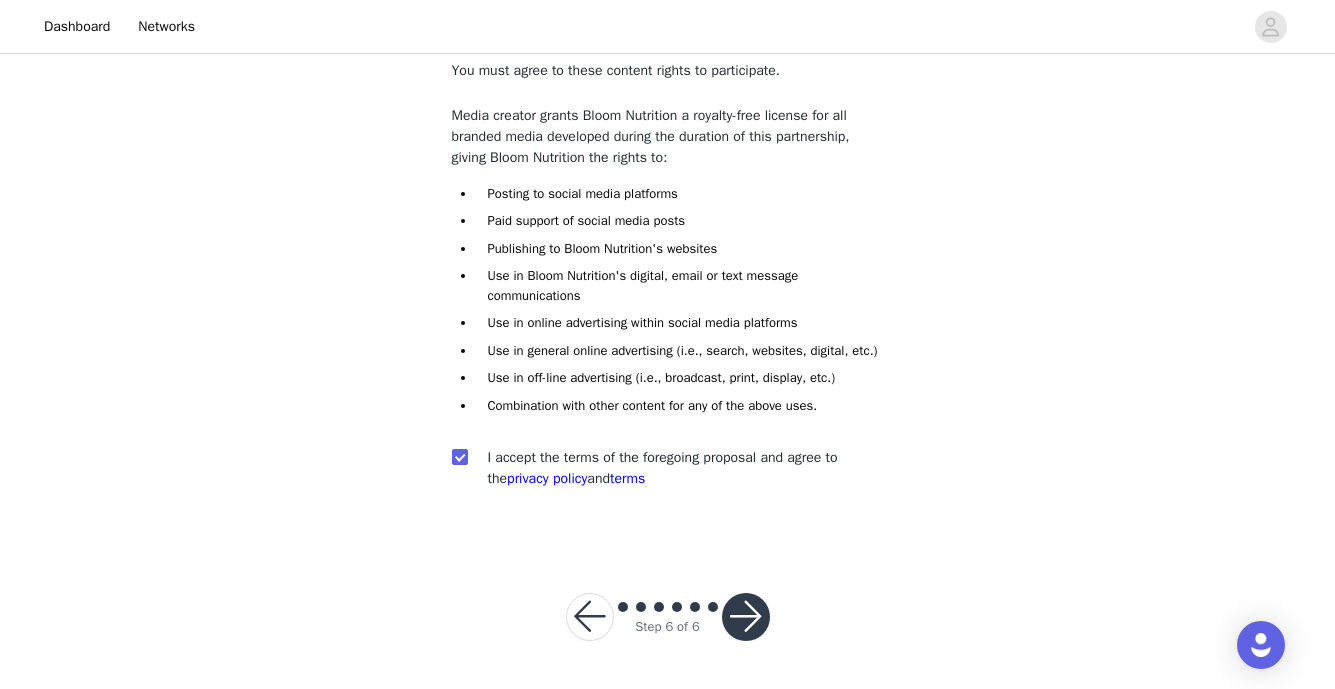 click at bounding box center (746, 617) 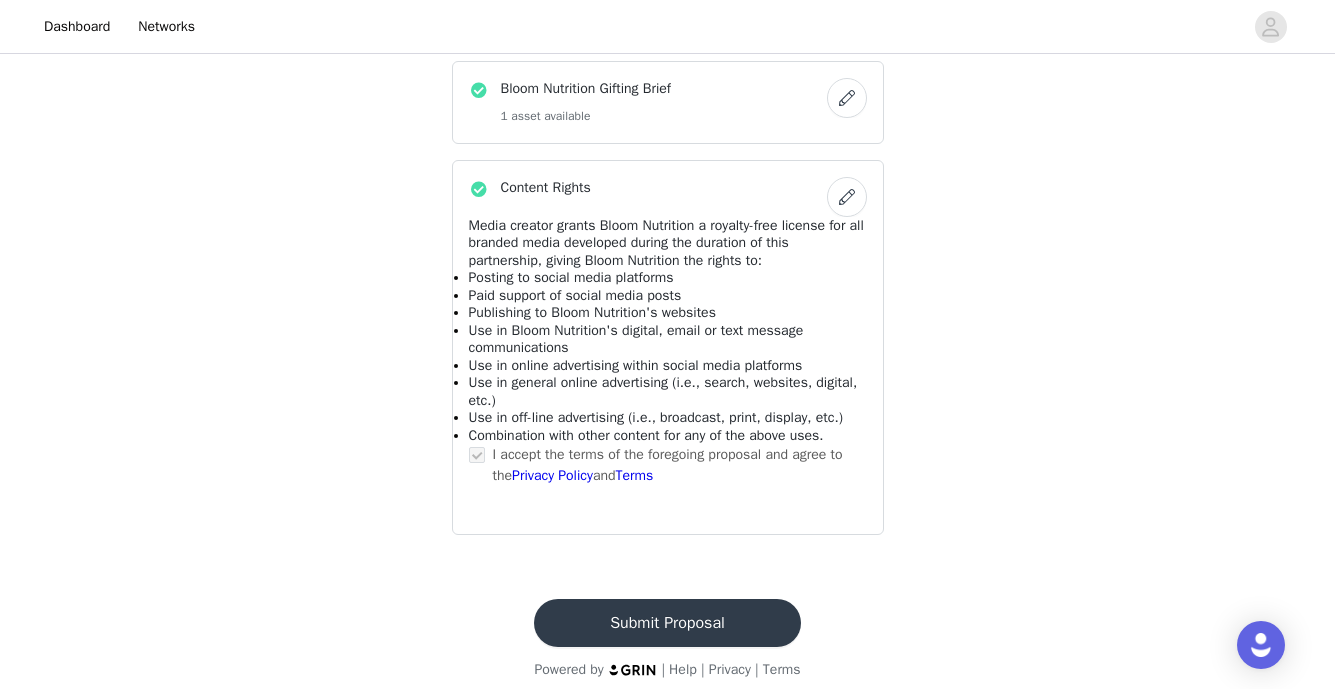 scroll, scrollTop: 1217, scrollLeft: 0, axis: vertical 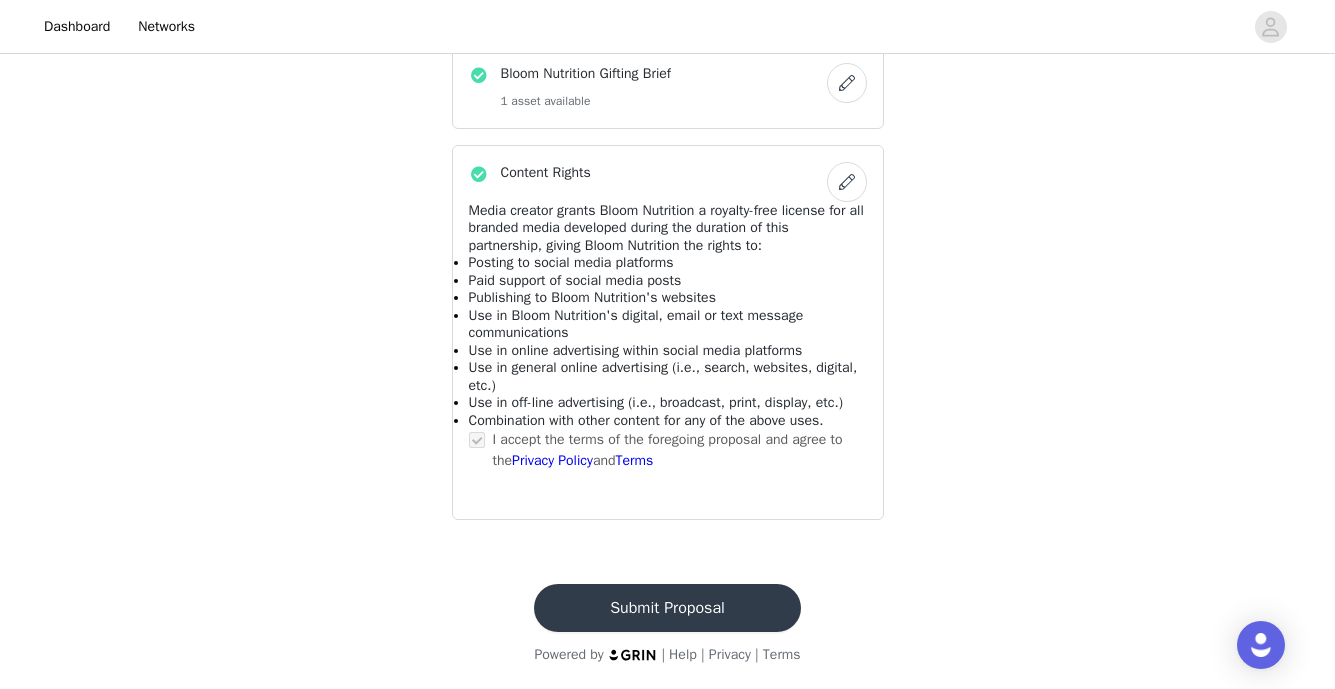 click on "Submit Proposal" at bounding box center [667, 608] 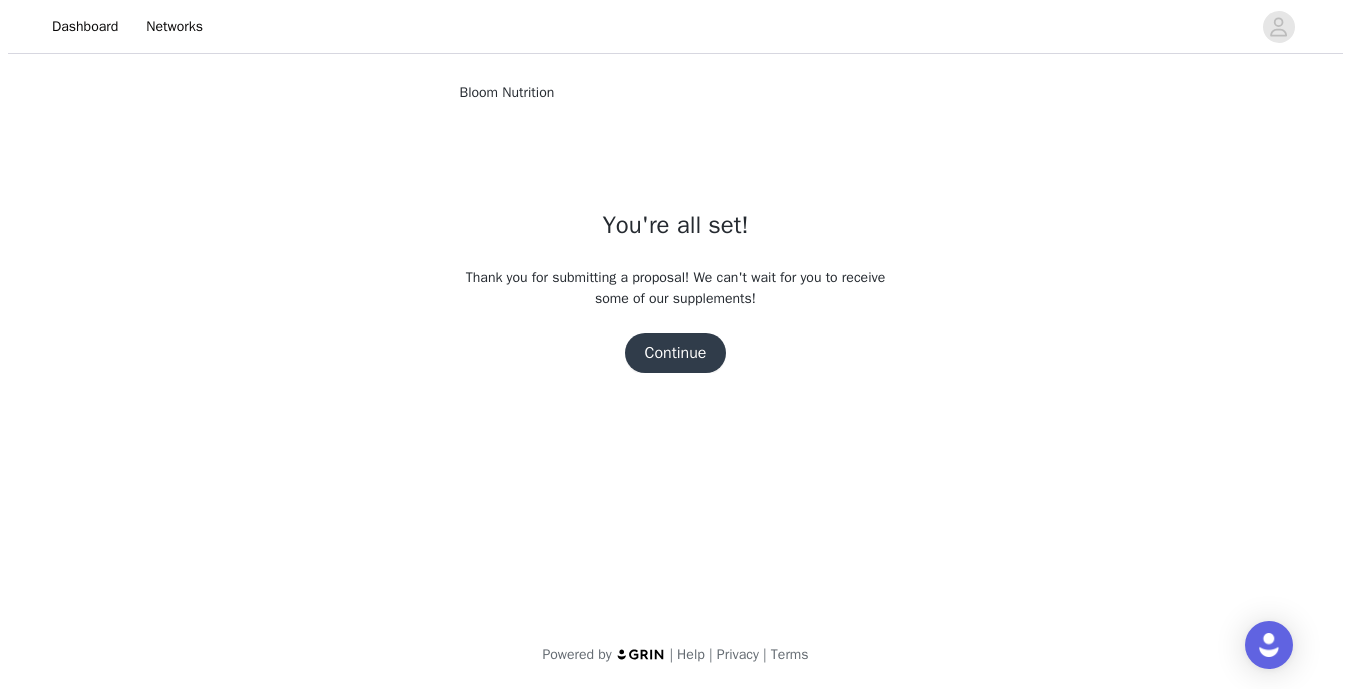 scroll, scrollTop: 0, scrollLeft: 0, axis: both 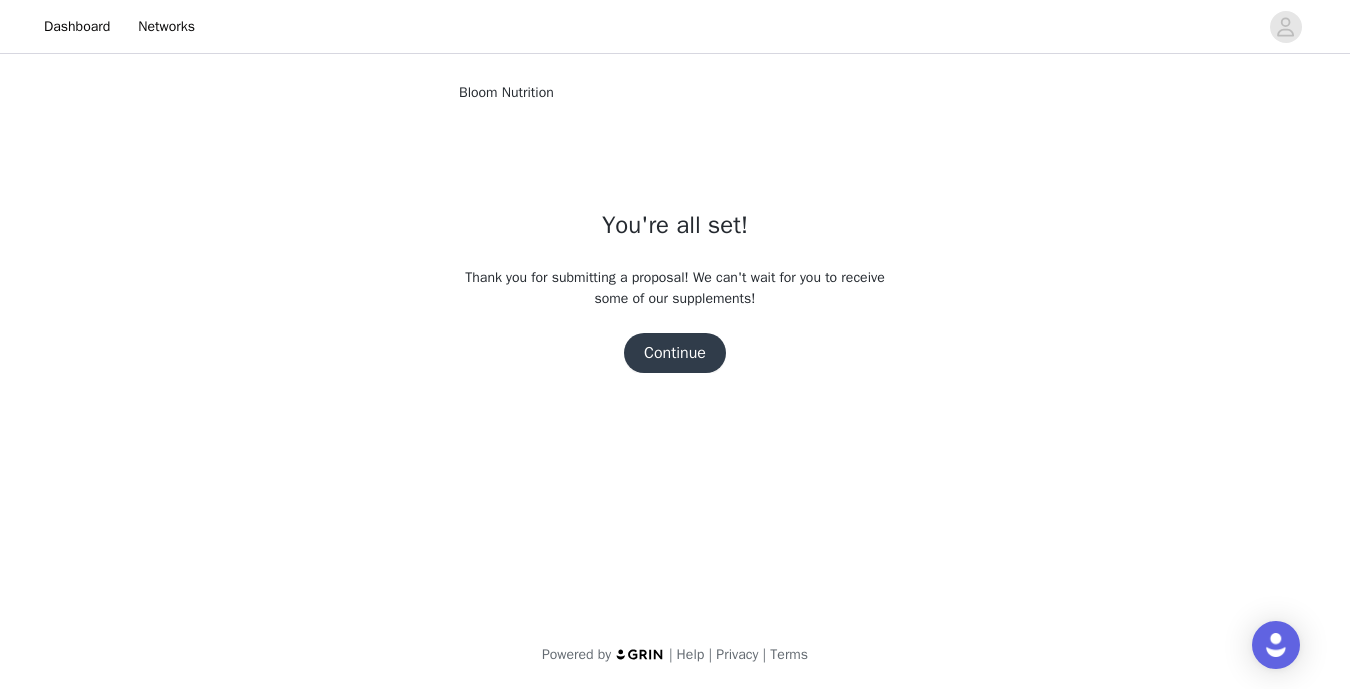 click on "Continue" at bounding box center (675, 353) 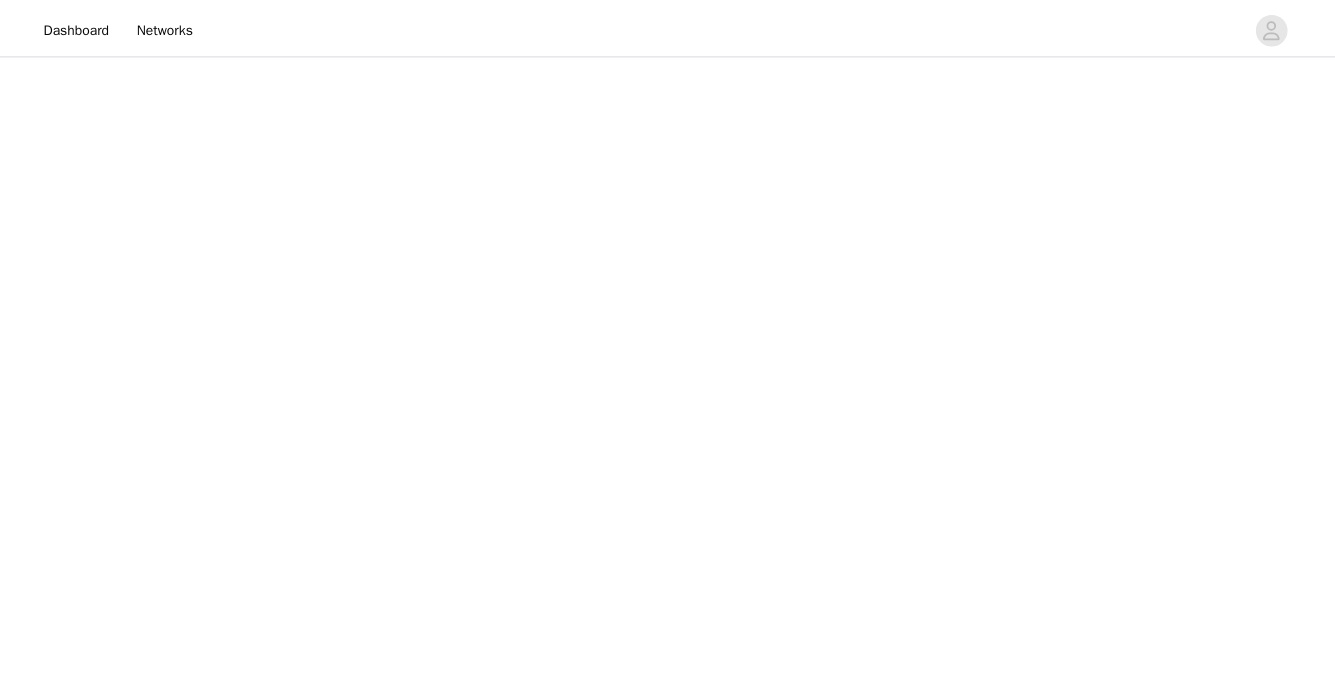 scroll, scrollTop: 0, scrollLeft: 0, axis: both 